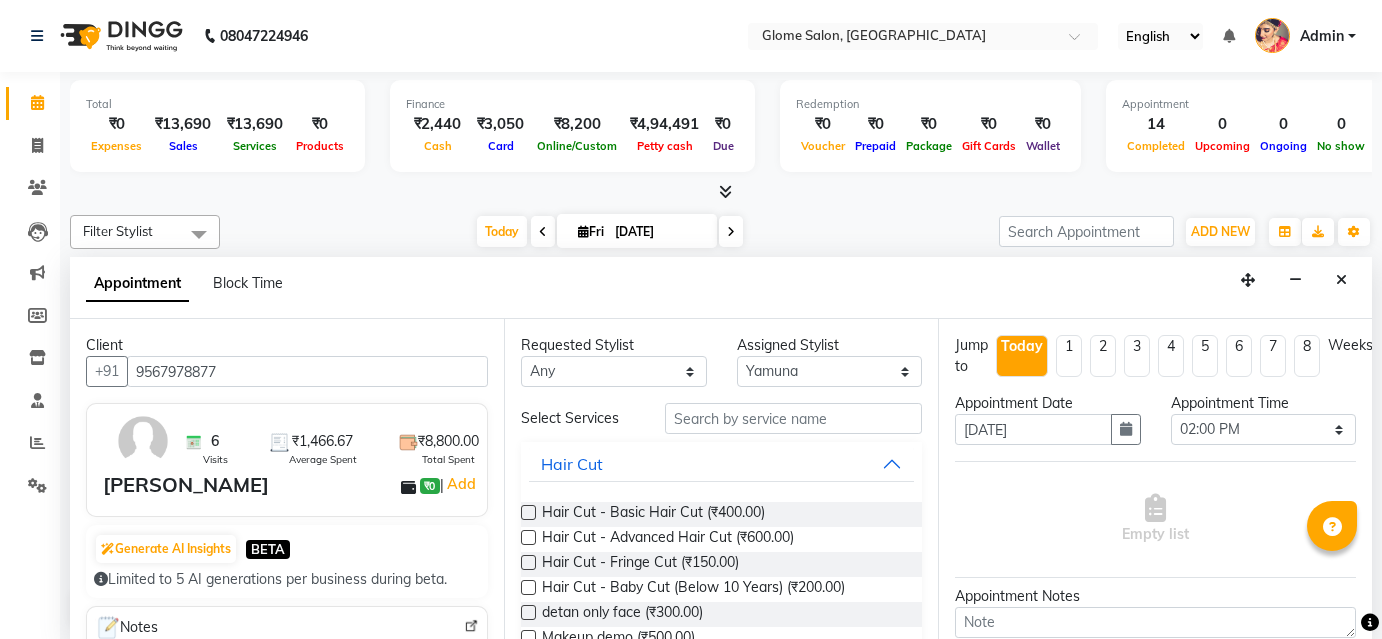select on "34178" 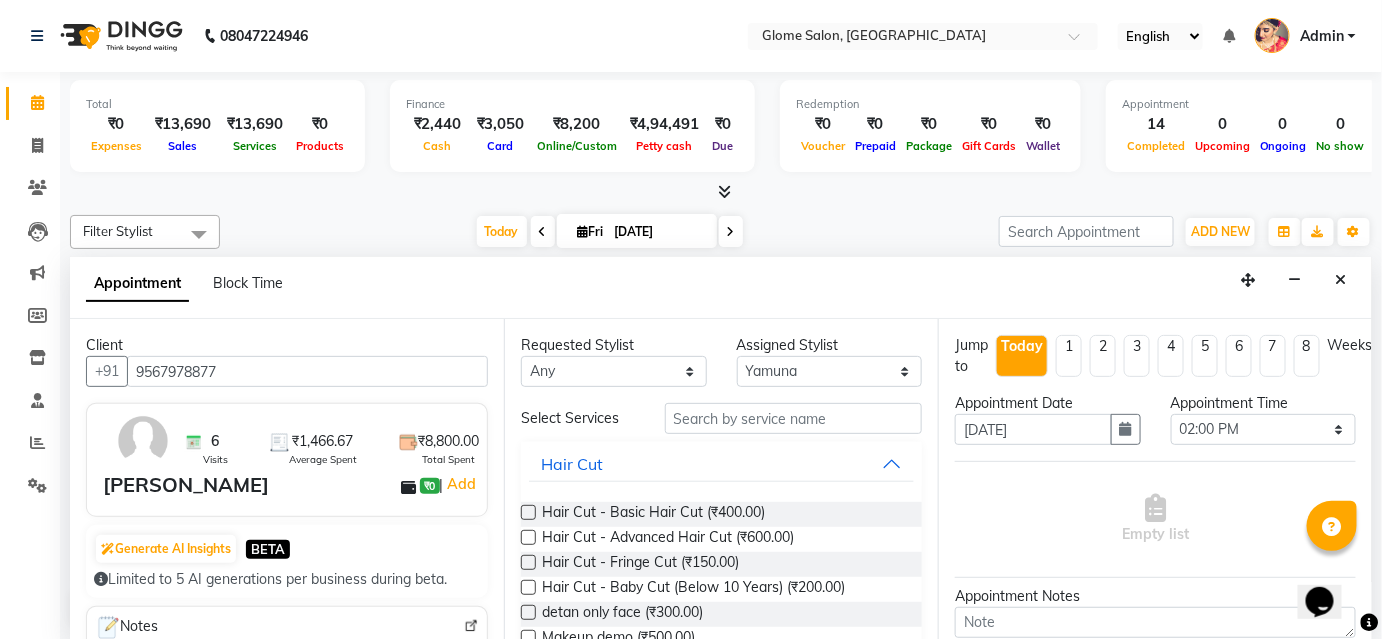 scroll, scrollTop: 0, scrollLeft: 0, axis: both 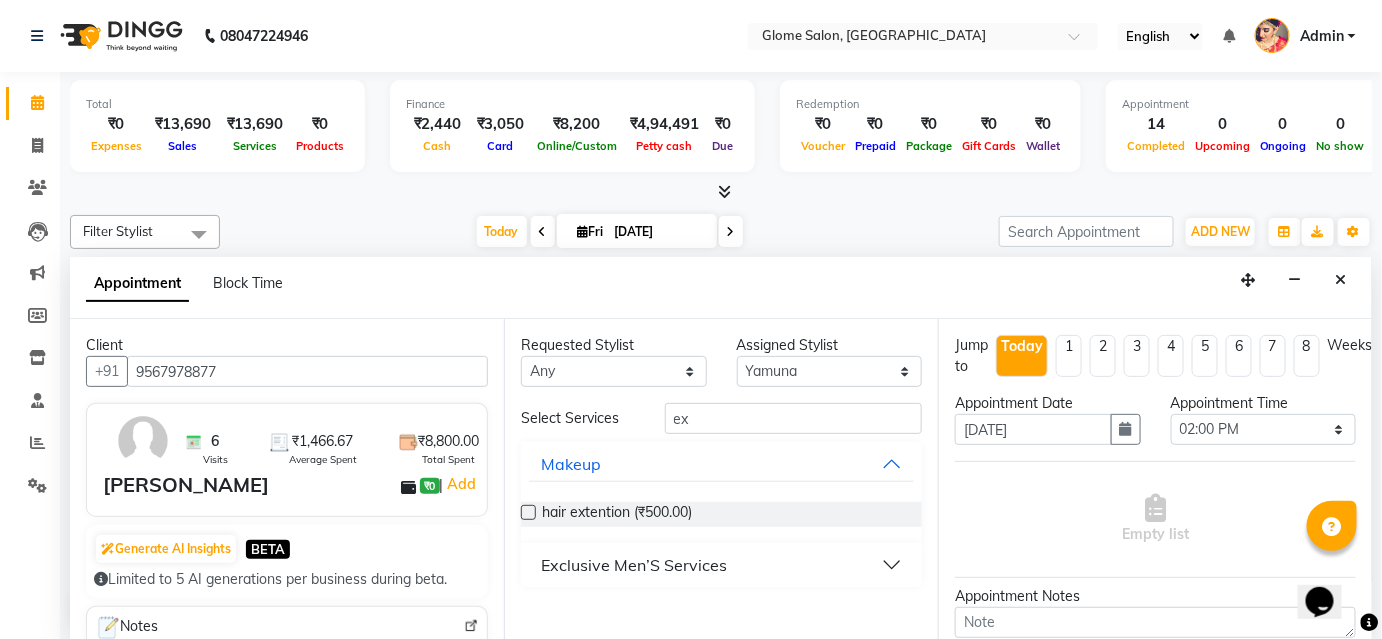 type on "ex" 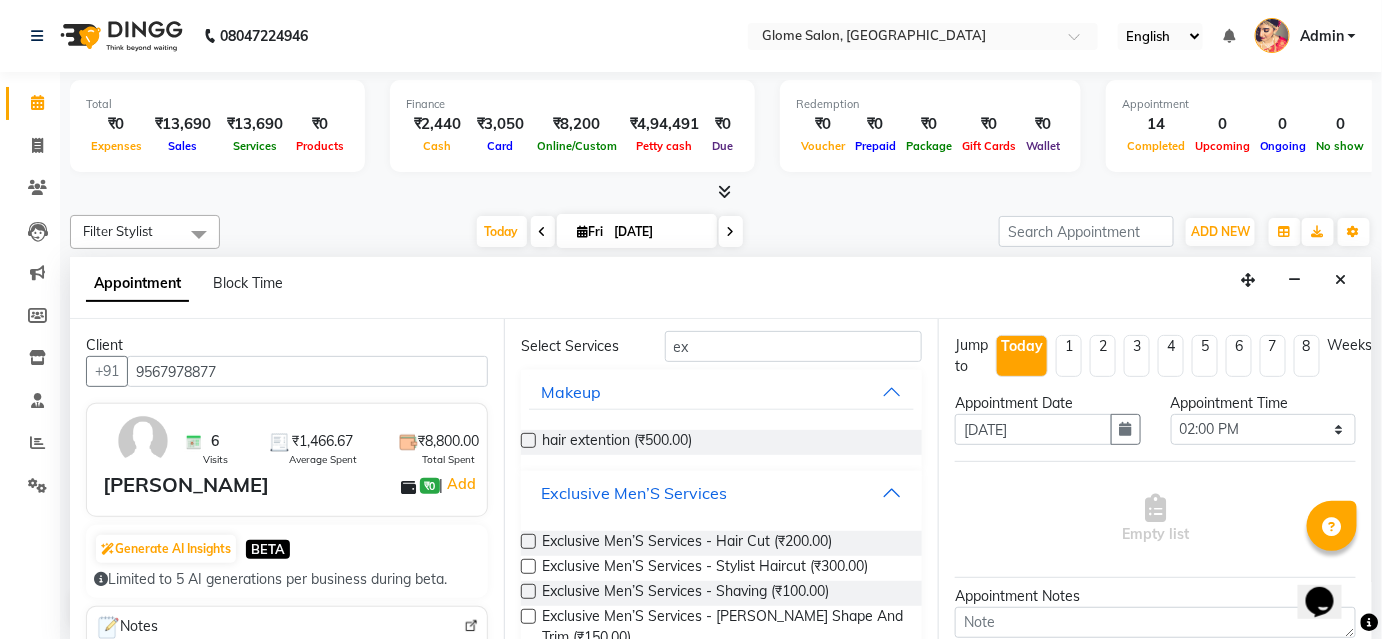 scroll, scrollTop: 181, scrollLeft: 0, axis: vertical 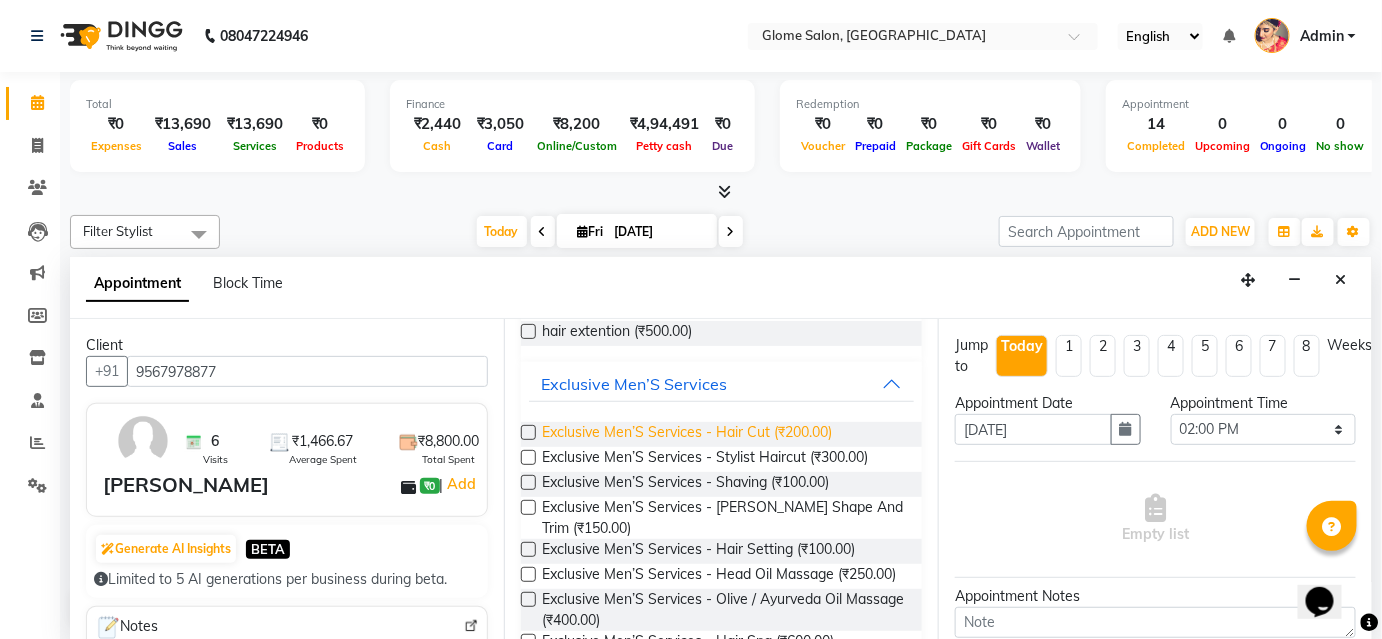 click on "Exclusive Men’S Services - Hair Cut (₹200.00)" at bounding box center (687, 434) 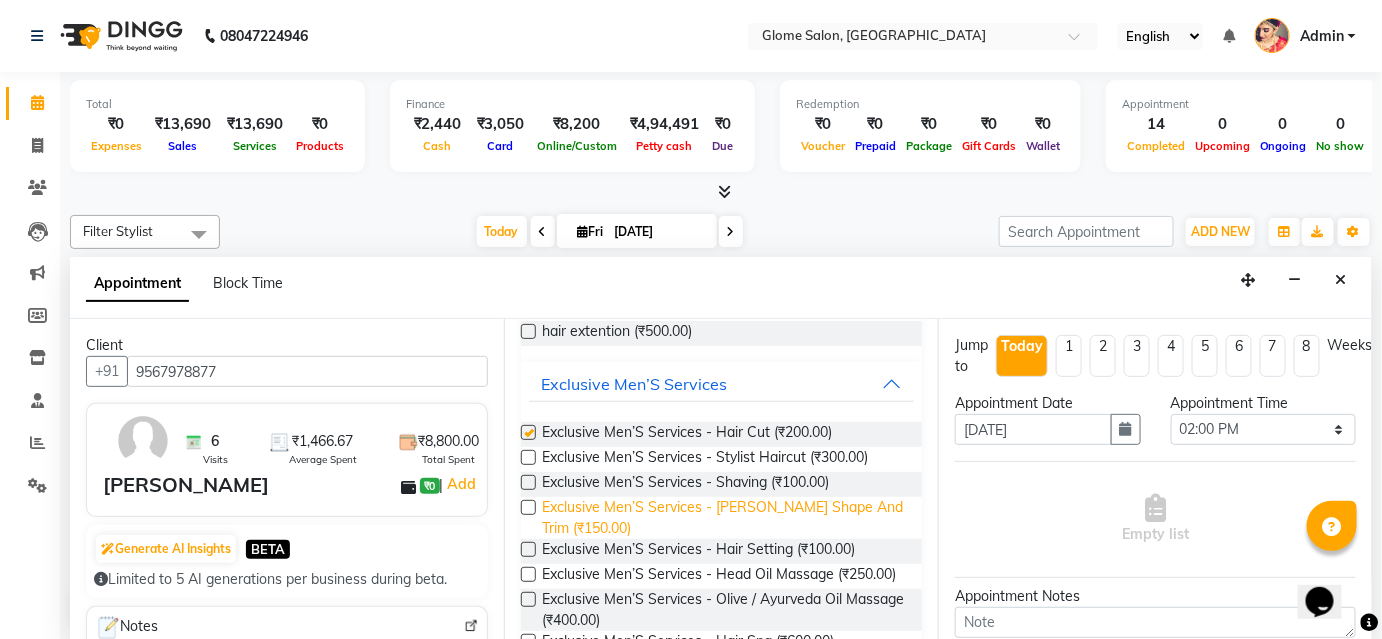 checkbox on "false" 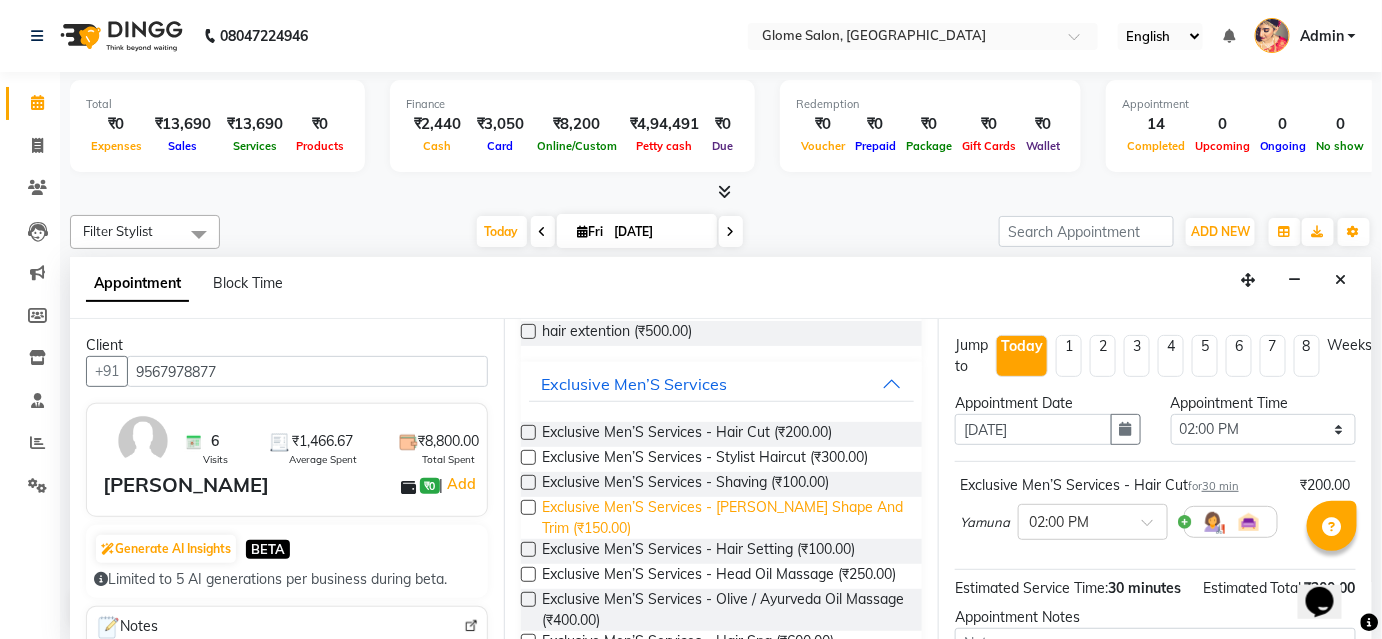 click on "Exclusive Men’S Services - [PERSON_NAME] Shape And Trim (₹150.00)" at bounding box center [724, 518] 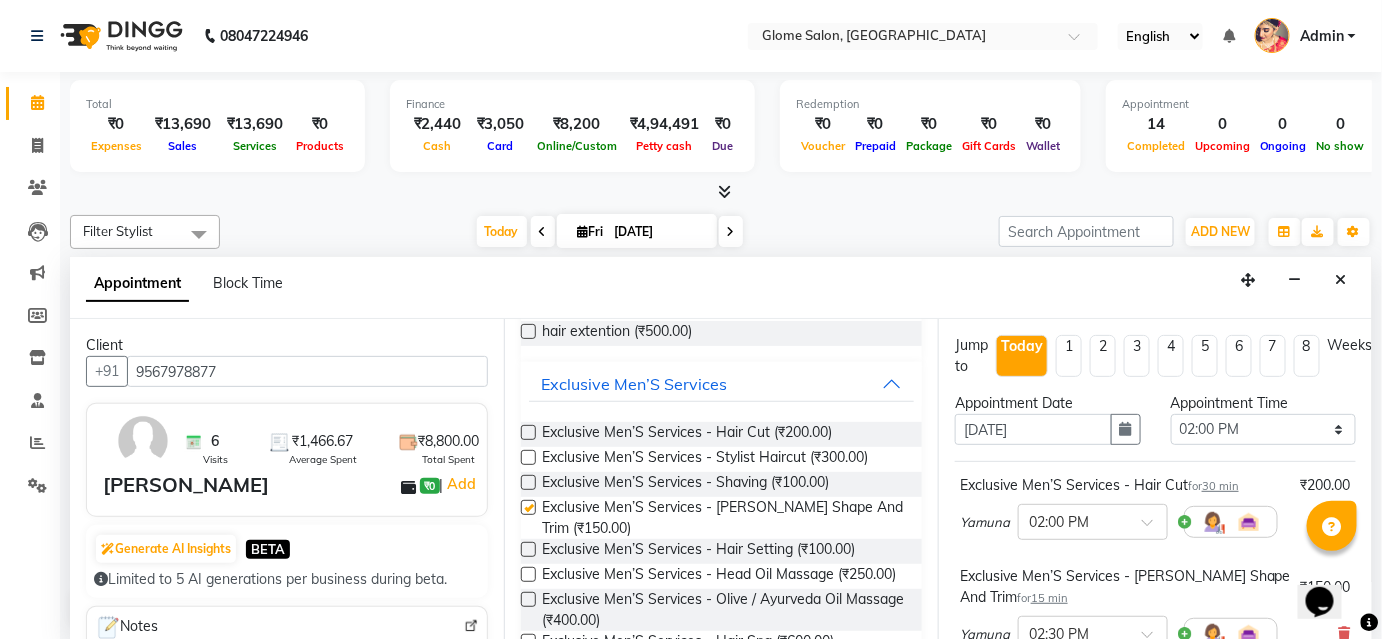checkbox on "false" 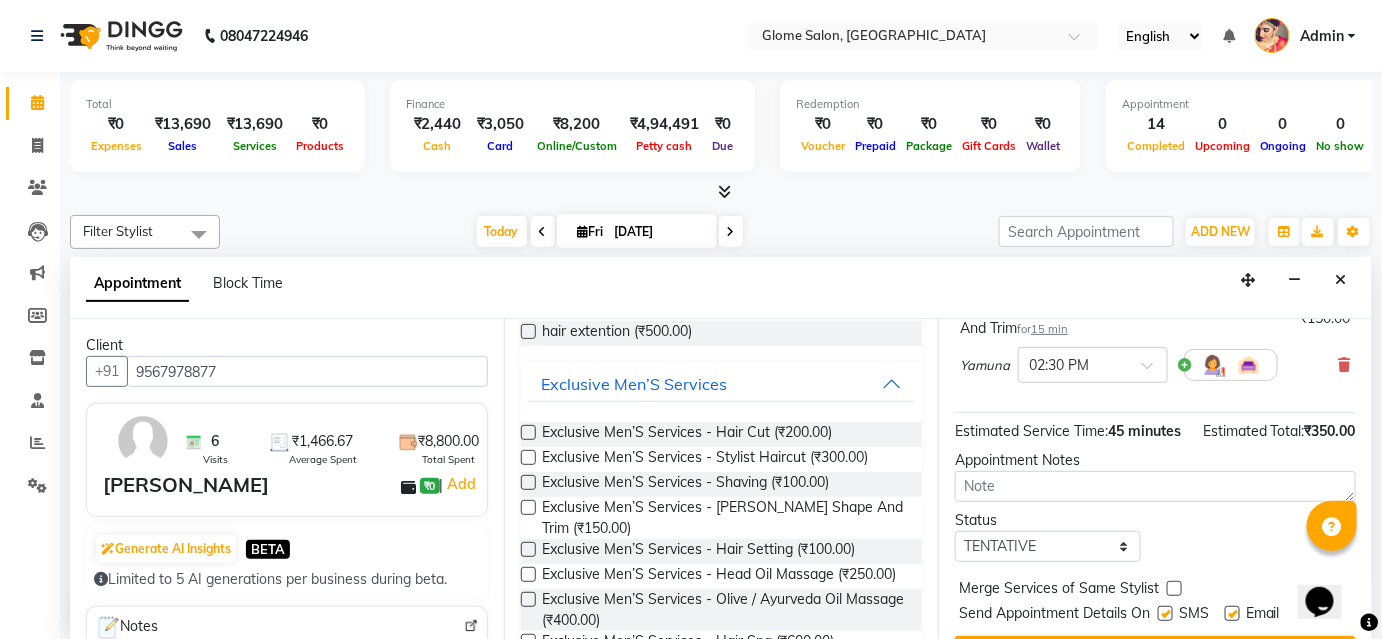 scroll, scrollTop: 336, scrollLeft: 0, axis: vertical 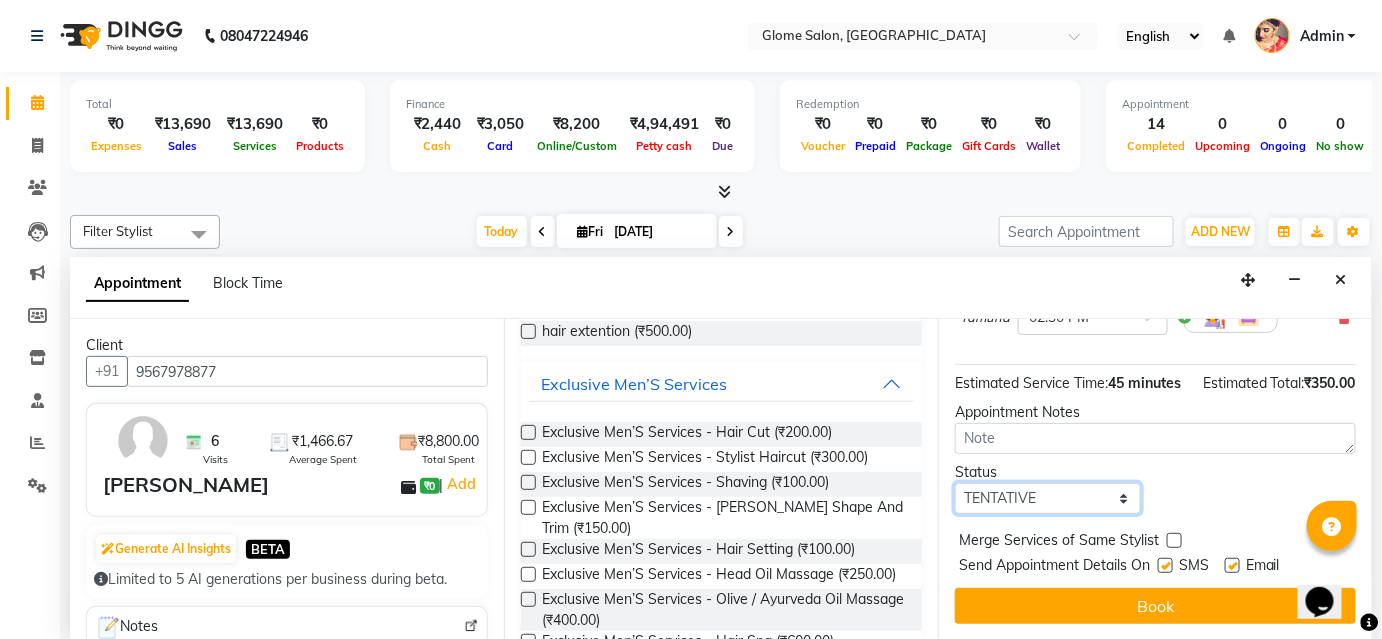 click on "Select TENTATIVE CONFIRM CHECK-IN UPCOMING" at bounding box center (1048, 498) 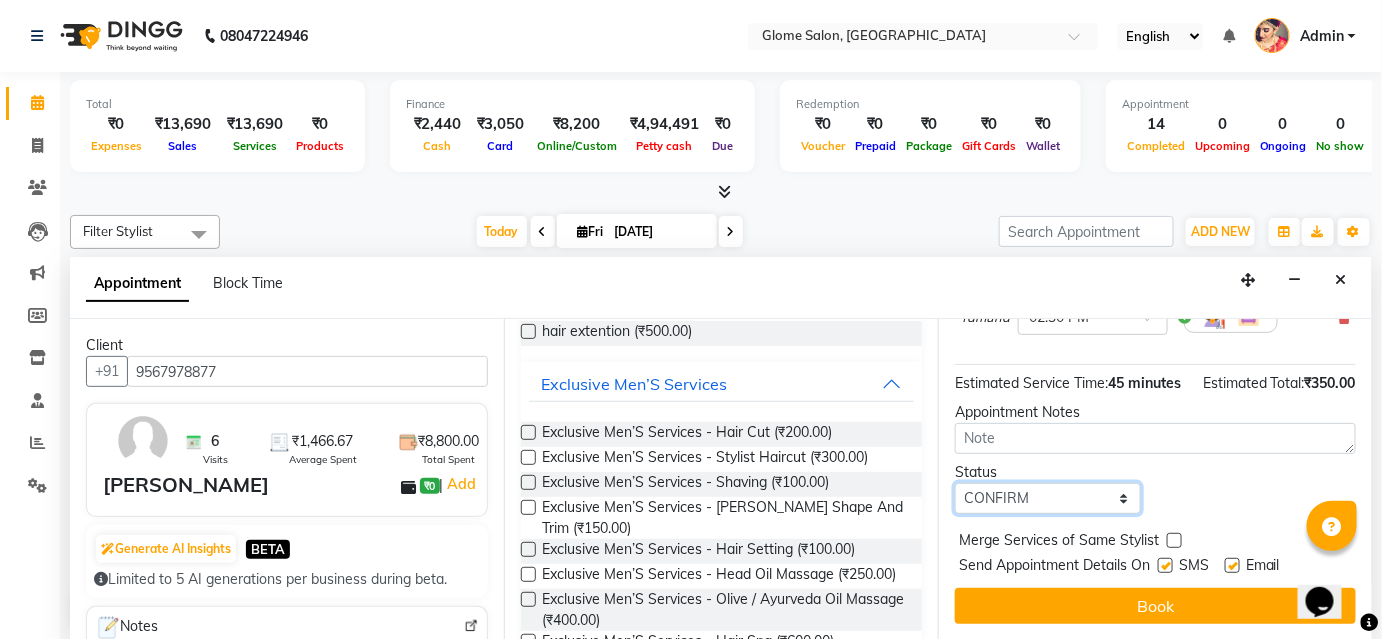 click on "Select TENTATIVE CONFIRM CHECK-IN UPCOMING" at bounding box center (1048, 498) 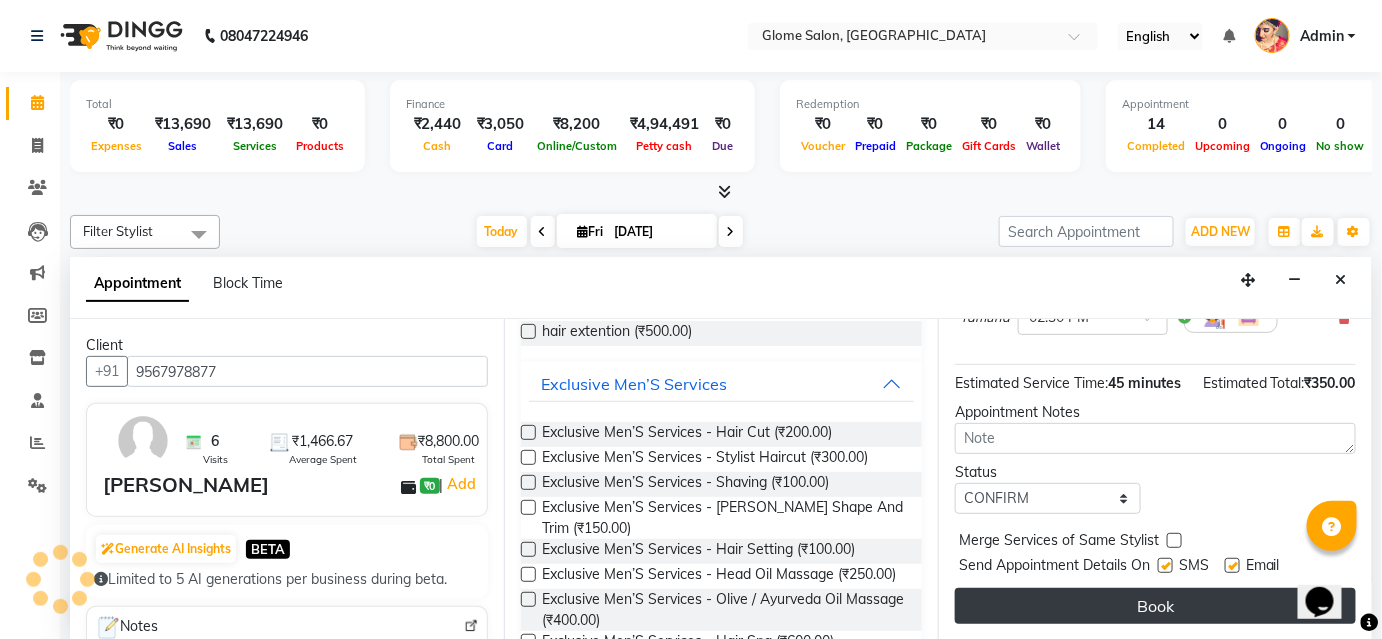click on "Book" at bounding box center [1155, 606] 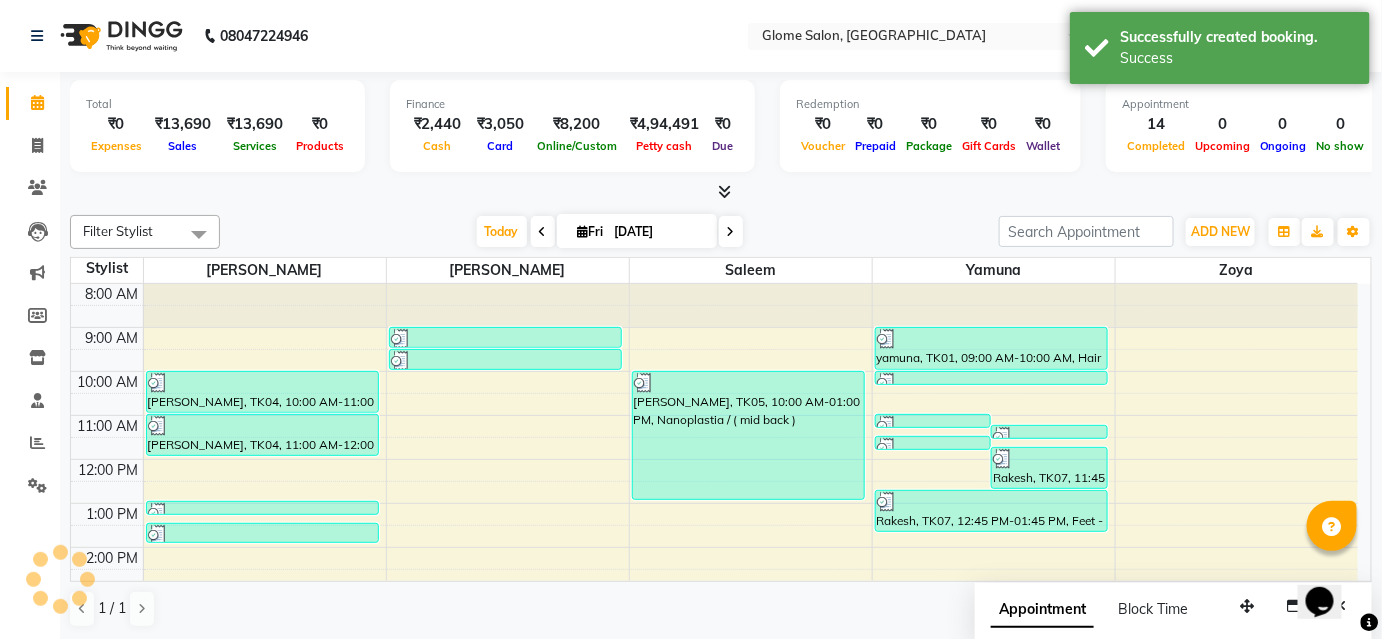scroll, scrollTop: 0, scrollLeft: 0, axis: both 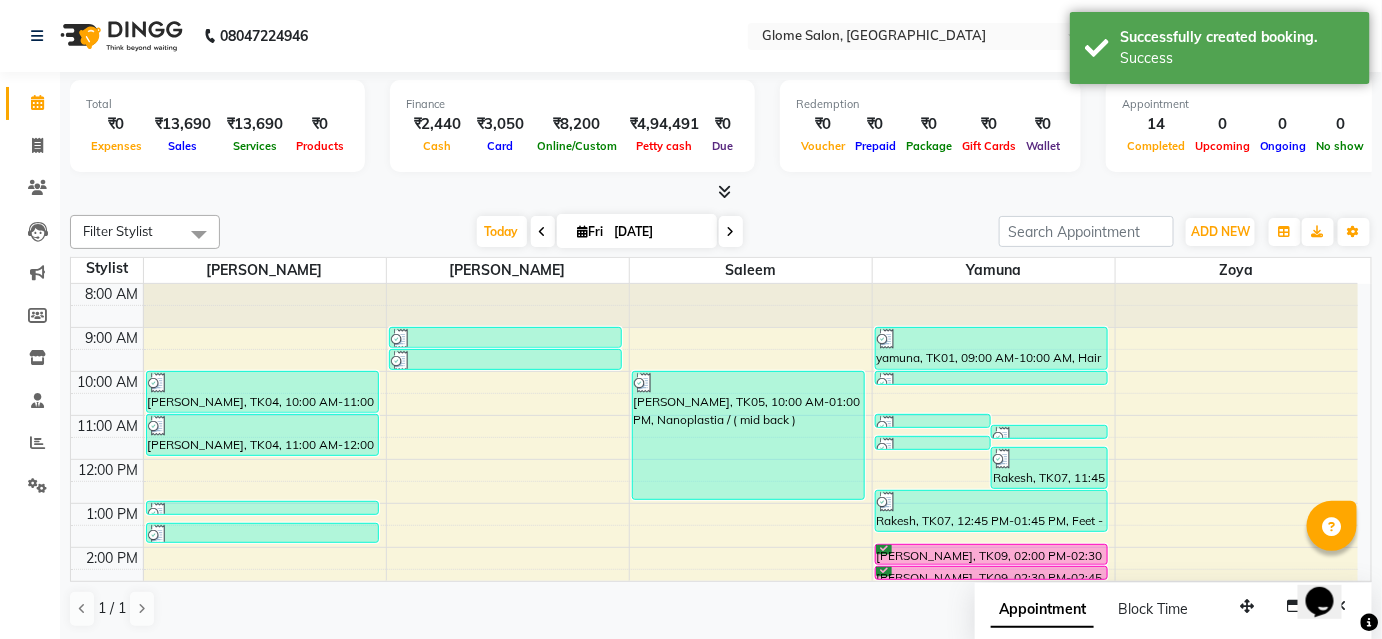 click on "8:00 AM 9:00 AM 10:00 AM 11:00 AM 12:00 PM 1:00 PM 2:00 PM 3:00 PM 4:00 PM 5:00 PM 6:00 PM 7:00 PM 8:00 PM     Paramjeeth Kaur, TK04, 10:00 AM-11:00 AM, Hands - Chocolate Manicure     Paramjeeth Kaur, TK04, 11:00 AM-12:00 PM, Flavoured Waxing - Full Arms     [PERSON_NAME], TK06, 01:00 PM-01:20 PM, [PERSON_NAME] coloring      Aishwarya, TK08, 01:30 PM-02:00 PM, Threading  - Eyebrows     [PERSON_NAME], TK02, 09:00 AM-09:30 AM, Hair Cut - Fringe Cut     Allam, TK03, 09:30 AM-10:00 AM, Exclusive Men’S Services - Hair Cut     [PERSON_NAME], TK05, 10:00 AM-01:00 PM, Nanoplastia / ( mid back )     Rakesh, TK07, 11:00 AM-11:20 AM, Detan  - Face & Neck     Rakesh, TK07, 11:15 AM-11:35 AM, Detan  - Face & Neck     Rakesh, TK07, 11:30 AM-11:50 AM, Detan  - Full Arms     Rakesh, TK07, 11:45 AM-12:45 PM, Flavoured Waxing - Full Arms     yamuna, TK01, 09:00 AM-10:00 AM, Hair Cut - Advanced Hair Cut     yamuna, TK01, 10:00 AM-10:10 AM, Cut file     Rakesh, TK07, 12:45 PM-01:45 PM, Feet - Alovera Pedicure" at bounding box center (714, 569) 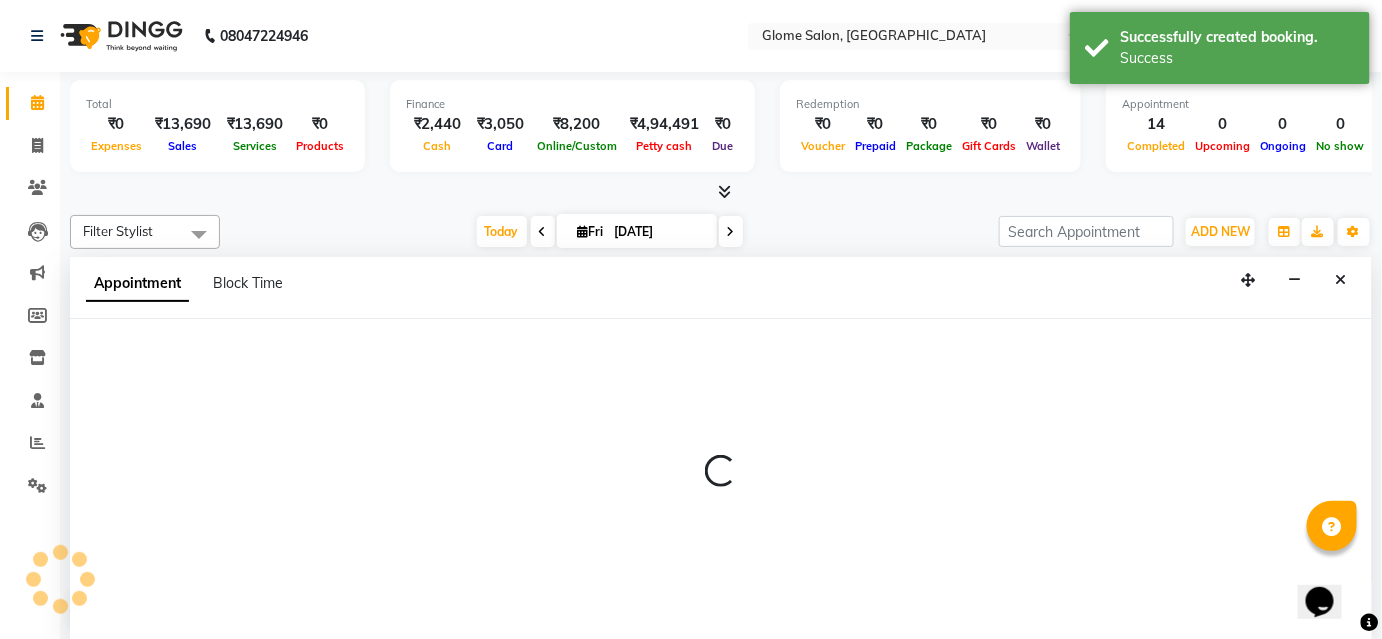 select on "34177" 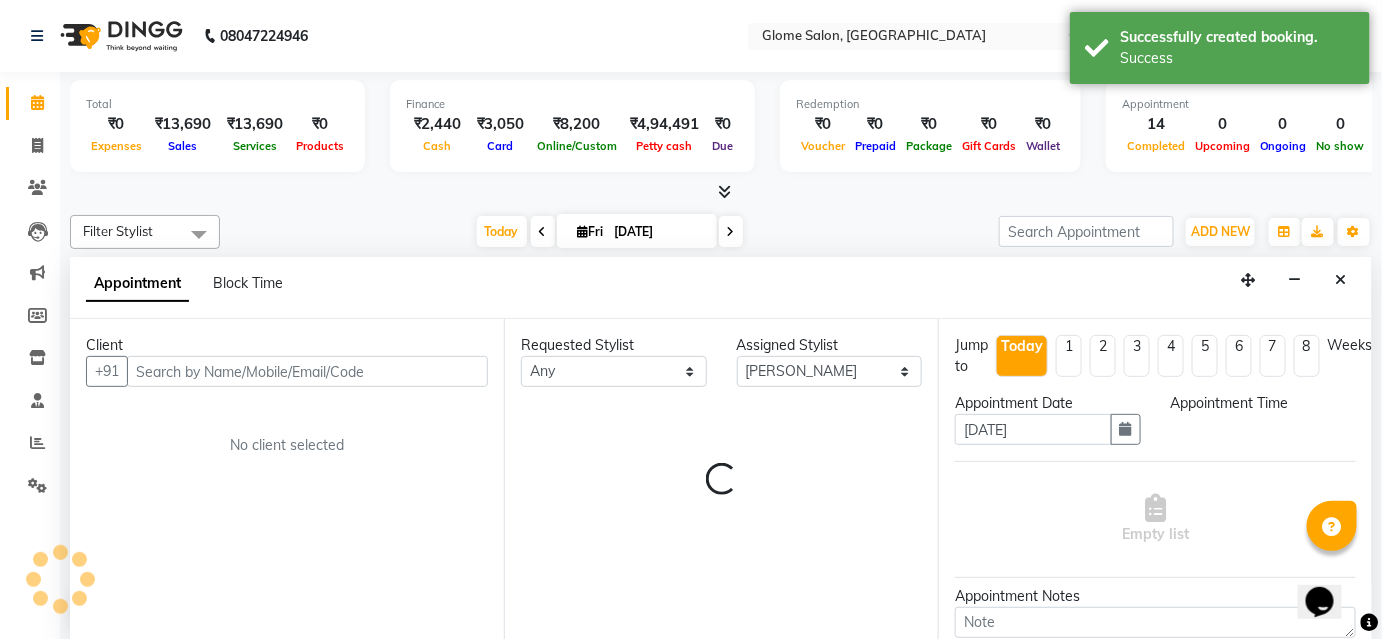 scroll, scrollTop: 0, scrollLeft: 0, axis: both 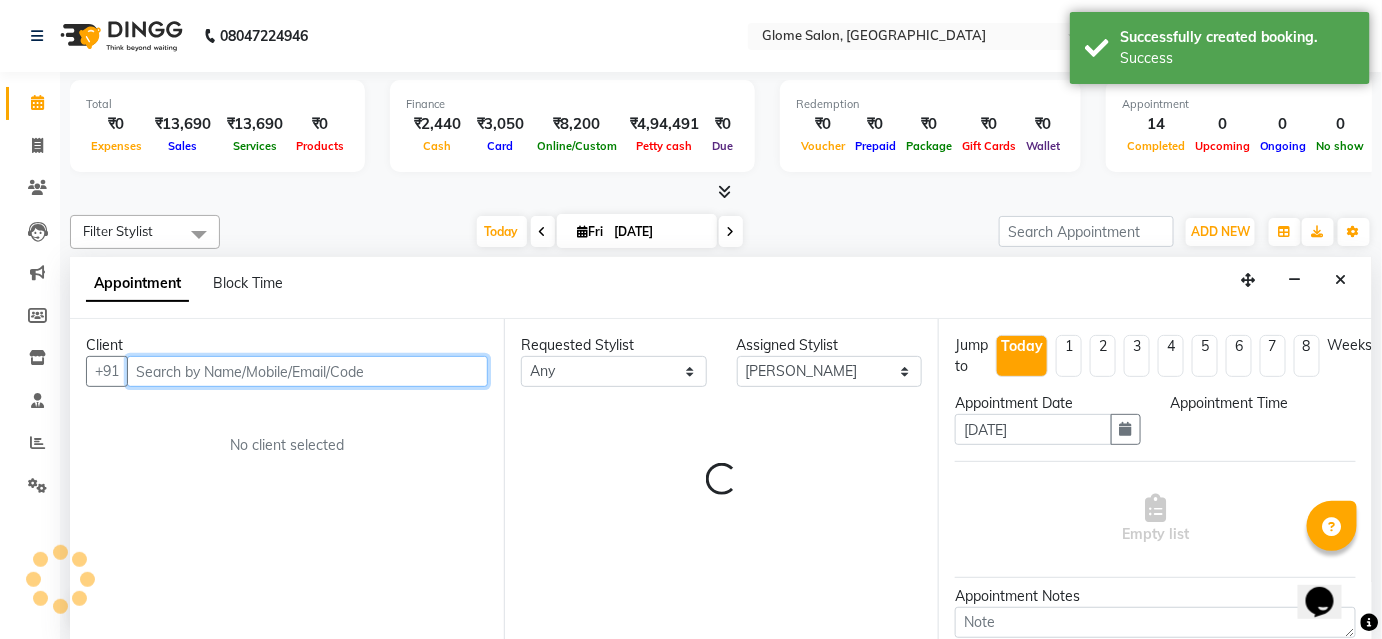 select on "780" 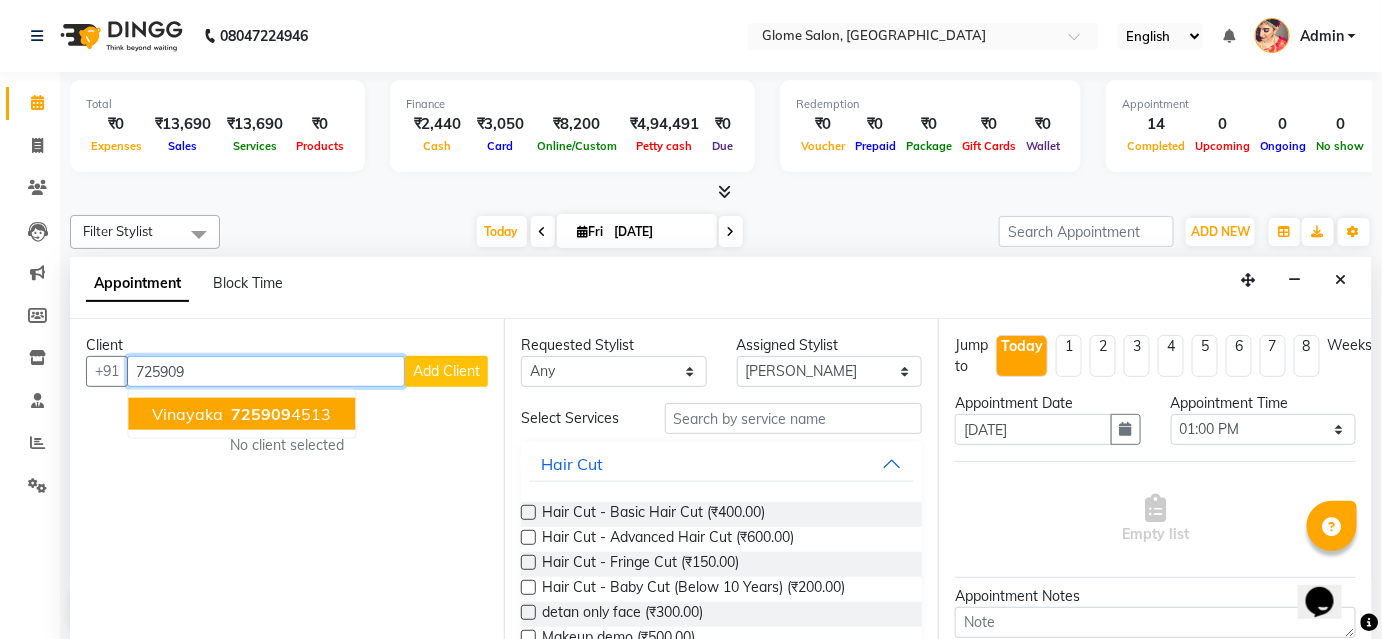 click on "725909 4513" at bounding box center [279, 414] 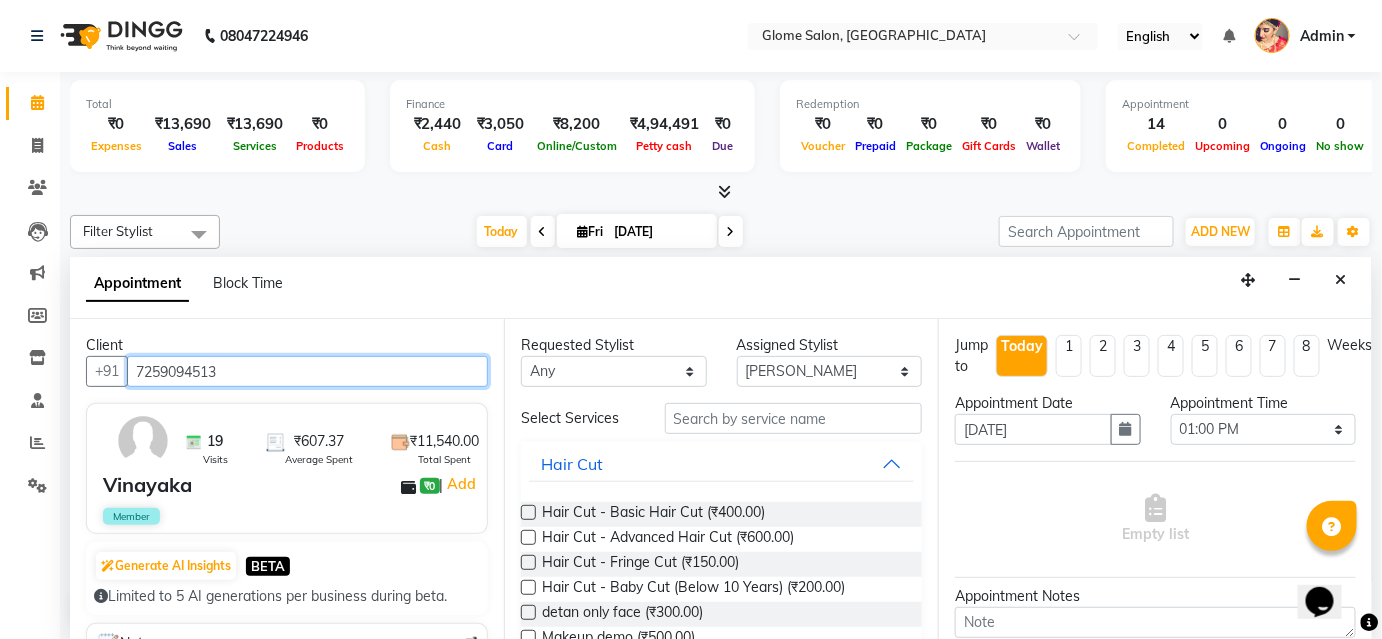 type on "7259094513" 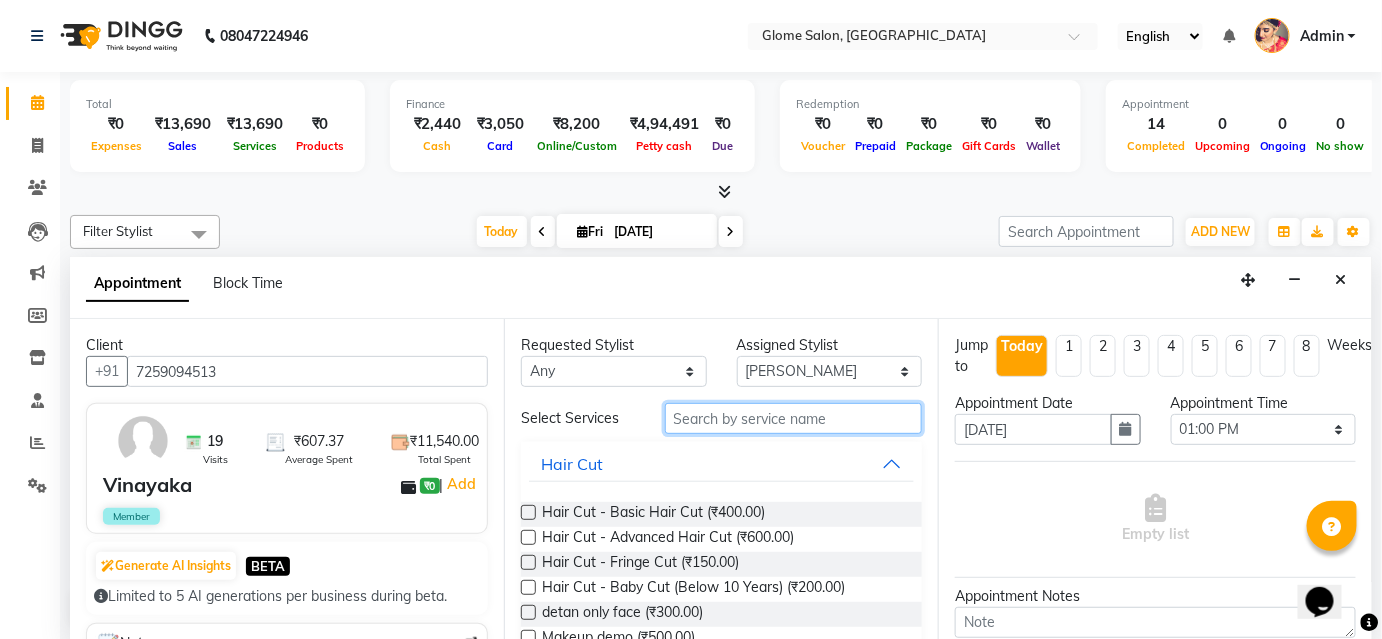 click at bounding box center (793, 418) 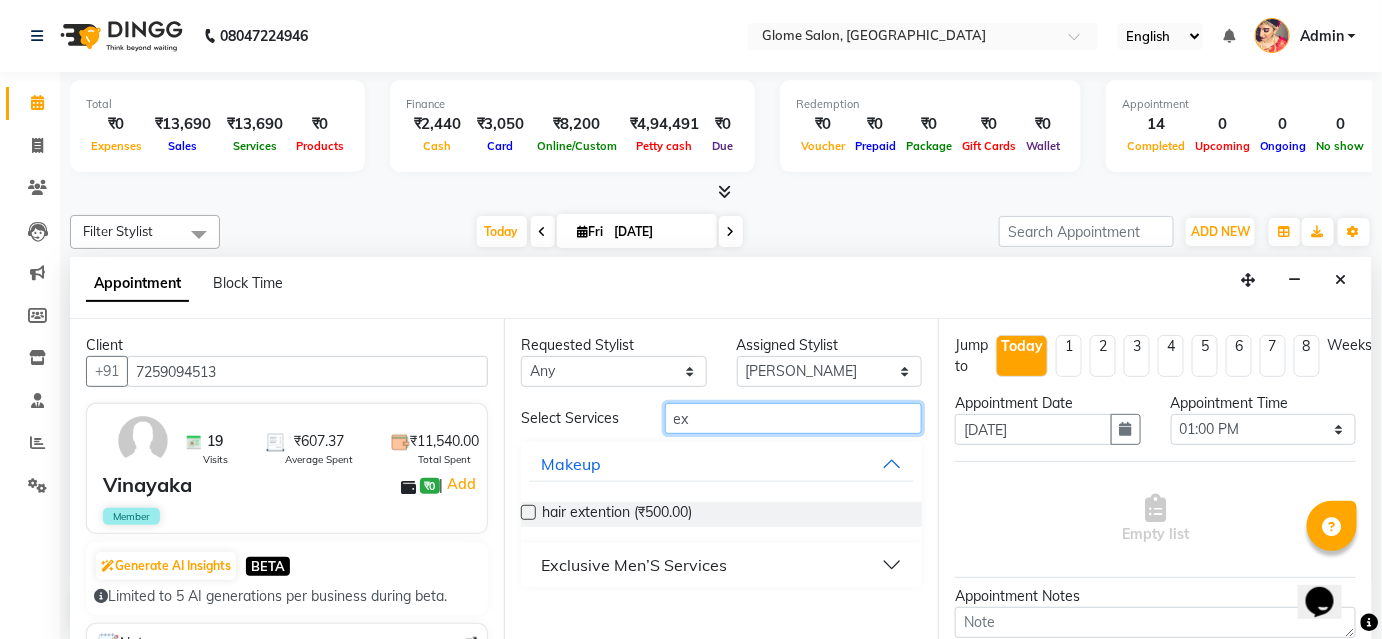 type on "ex" 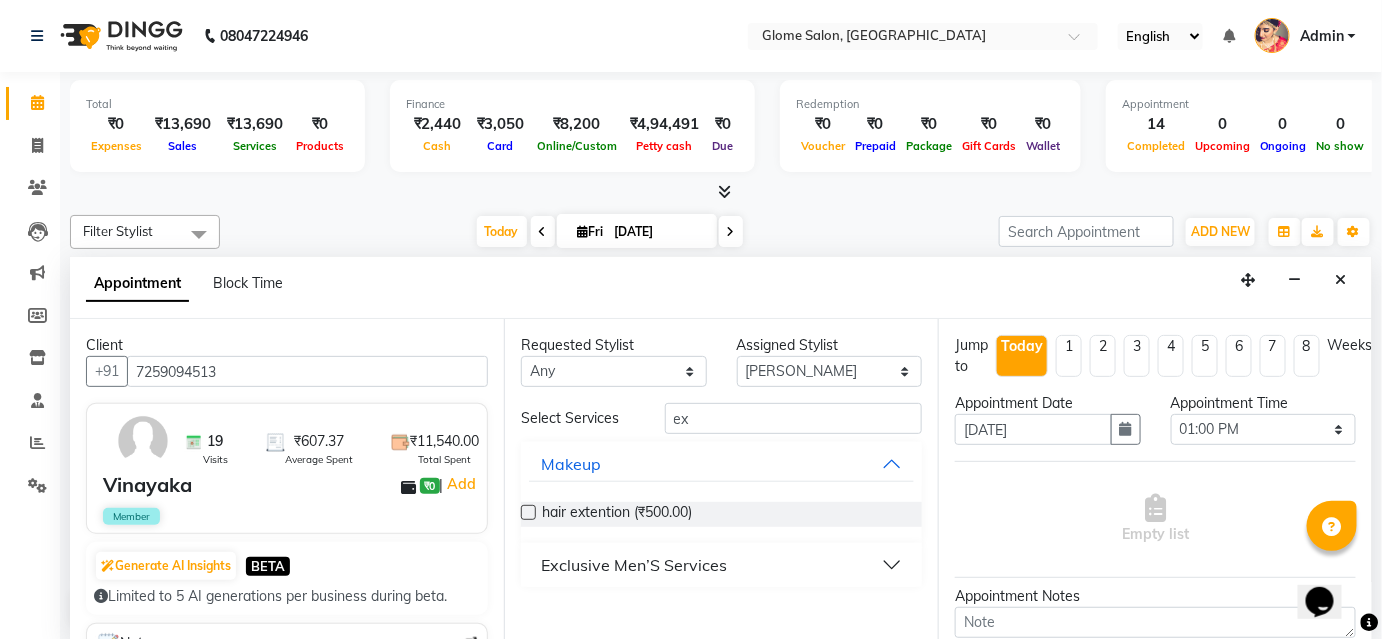 click on "Exclusive Men’S Services" at bounding box center [634, 565] 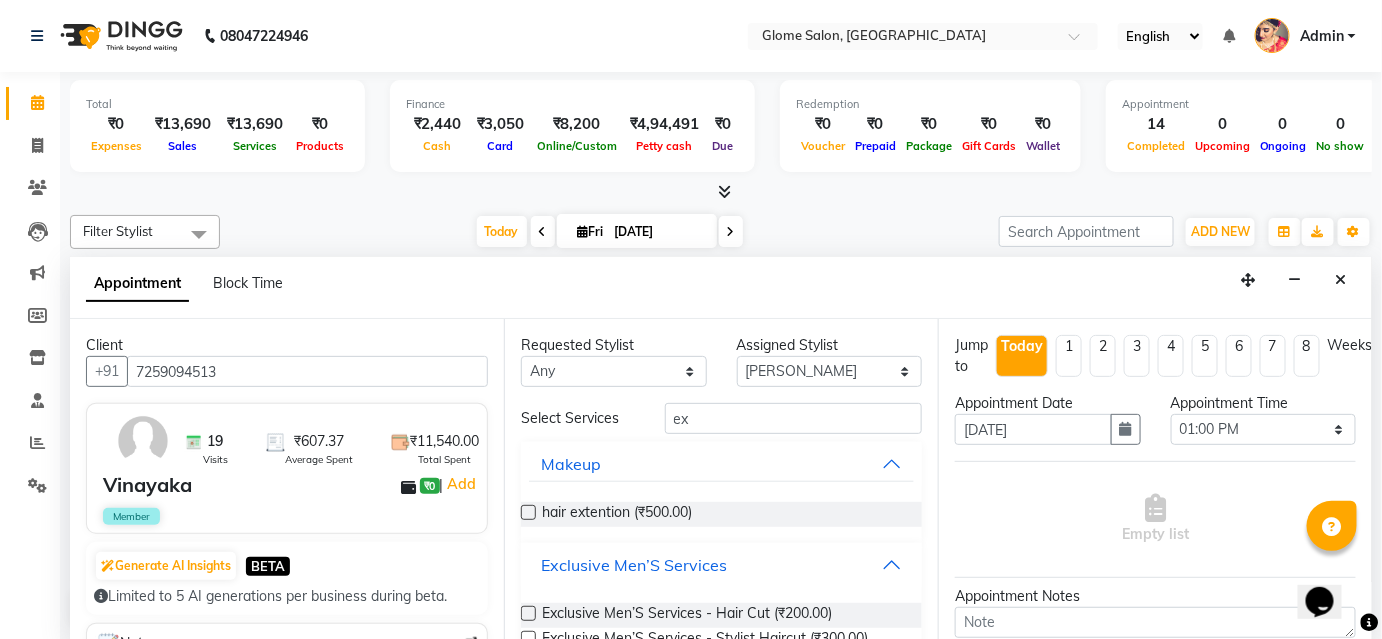 scroll, scrollTop: 181, scrollLeft: 0, axis: vertical 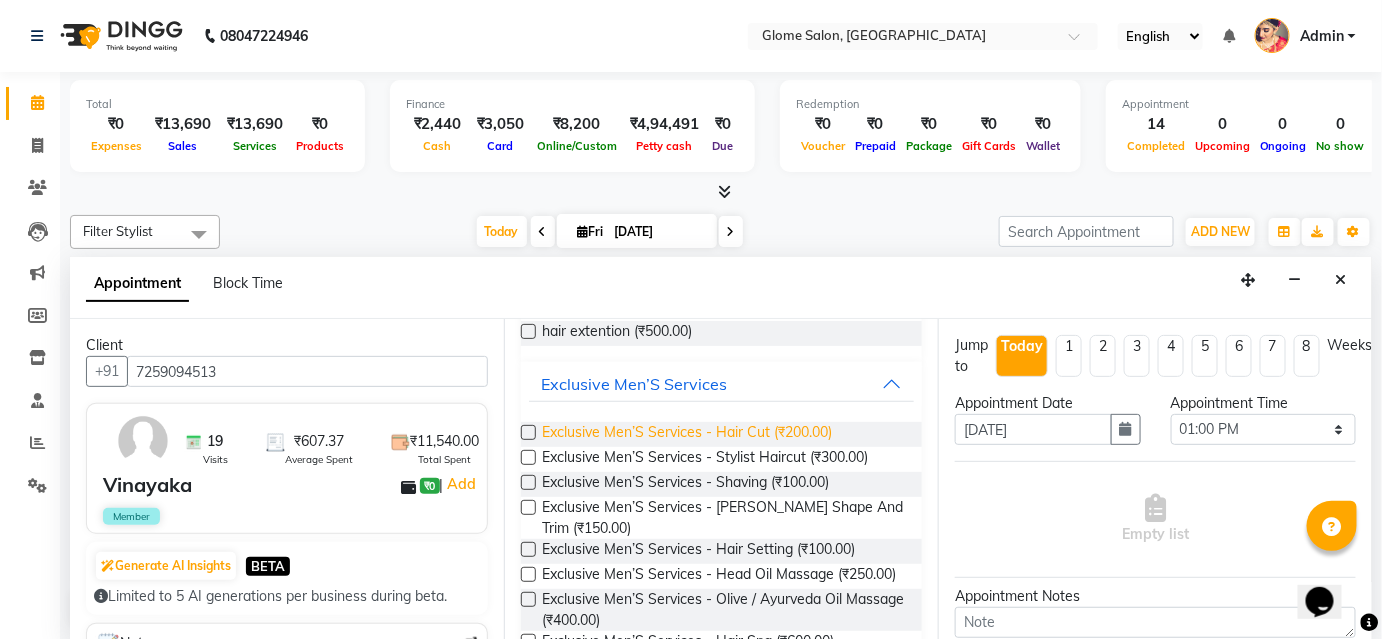 click on "Exclusive Men’S Services - Hair Cut (₹200.00)" at bounding box center (687, 434) 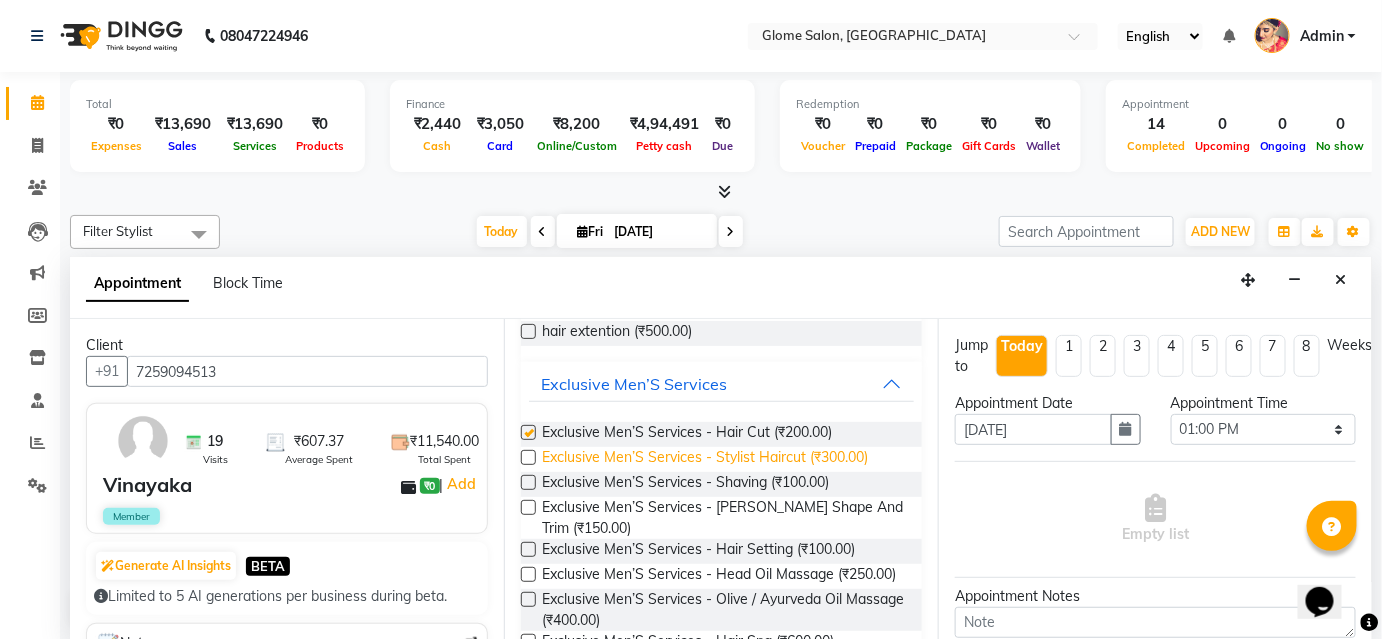 checkbox on "false" 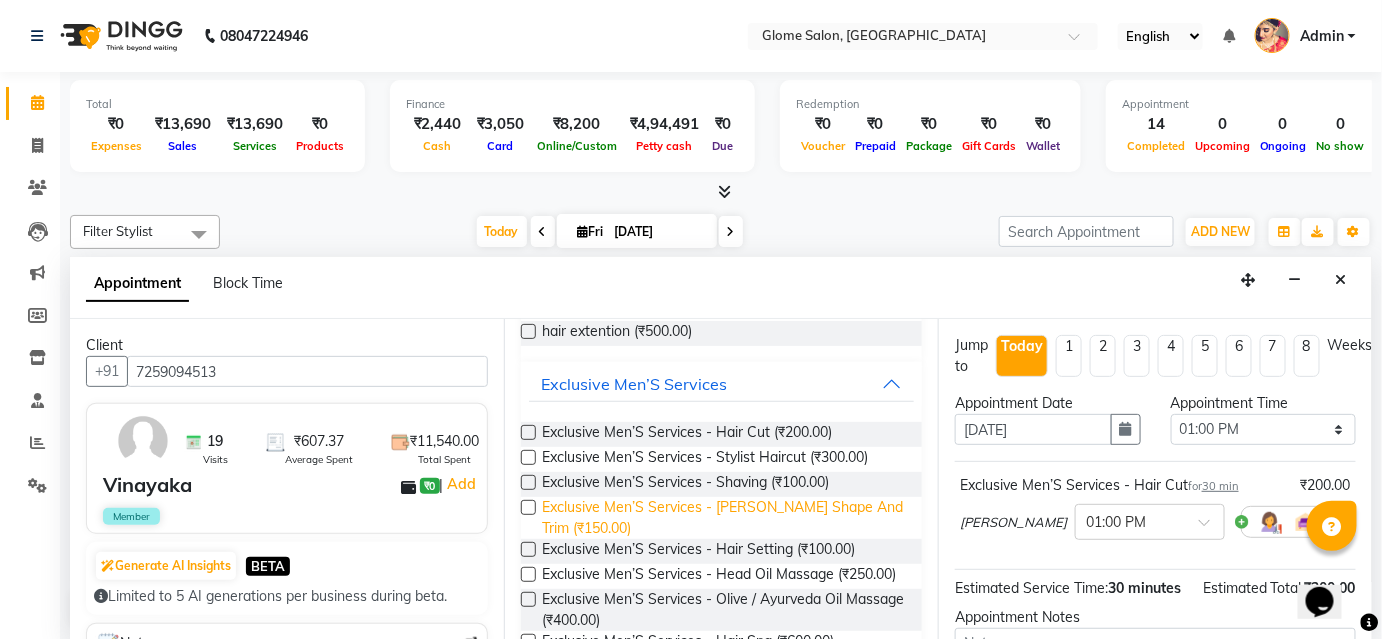 drag, startPoint x: 808, startPoint y: 500, endPoint x: 1051, endPoint y: 556, distance: 249.3692 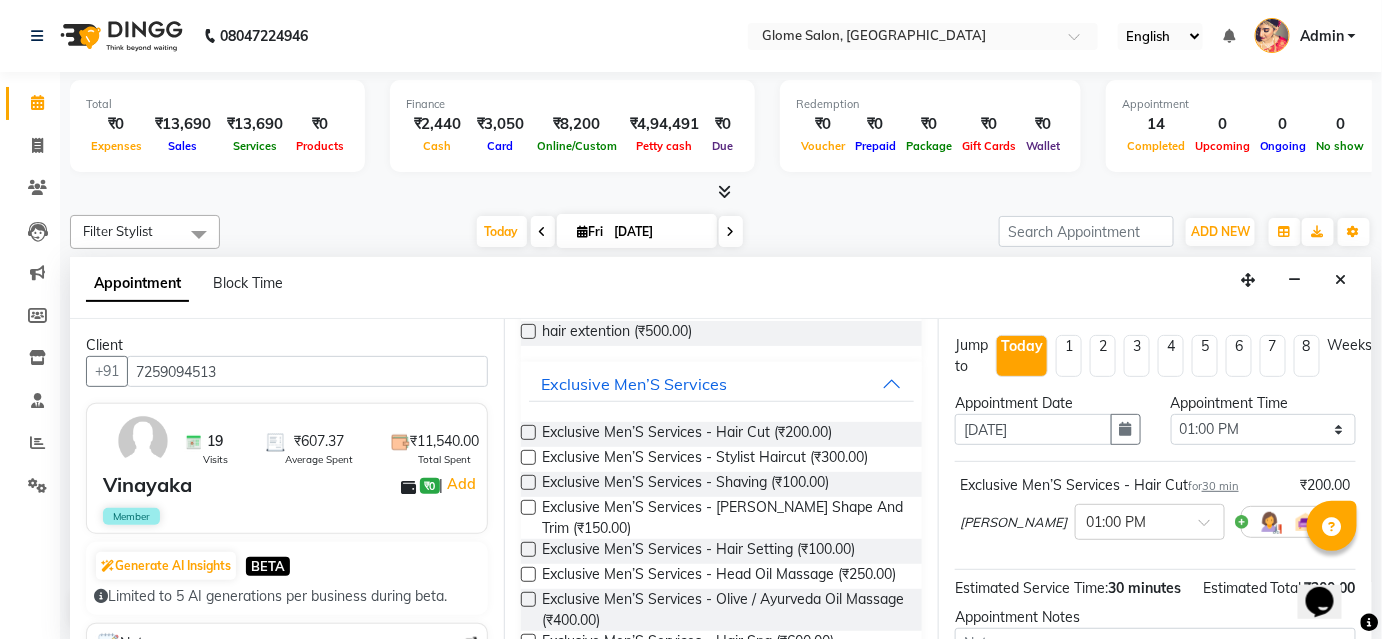 click on "Exclusive Men’S Services - [PERSON_NAME] Shape And Trim (₹150.00)" at bounding box center (724, 518) 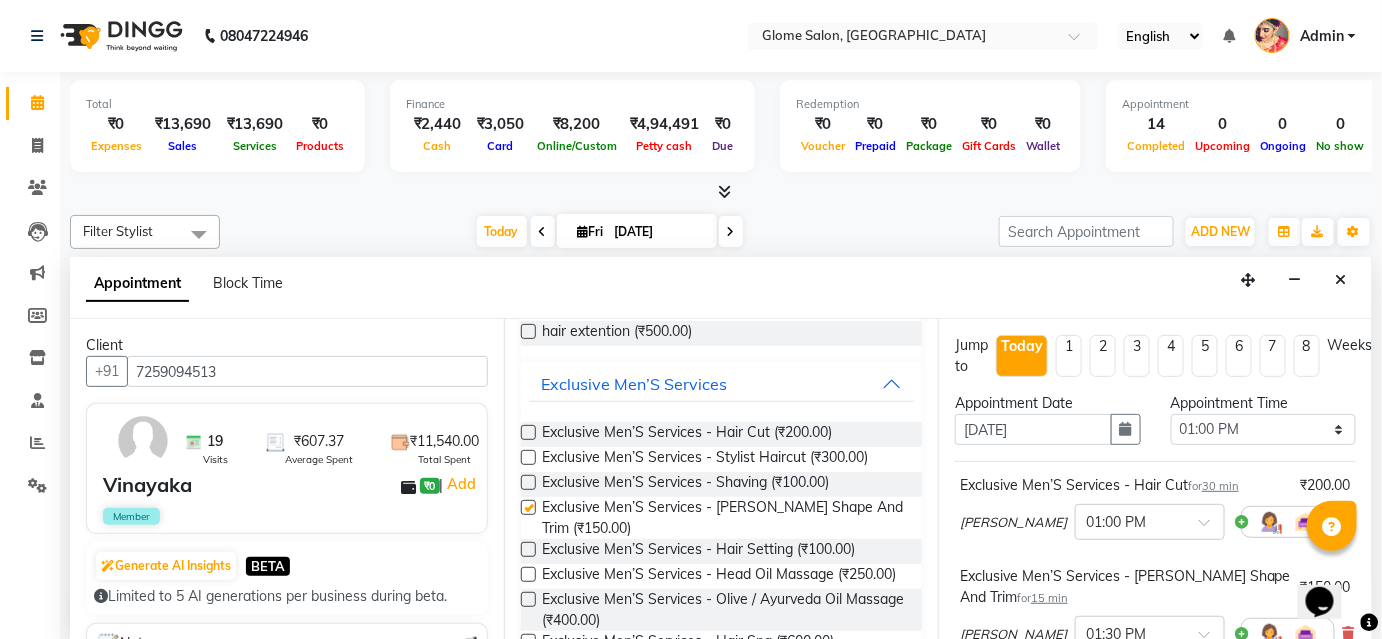 checkbox on "false" 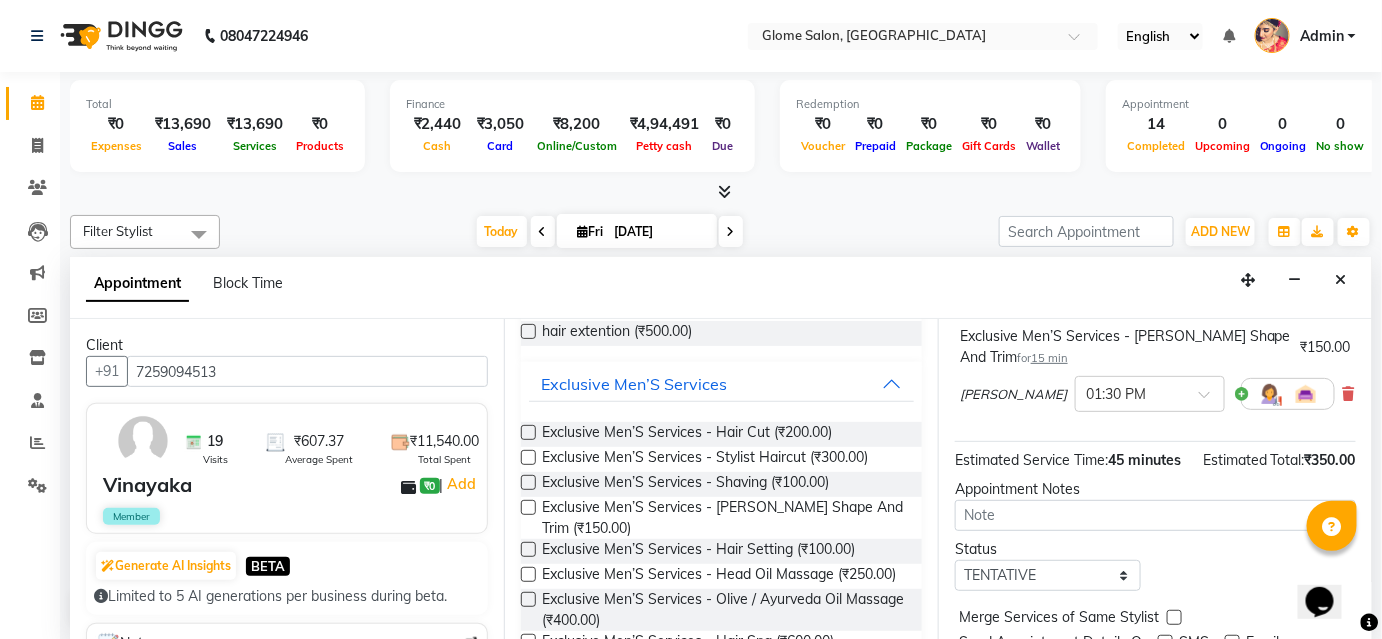 scroll, scrollTop: 336, scrollLeft: 0, axis: vertical 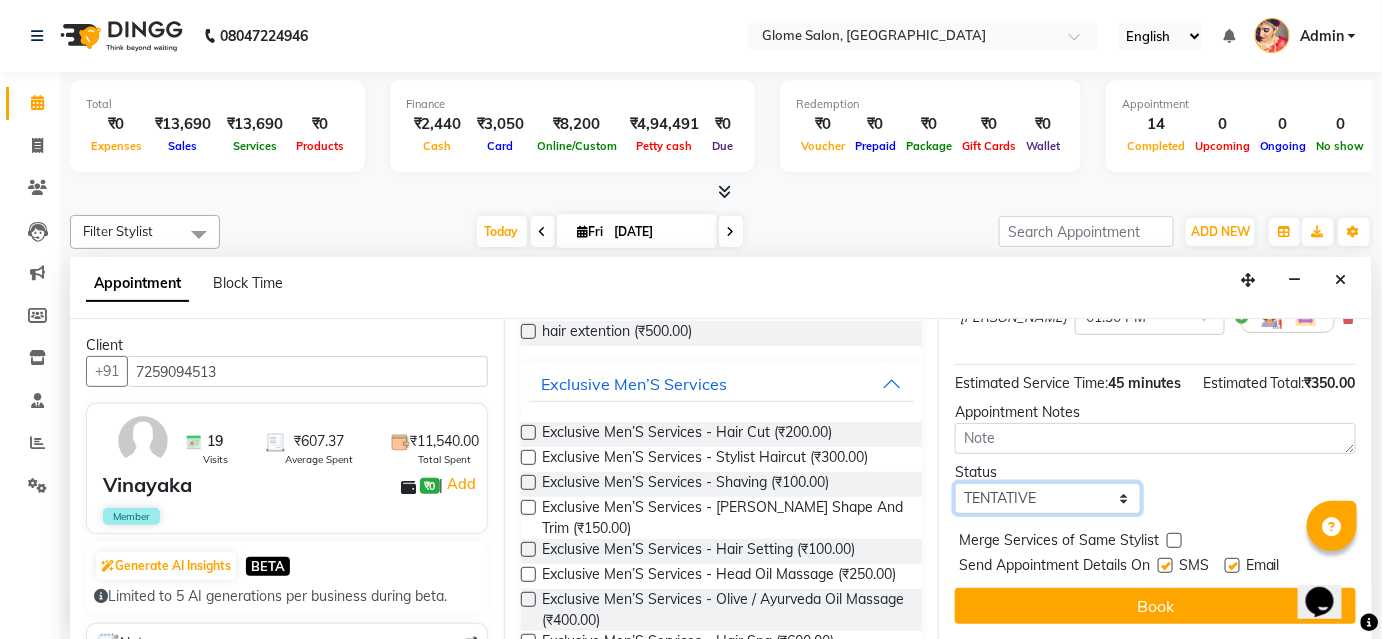 click on "Select TENTATIVE CONFIRM CHECK-IN UPCOMING" at bounding box center (1048, 498) 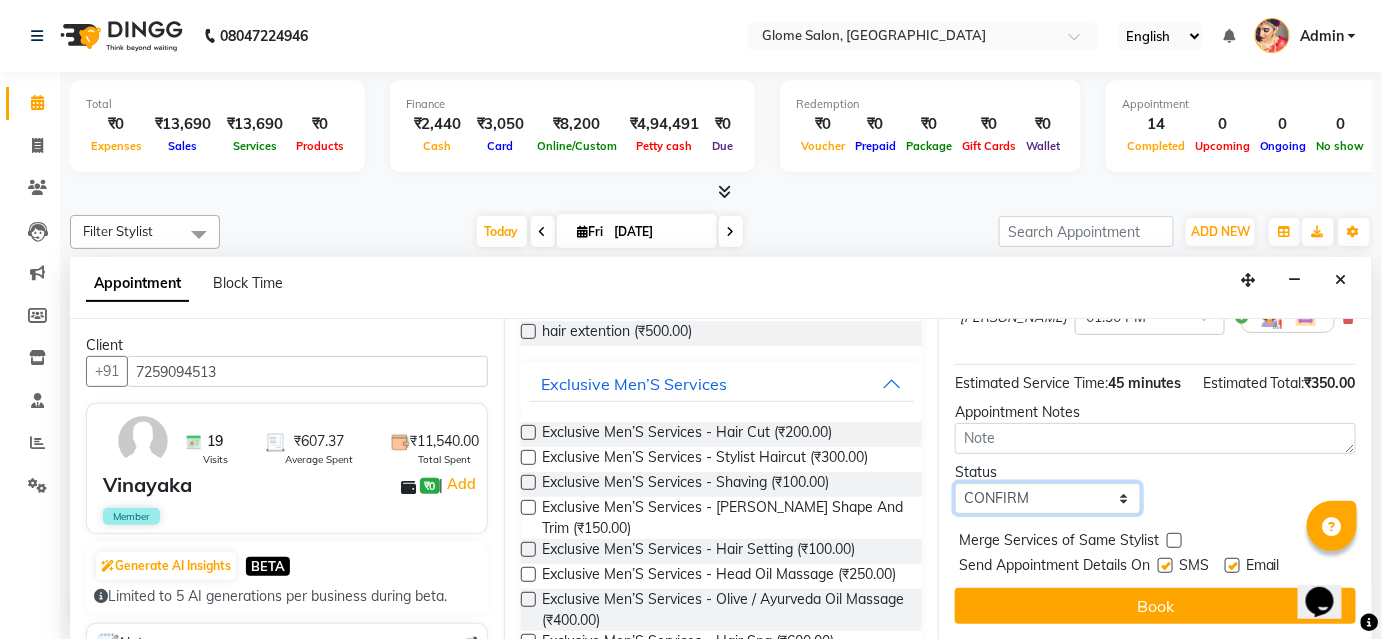 click on "Select TENTATIVE CONFIRM CHECK-IN UPCOMING" at bounding box center (1048, 498) 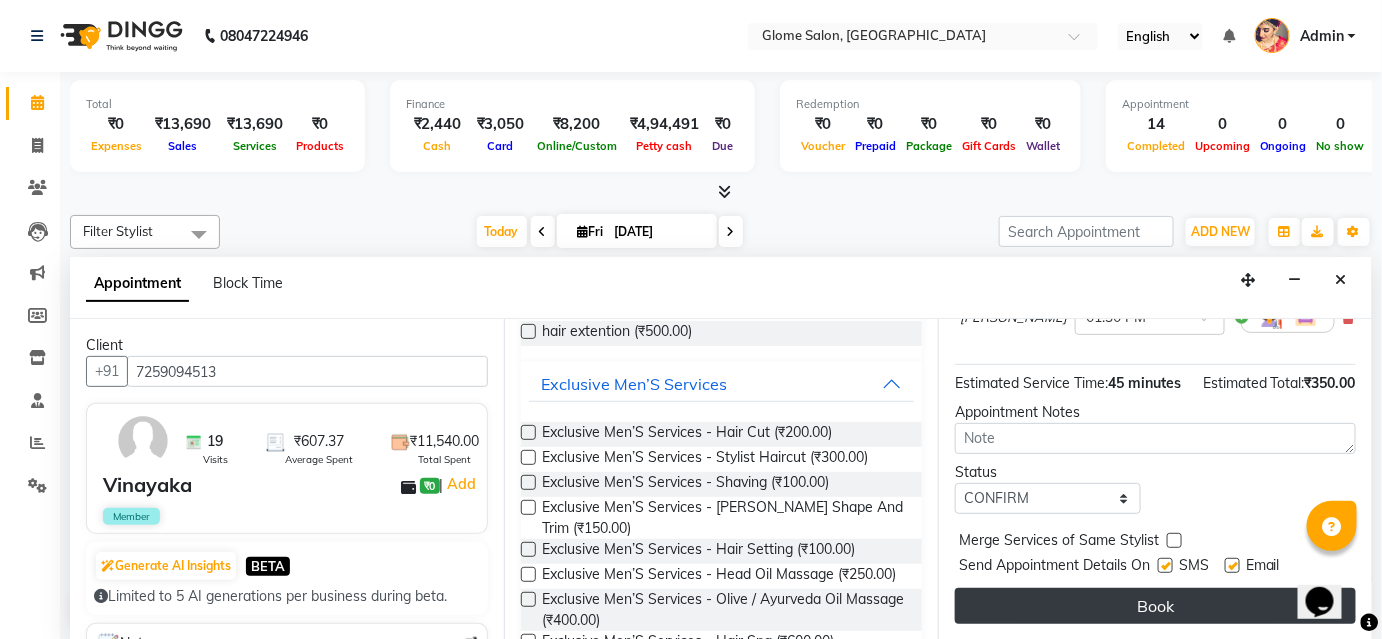 click on "Book" at bounding box center (1155, 606) 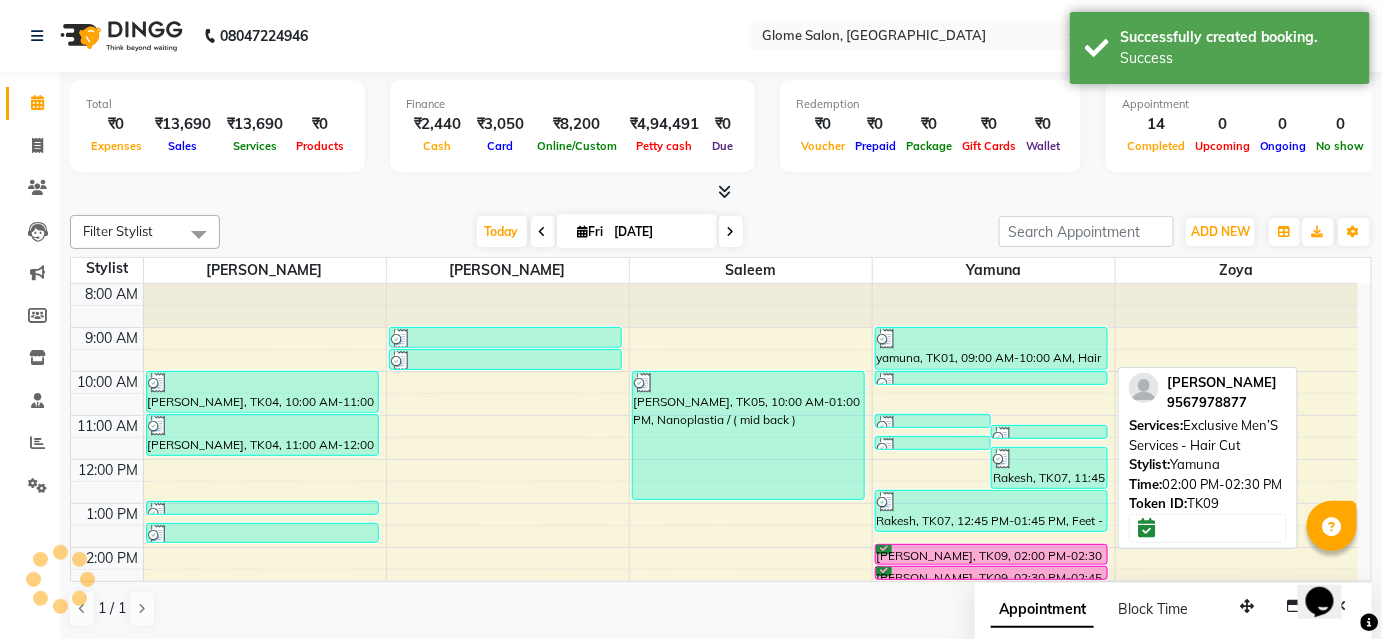scroll, scrollTop: 0, scrollLeft: 0, axis: both 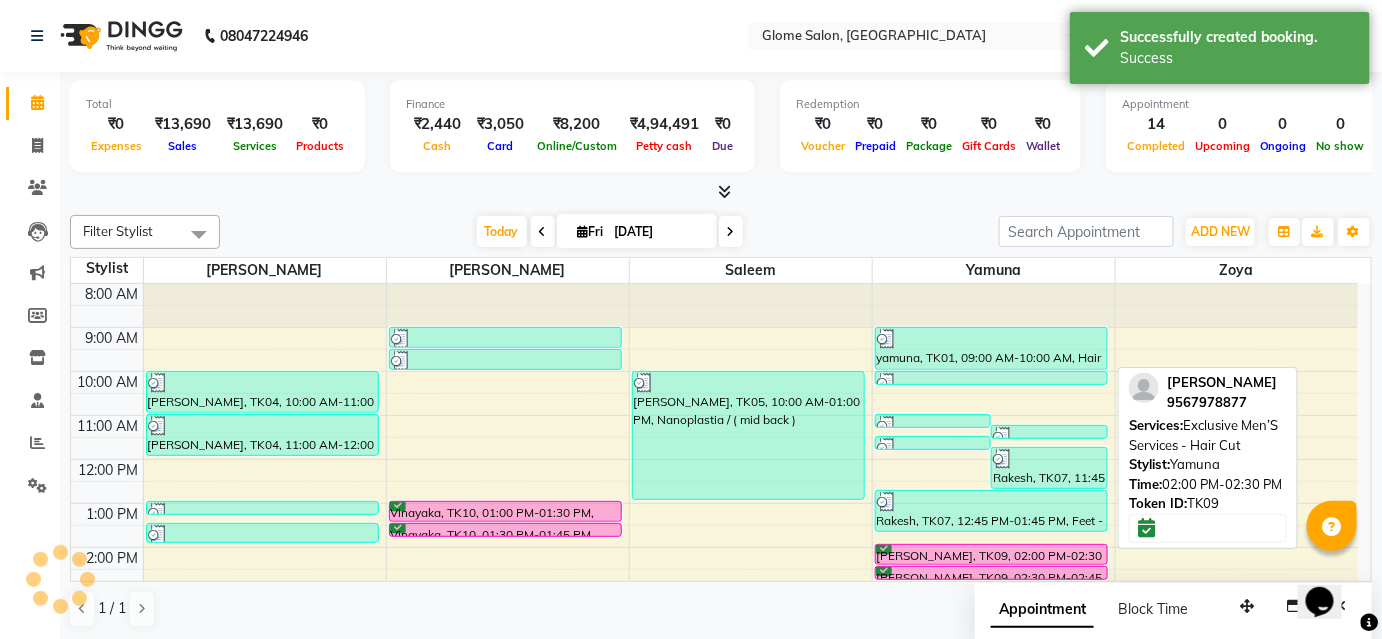 click on "[PERSON_NAME], TK09, 02:00 PM-02:30 PM, Exclusive Men’S Services - Hair Cut" at bounding box center (992, 554) 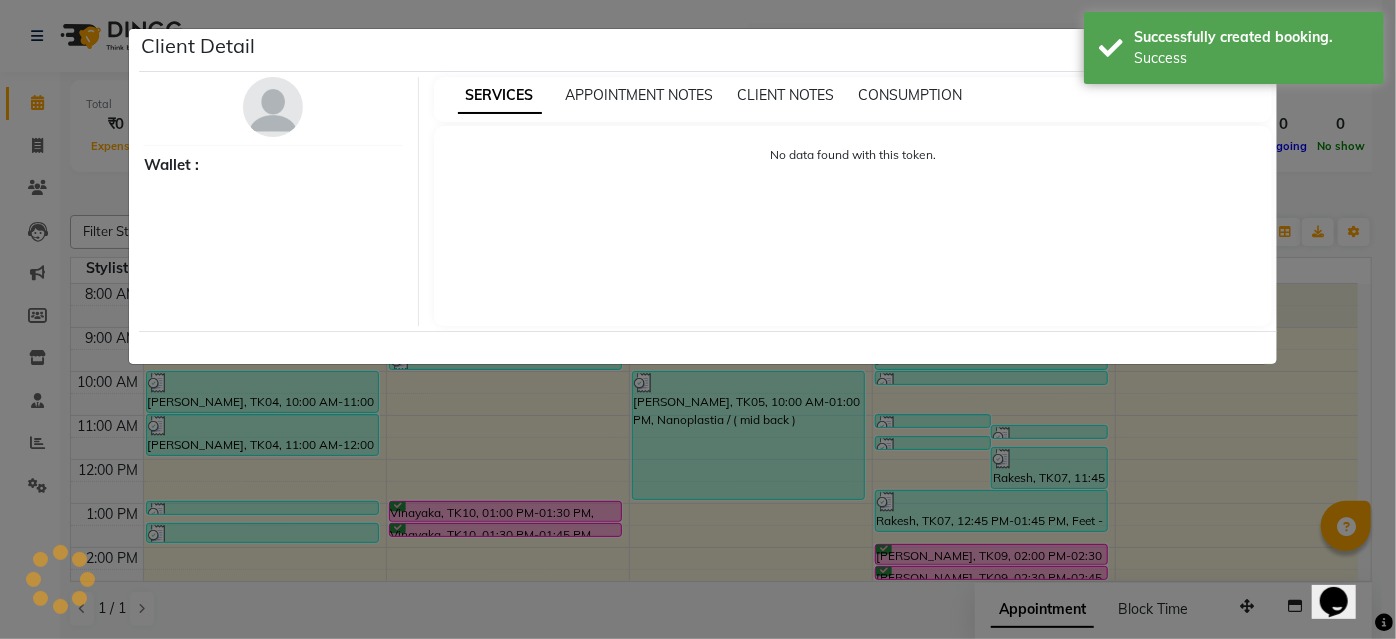 select on "6" 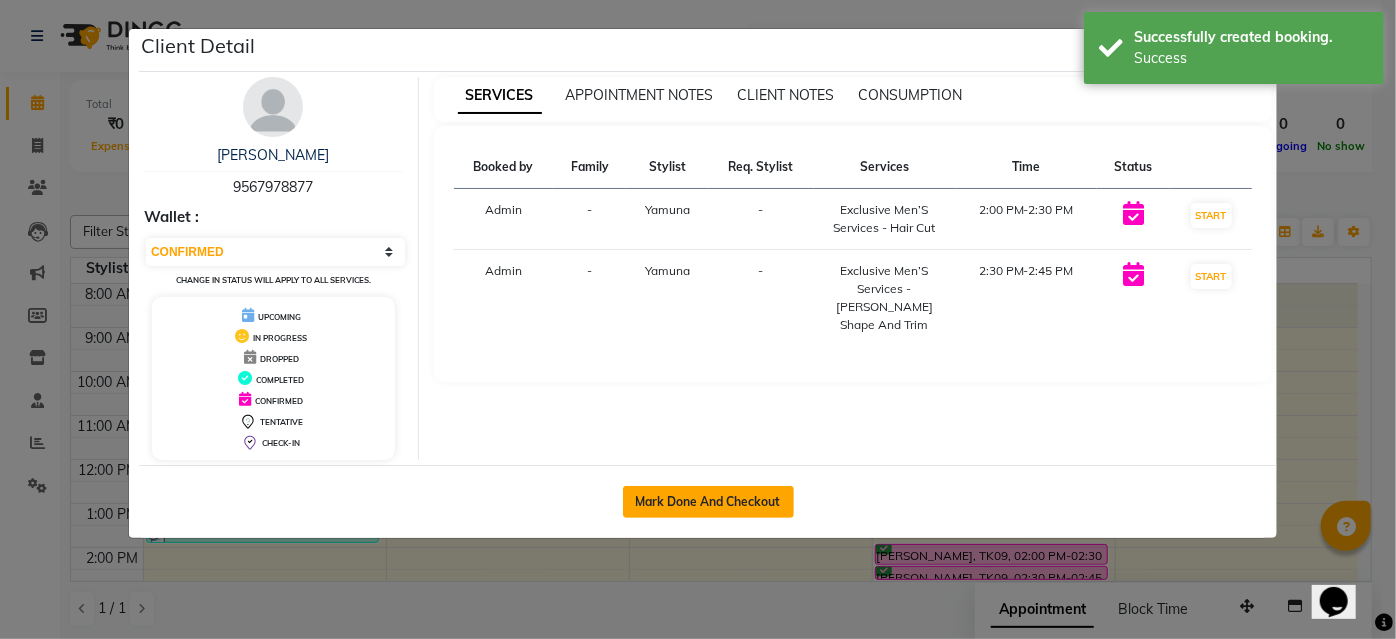 click on "Mark Done And Checkout" 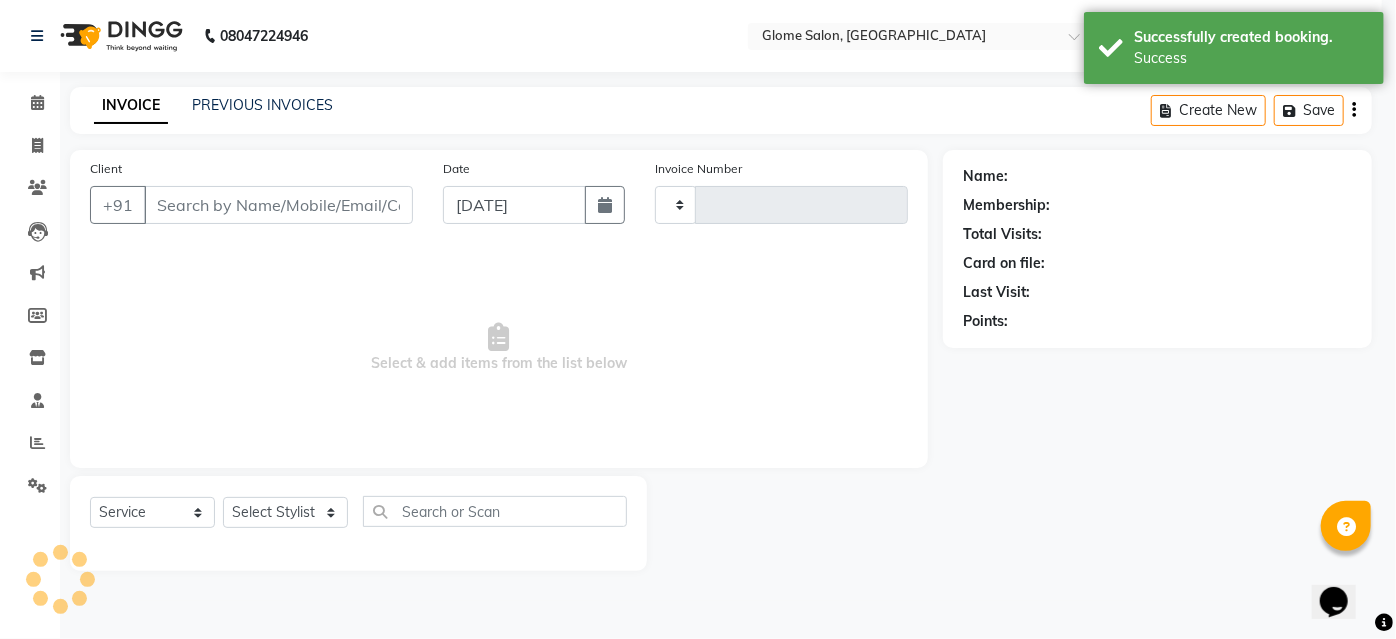 type on "1421" 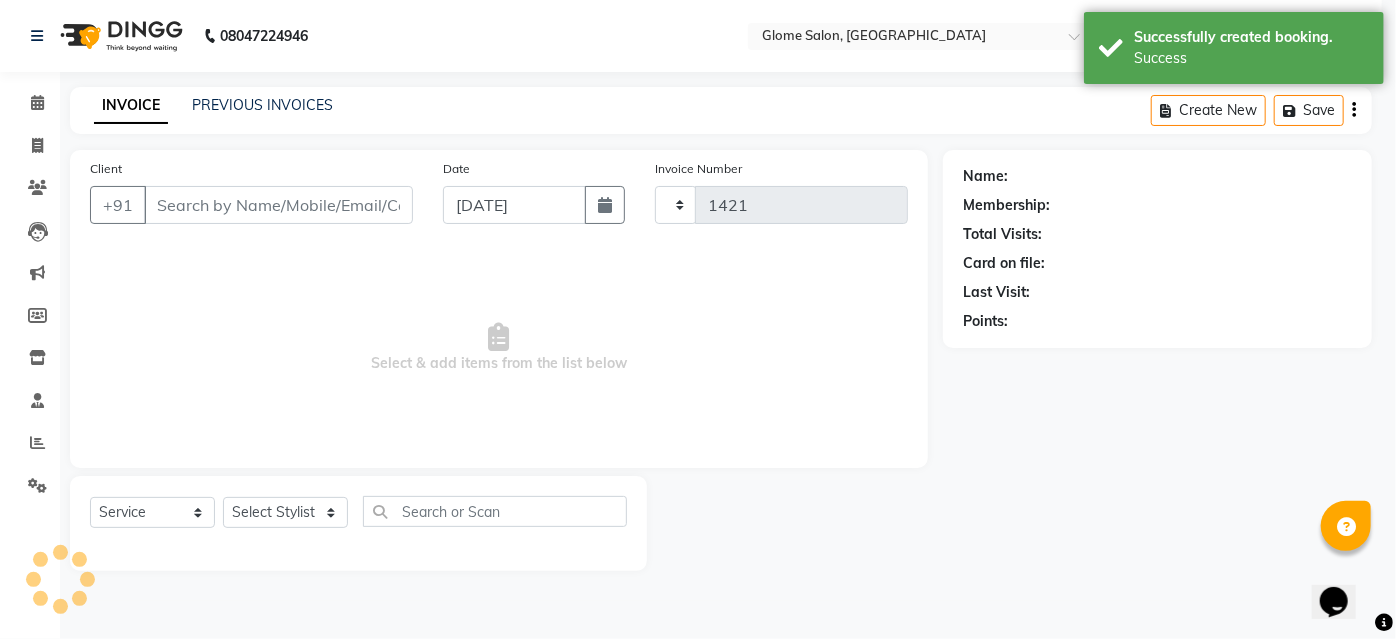 select on "5199" 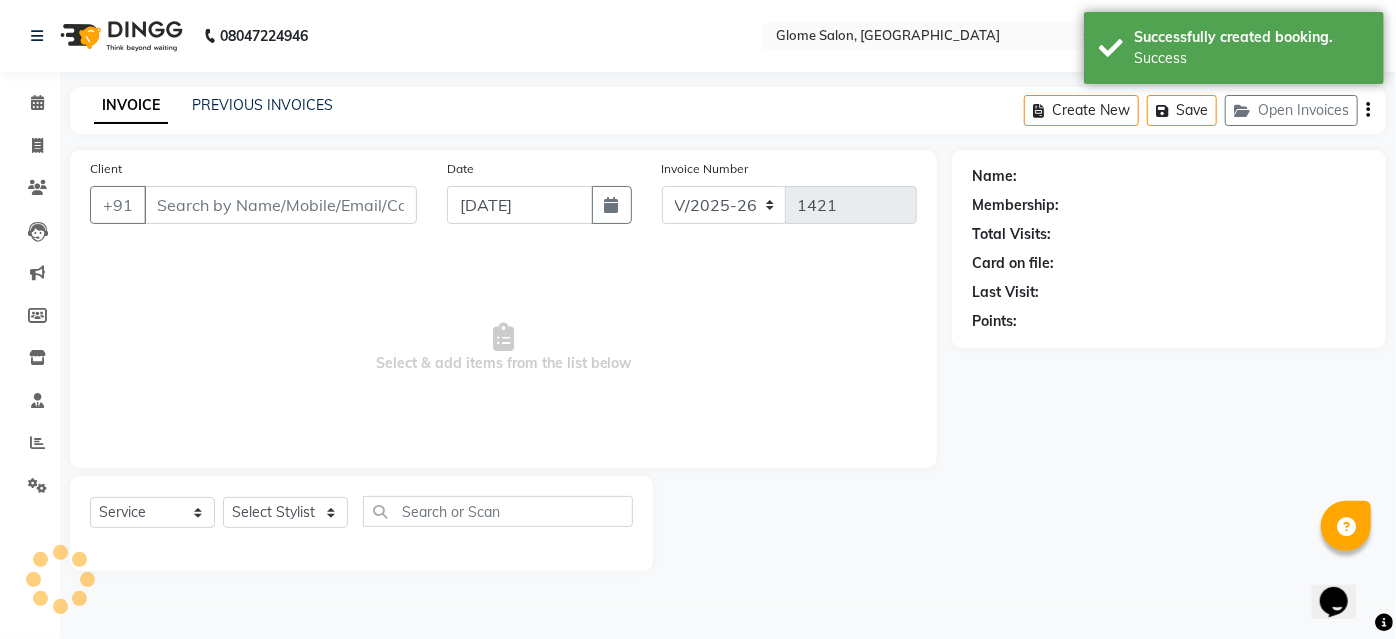 type on "9567978877" 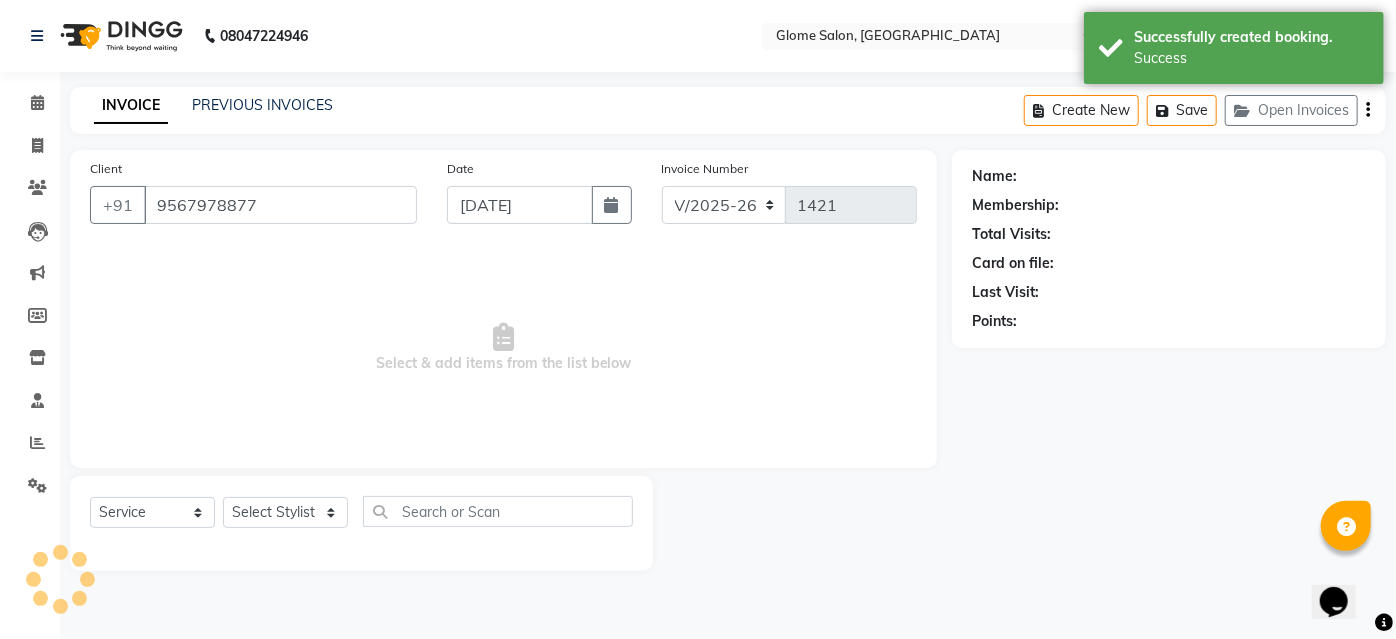 select on "34178" 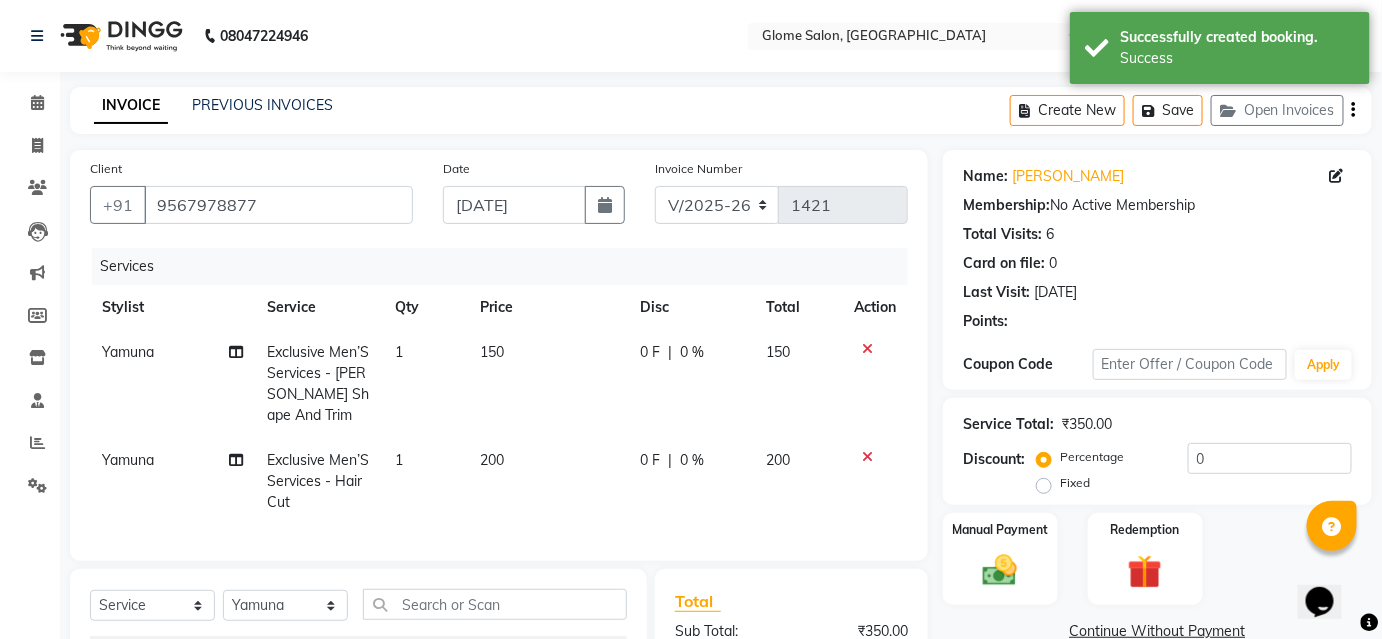 scroll, scrollTop: 268, scrollLeft: 0, axis: vertical 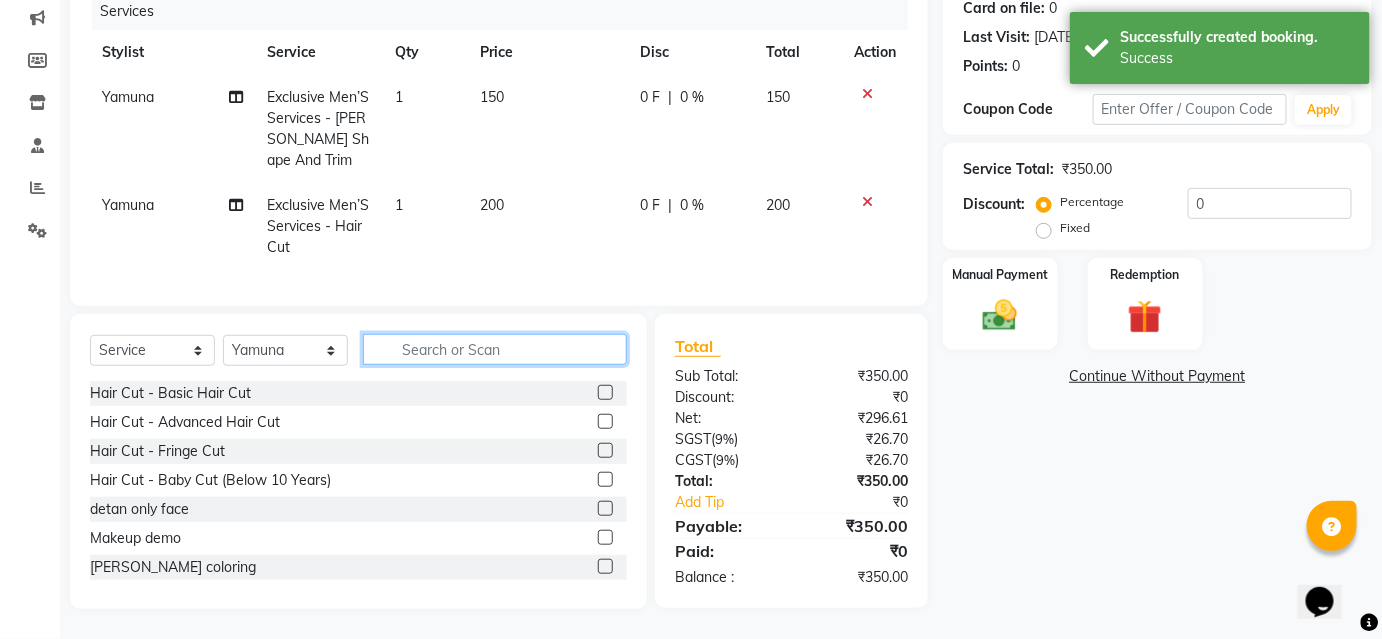 click 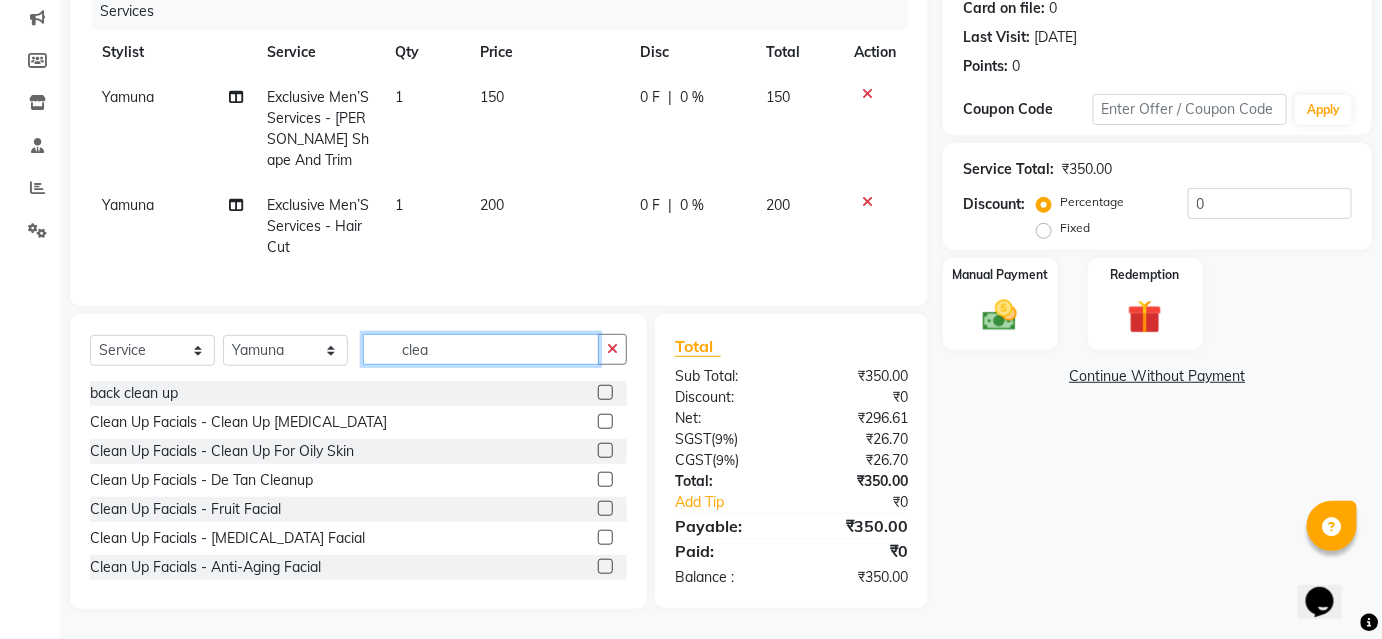 type on "clea" 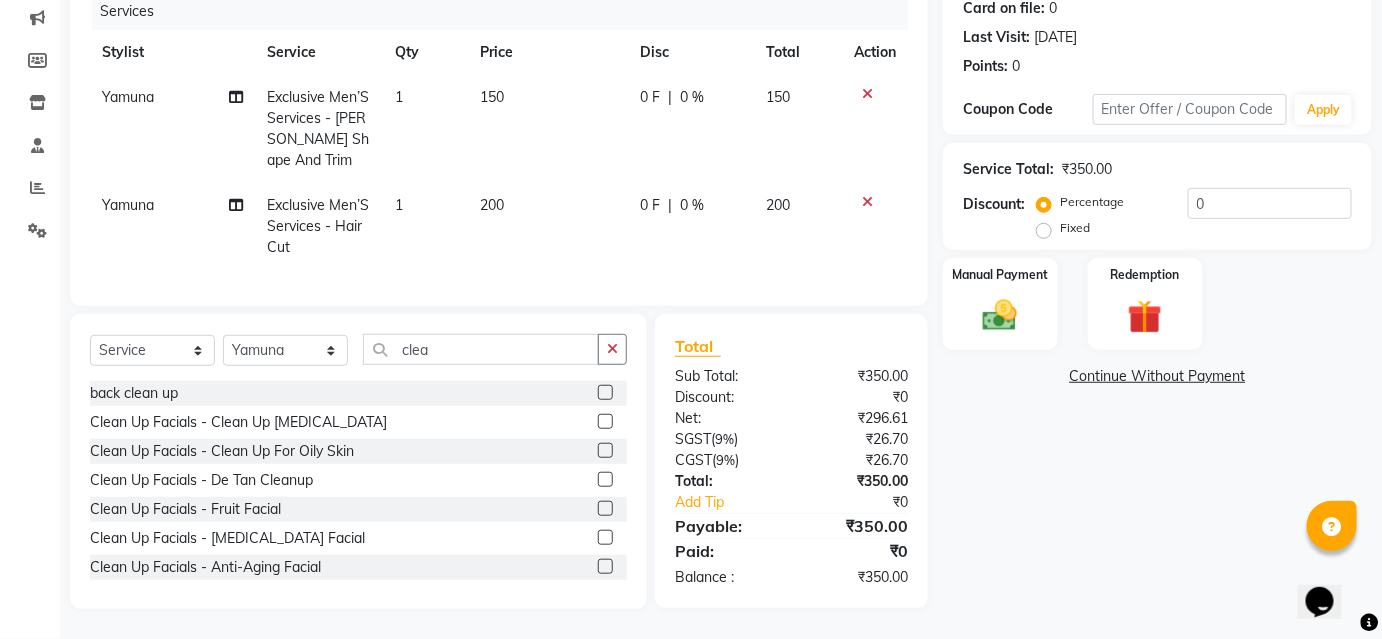 click 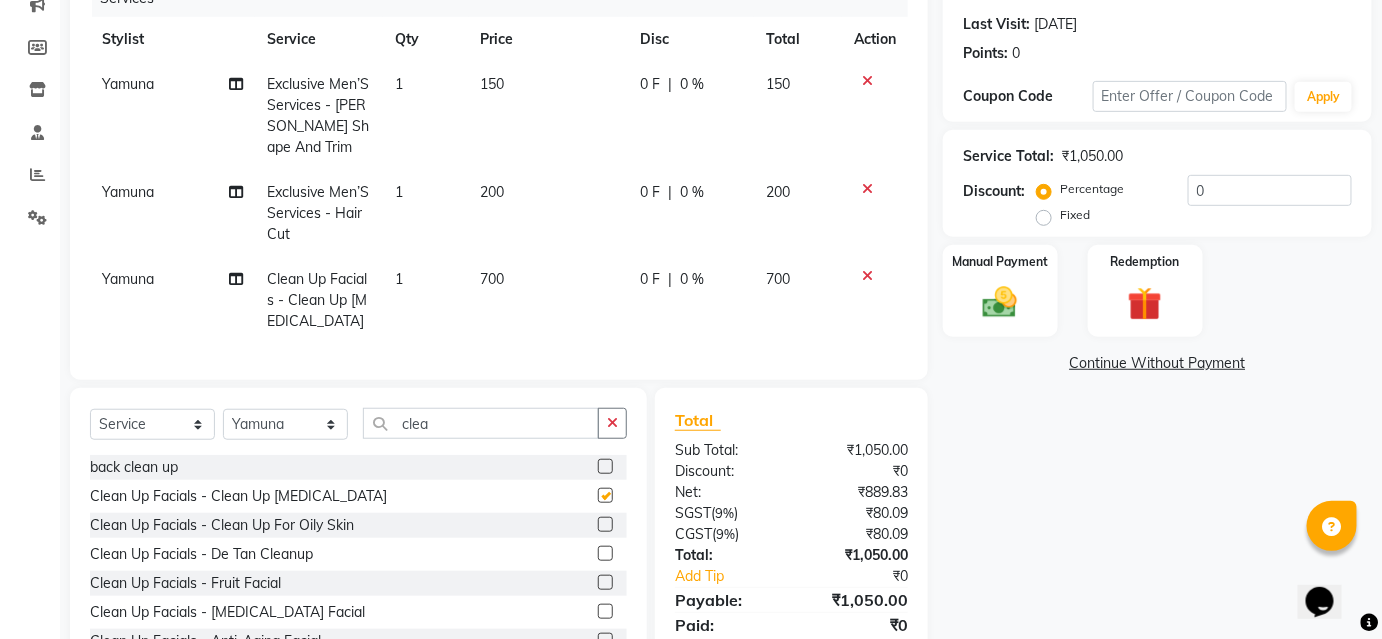 checkbox on "false" 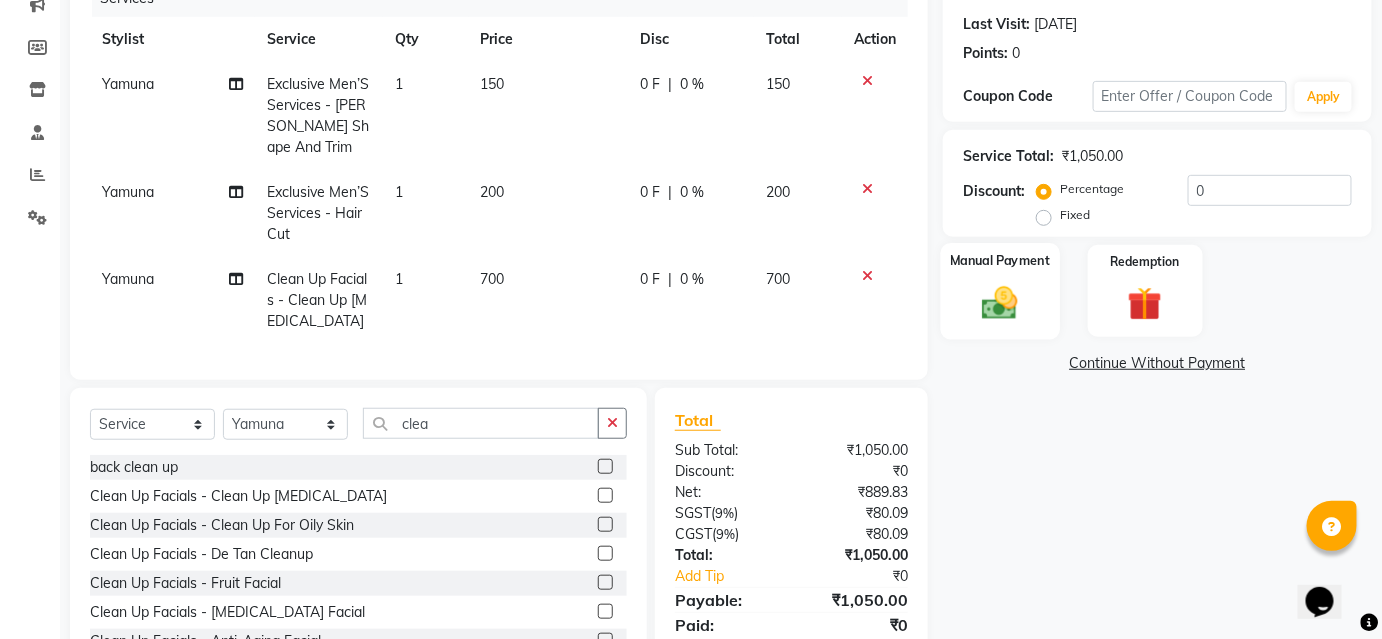 click 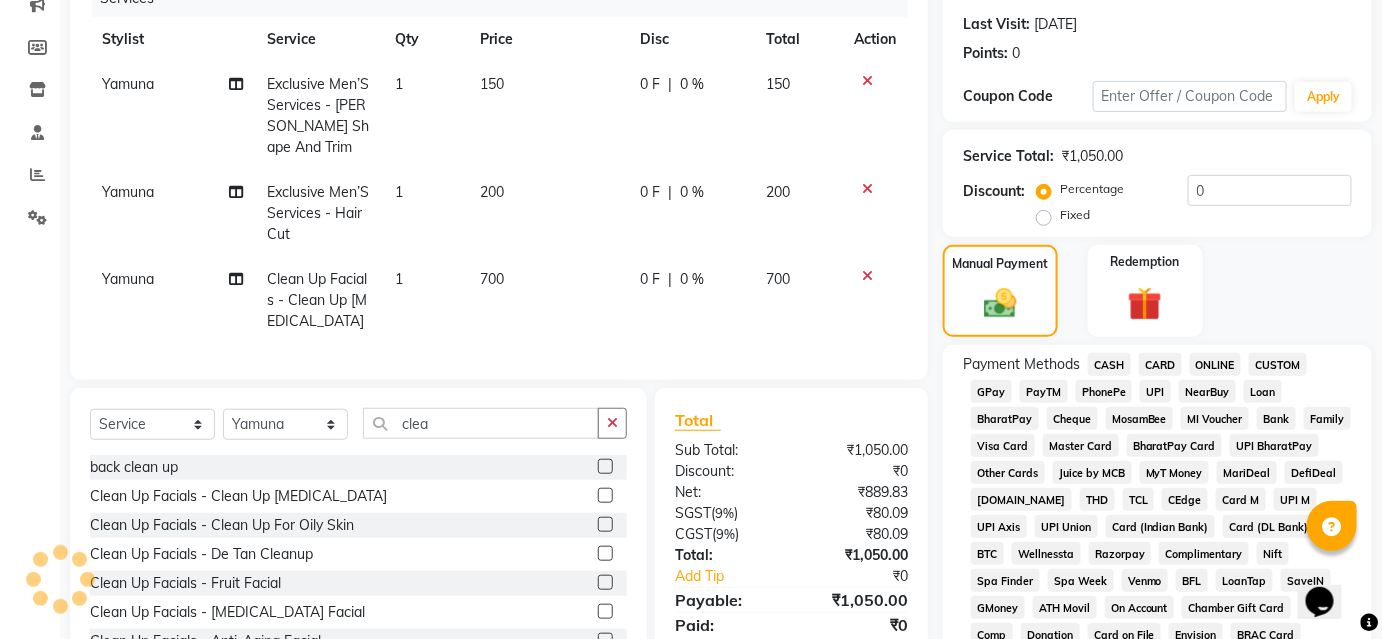click on "Fixed" 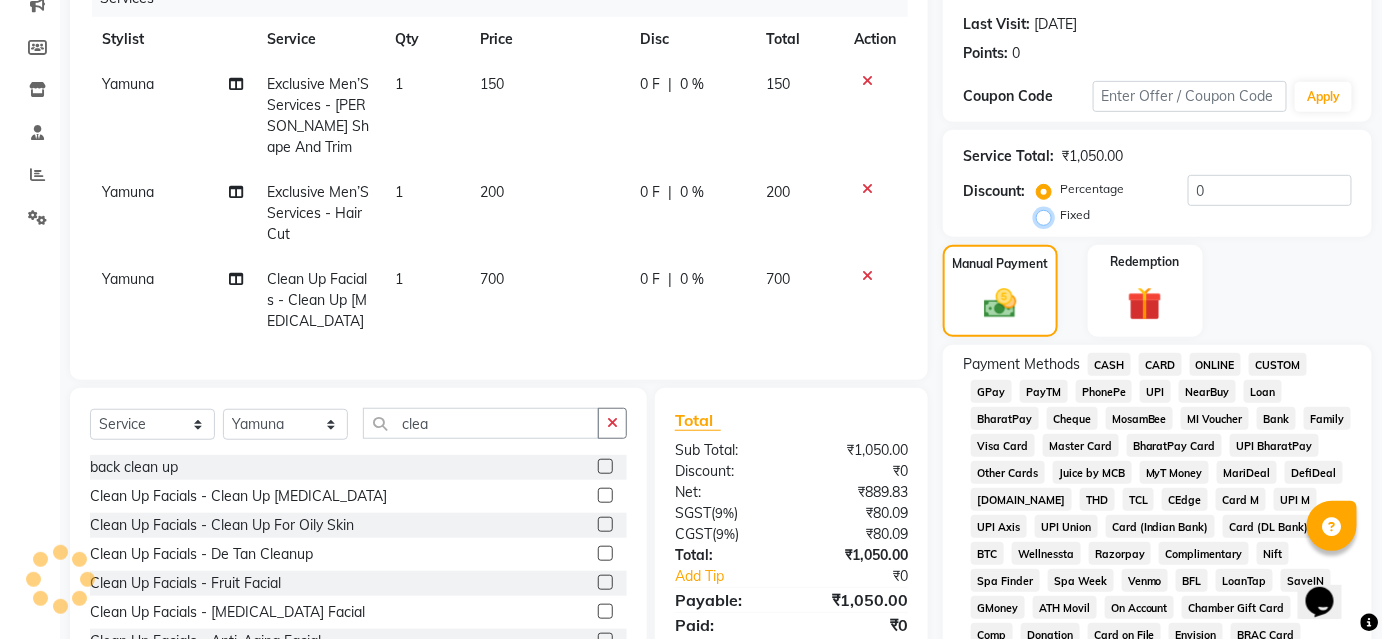 click on "Fixed" at bounding box center (1048, 215) 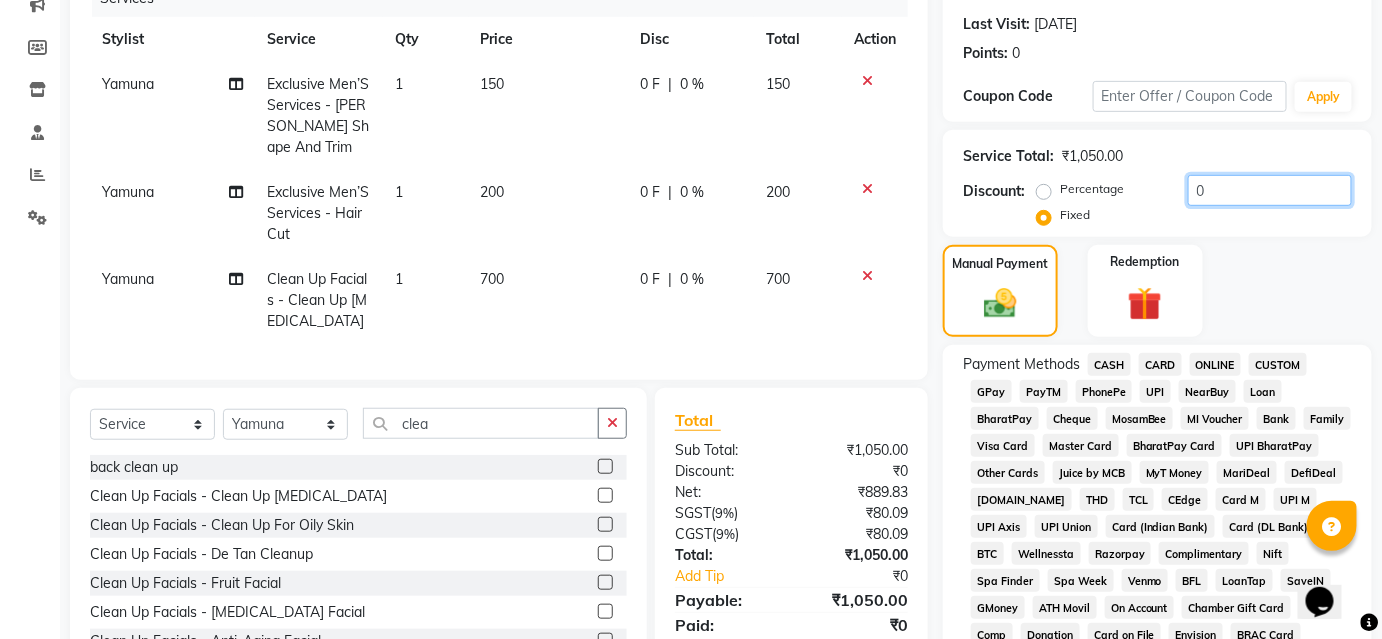 click on "0" 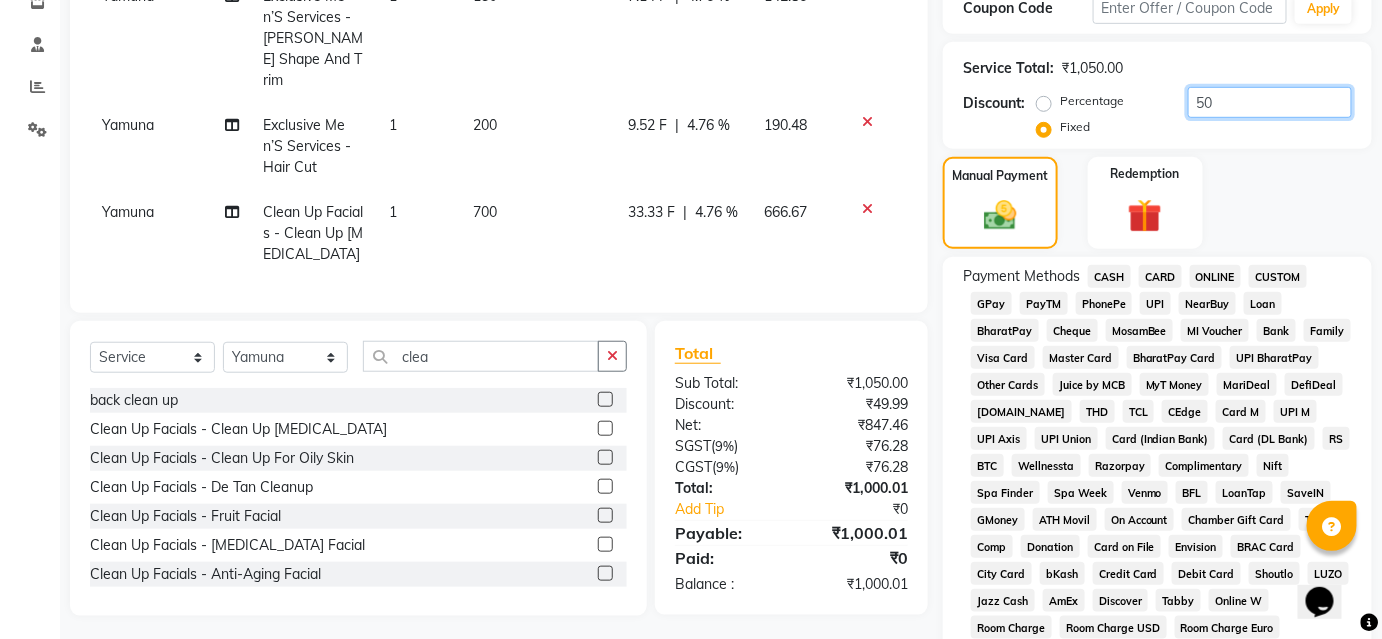scroll, scrollTop: 359, scrollLeft: 0, axis: vertical 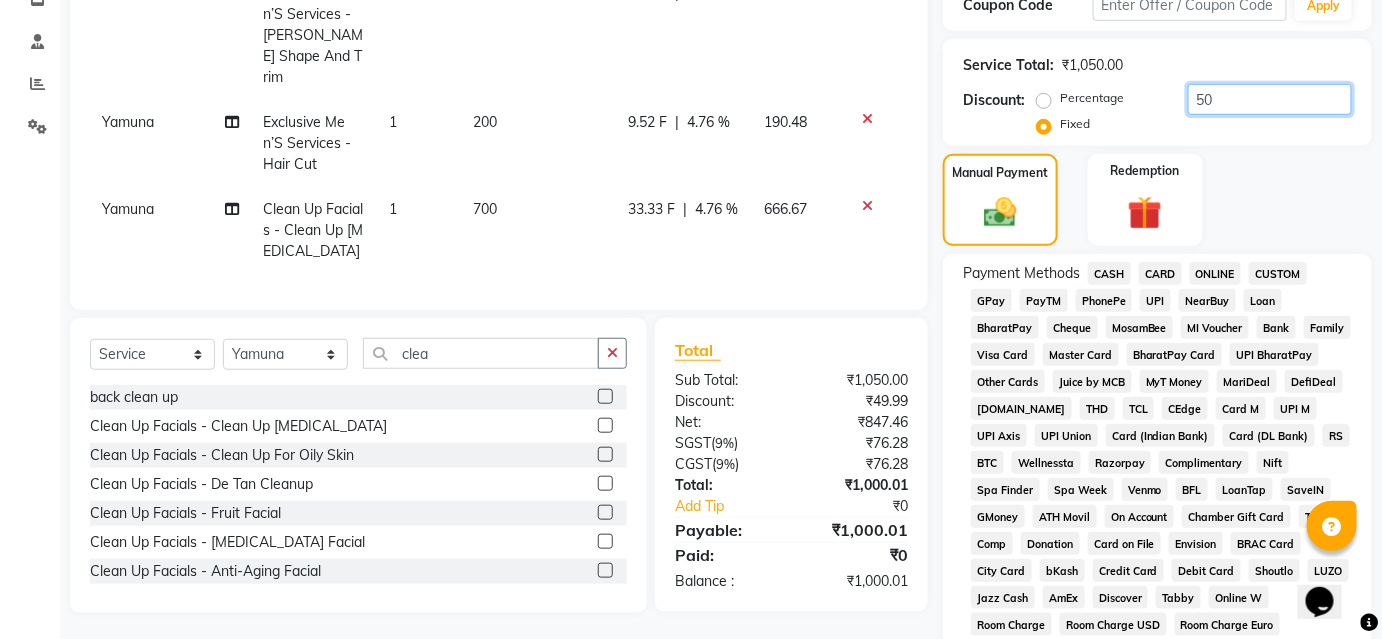 type on "50" 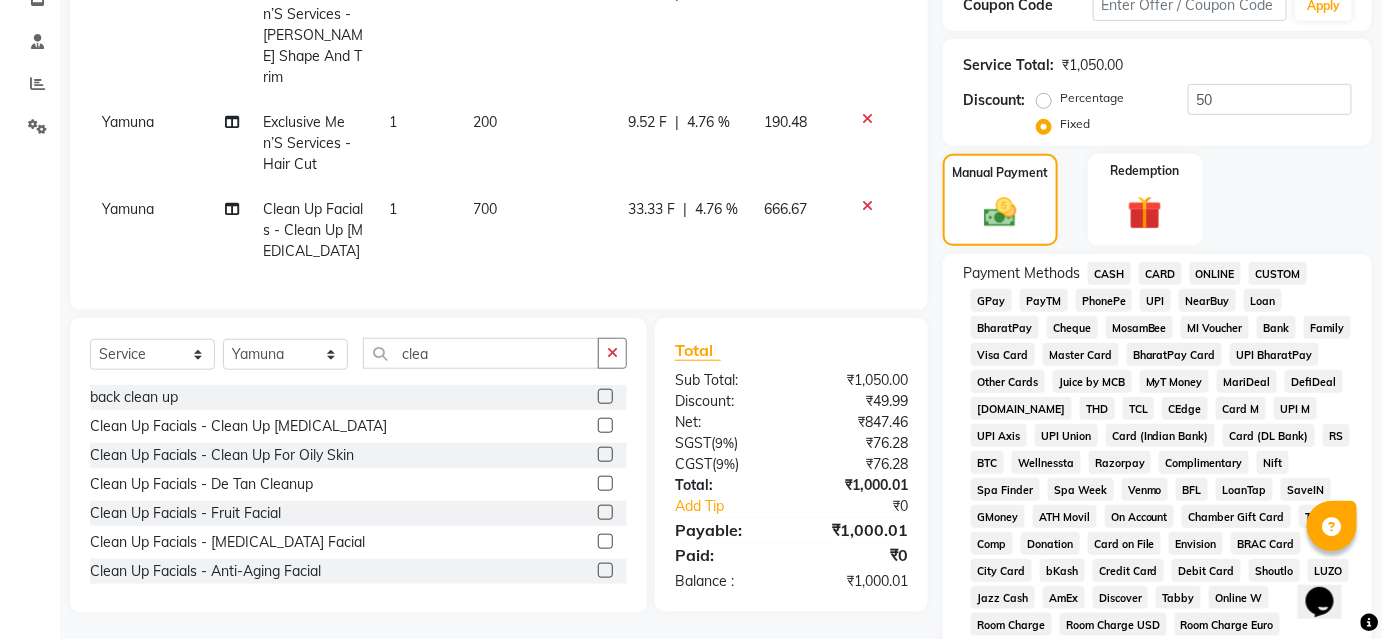 click on "CASH" 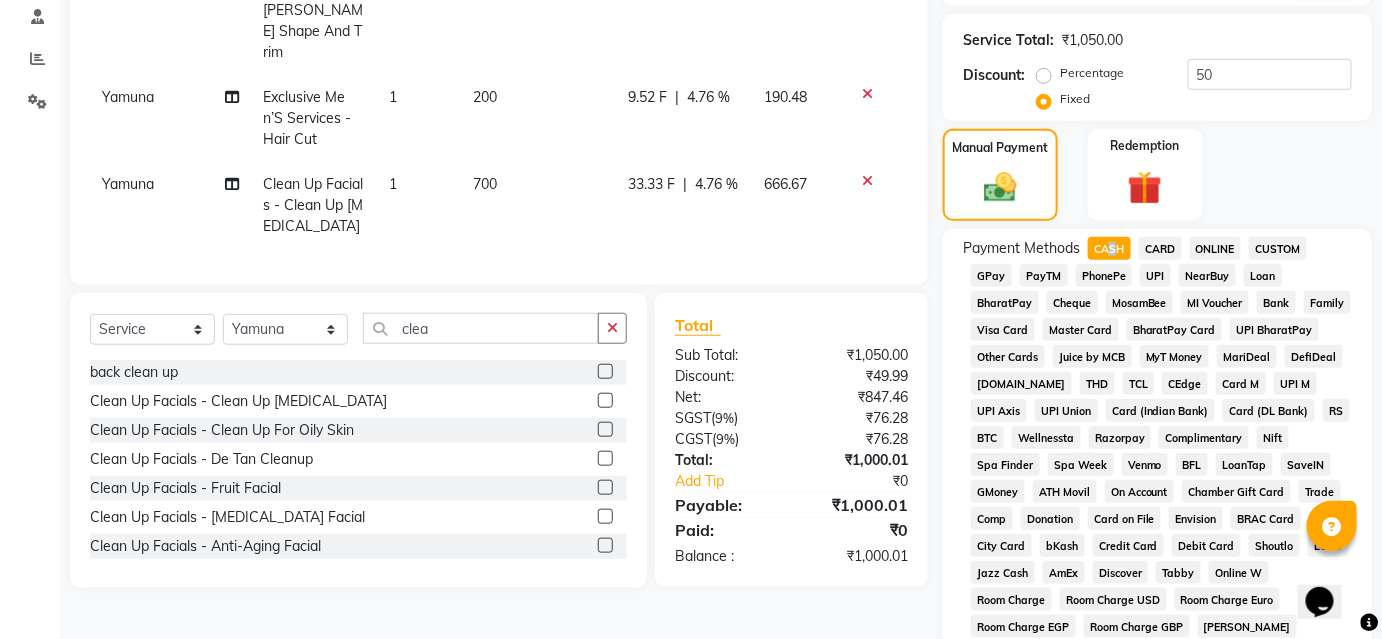 scroll, scrollTop: 839, scrollLeft: 0, axis: vertical 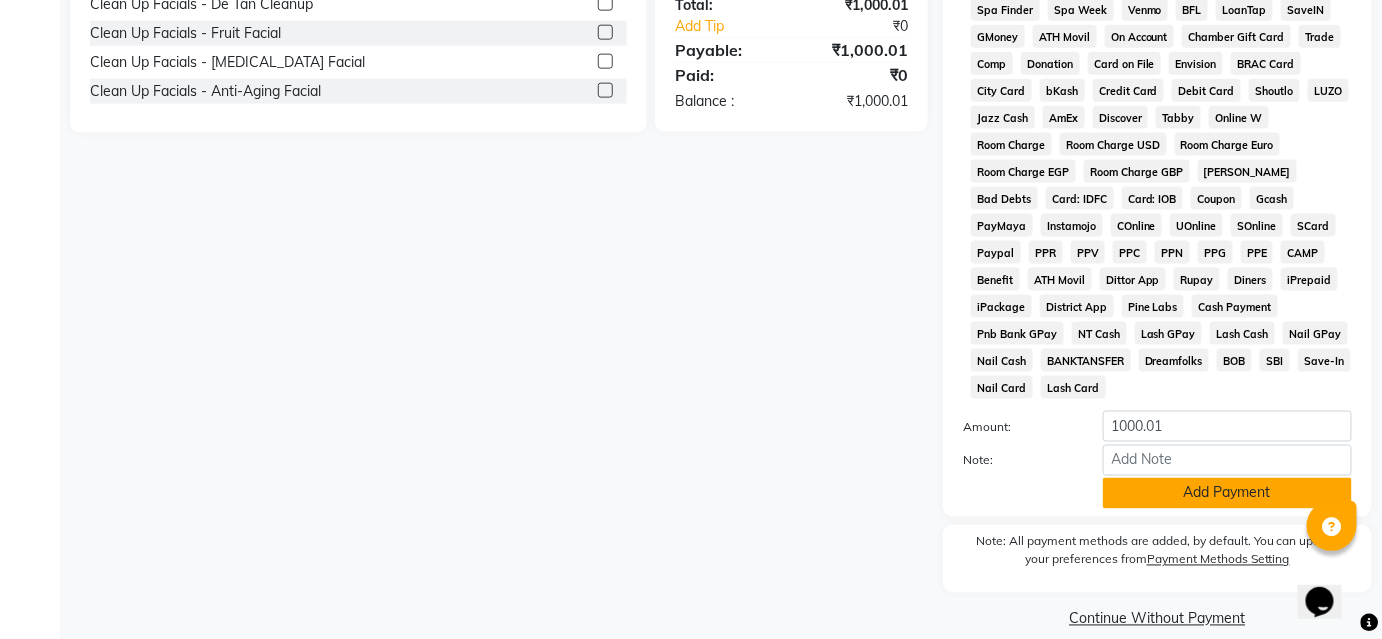 click on "Add Payment" 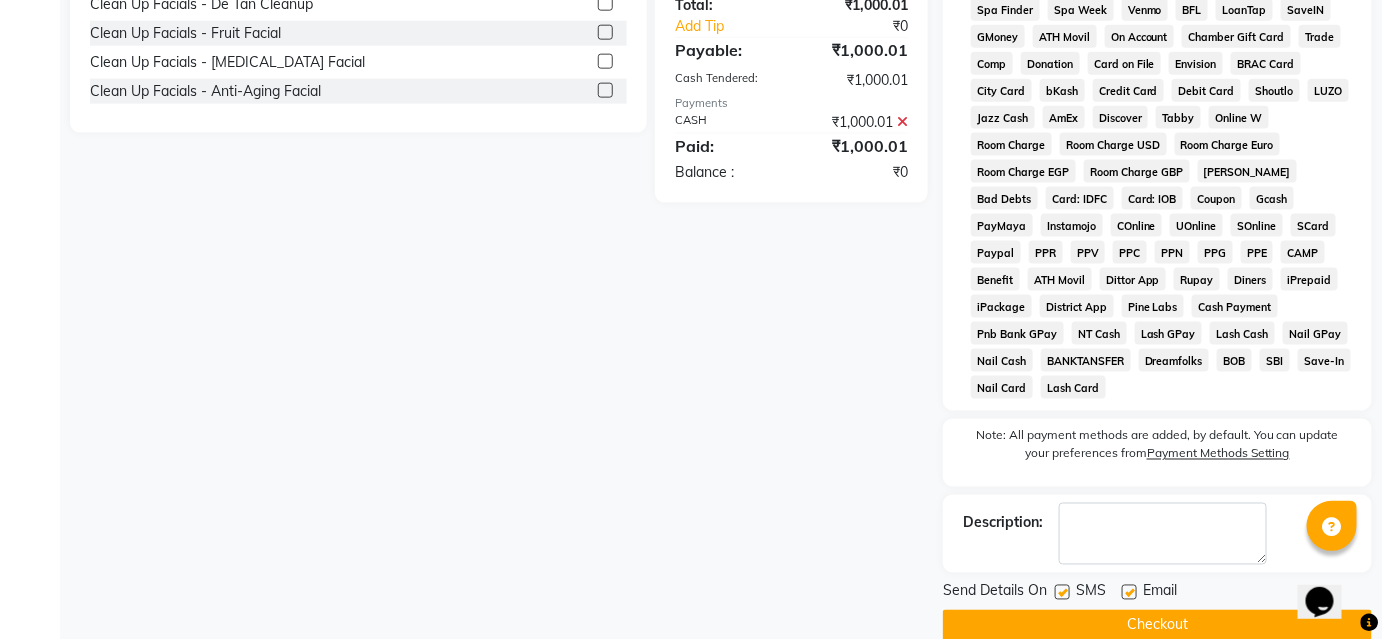 drag, startPoint x: 1148, startPoint y: 605, endPoint x: 1134, endPoint y: 591, distance: 19.79899 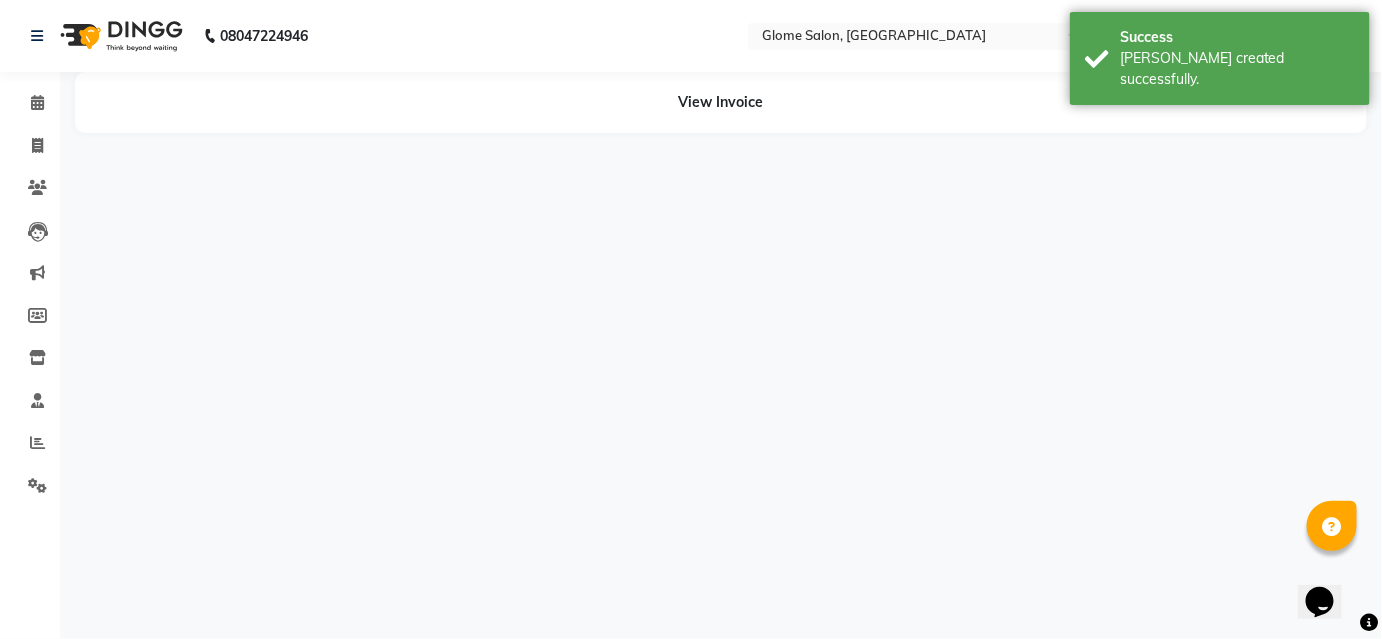 scroll, scrollTop: 0, scrollLeft: 0, axis: both 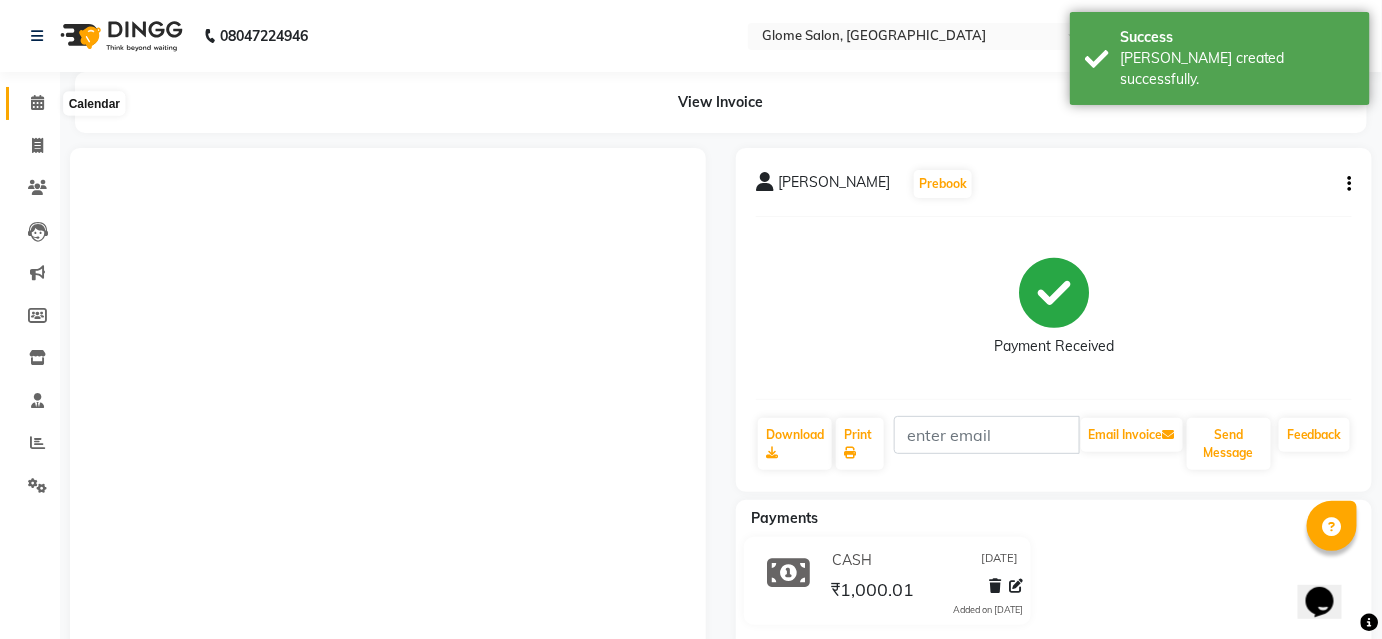 click 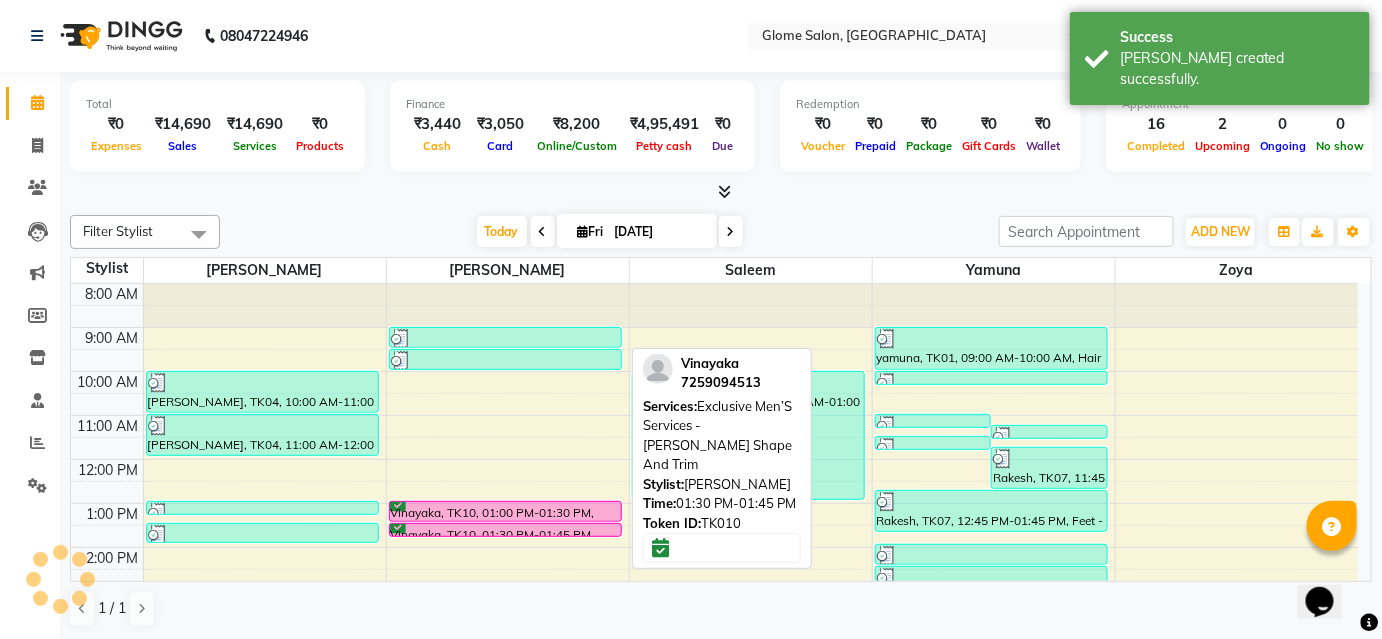 click on "Vinayaka, TK10, 01:30 PM-01:45 PM, Exclusive Men’S Services - [PERSON_NAME] Shape And Trim" at bounding box center (506, 530) 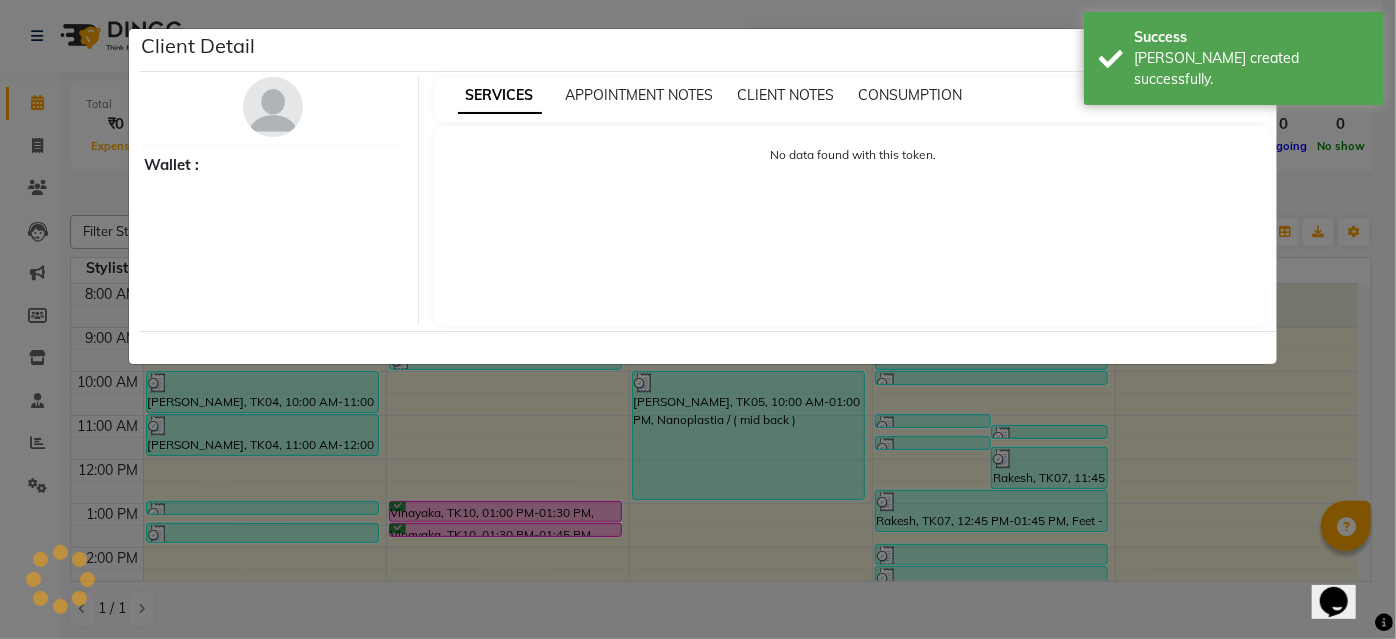 select on "6" 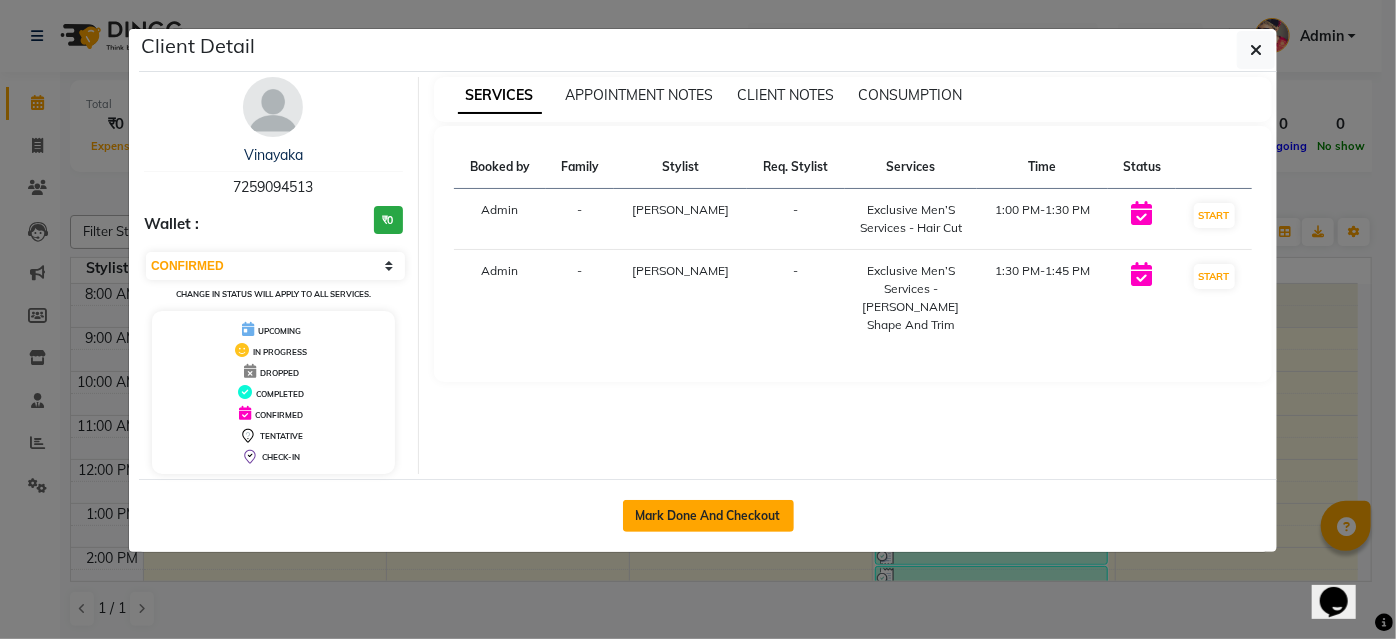 click on "Mark Done And Checkout" 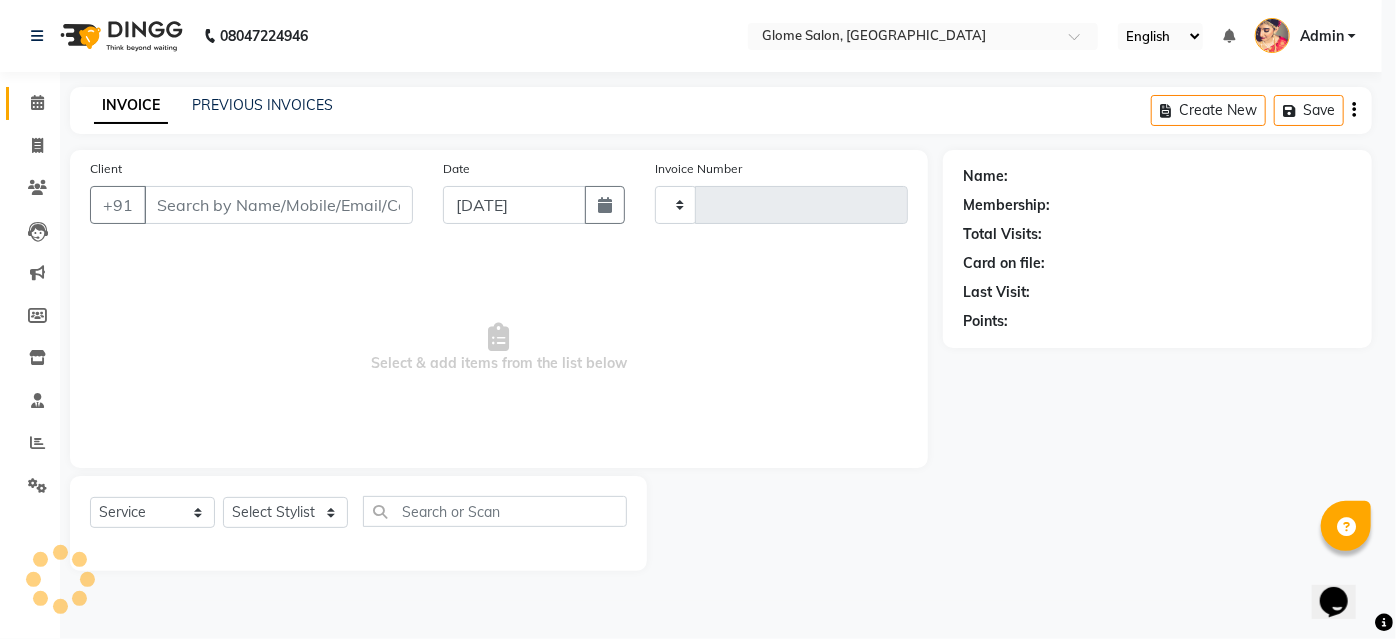 type on "1422" 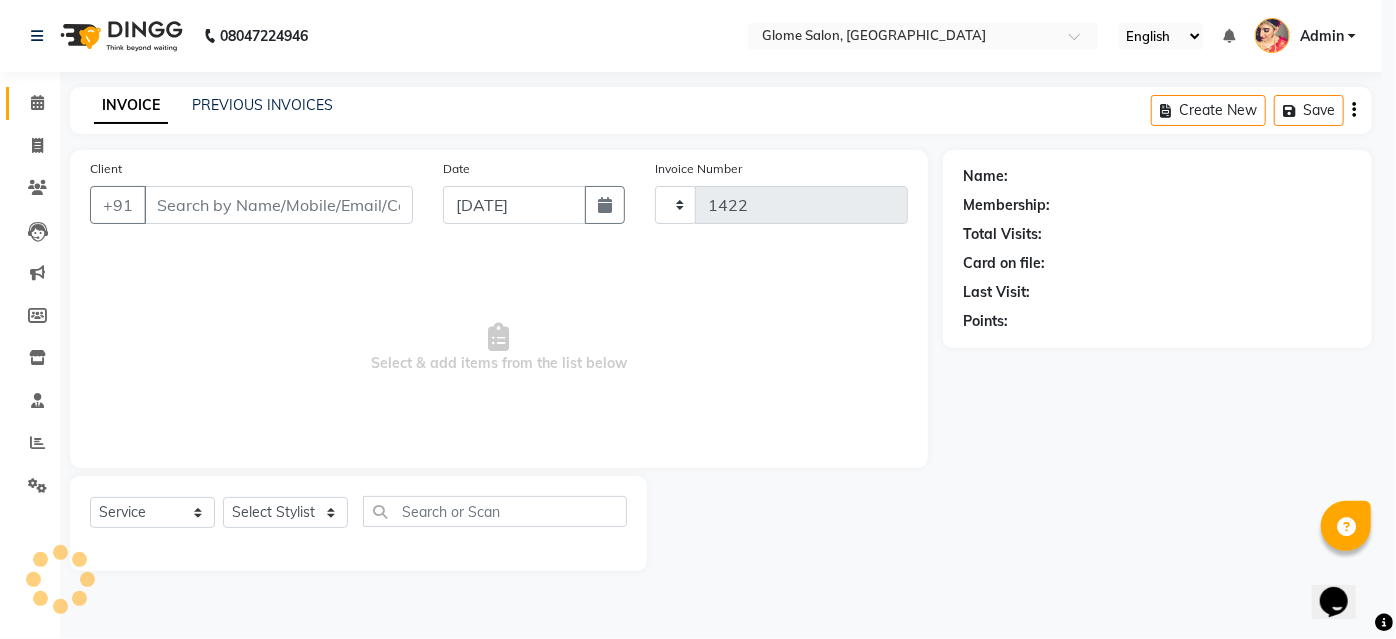 select on "5199" 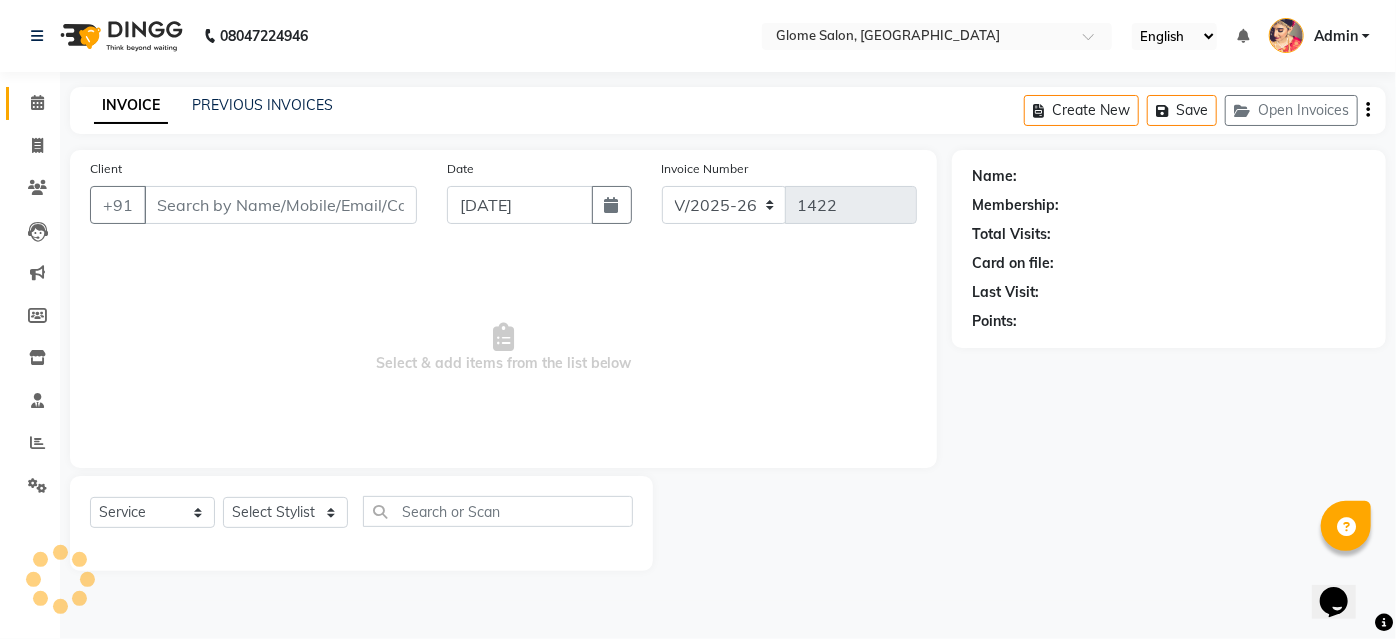 select on "34177" 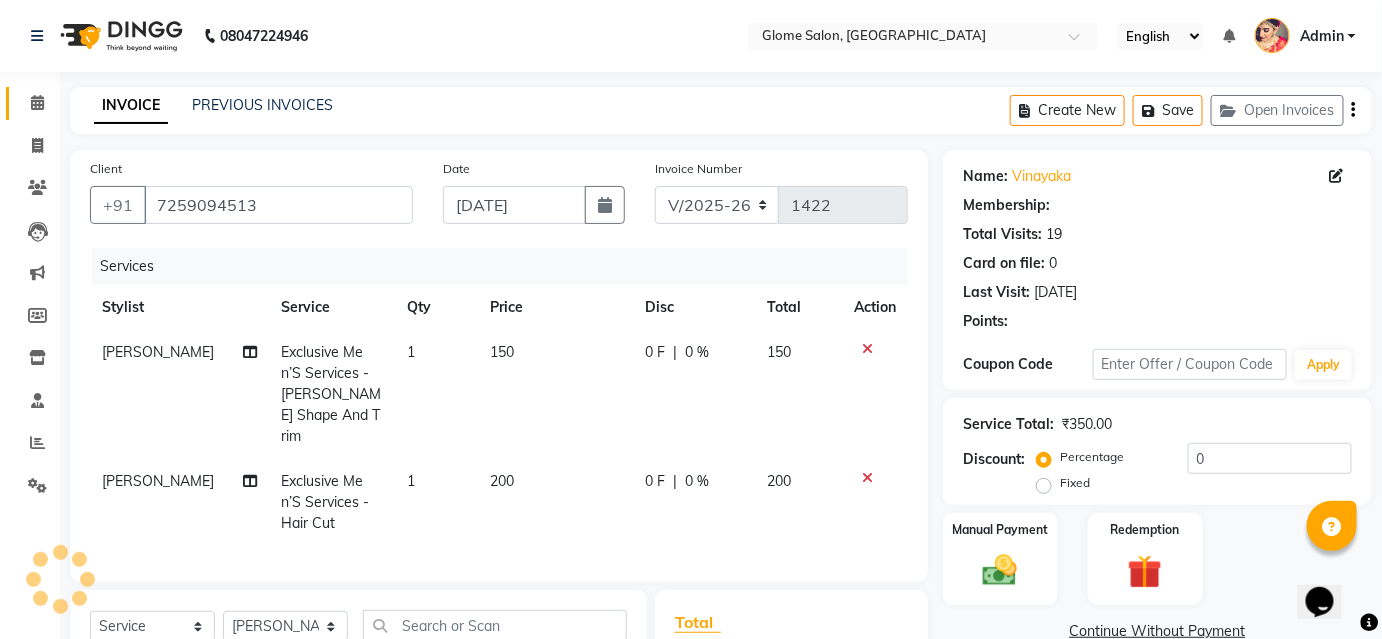 select on "2: Object" 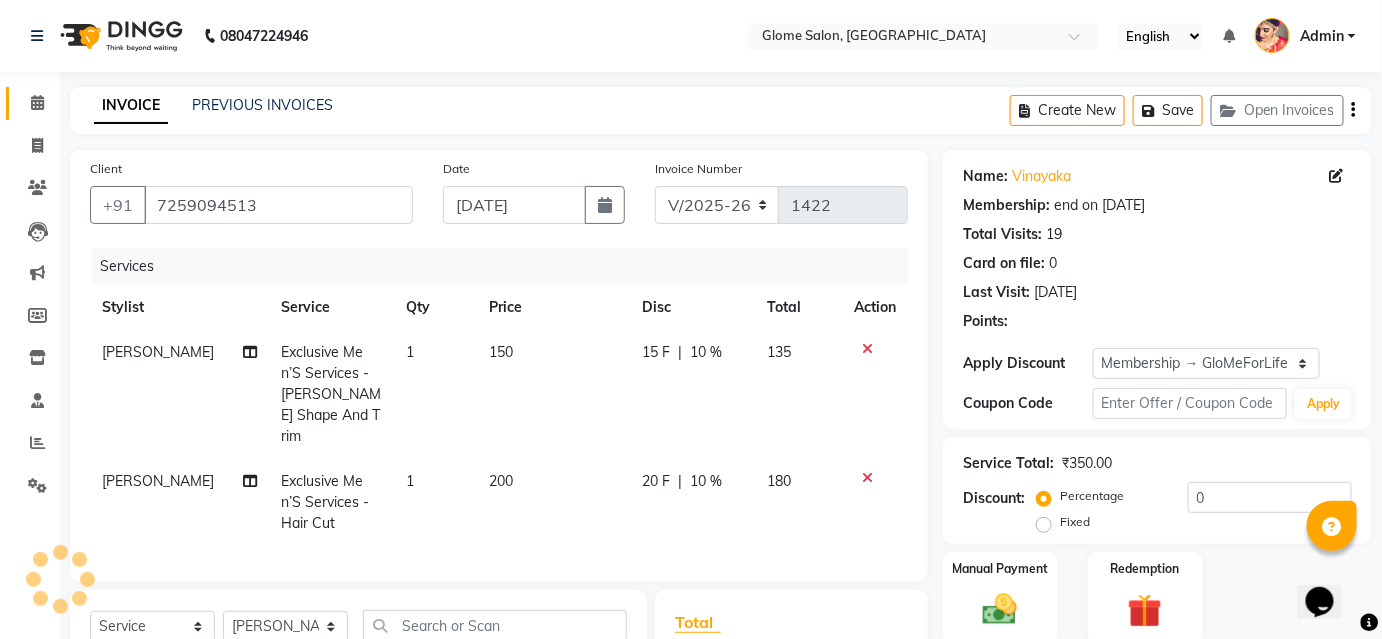 type on "10" 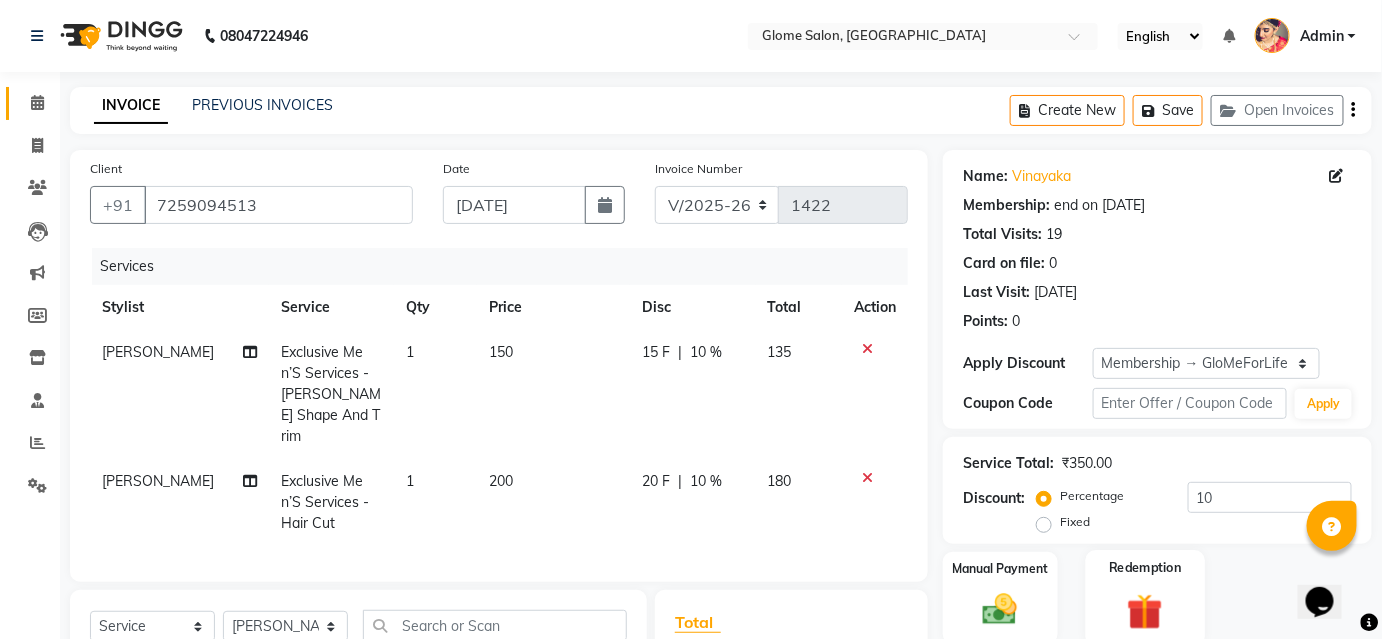scroll, scrollTop: 268, scrollLeft: 0, axis: vertical 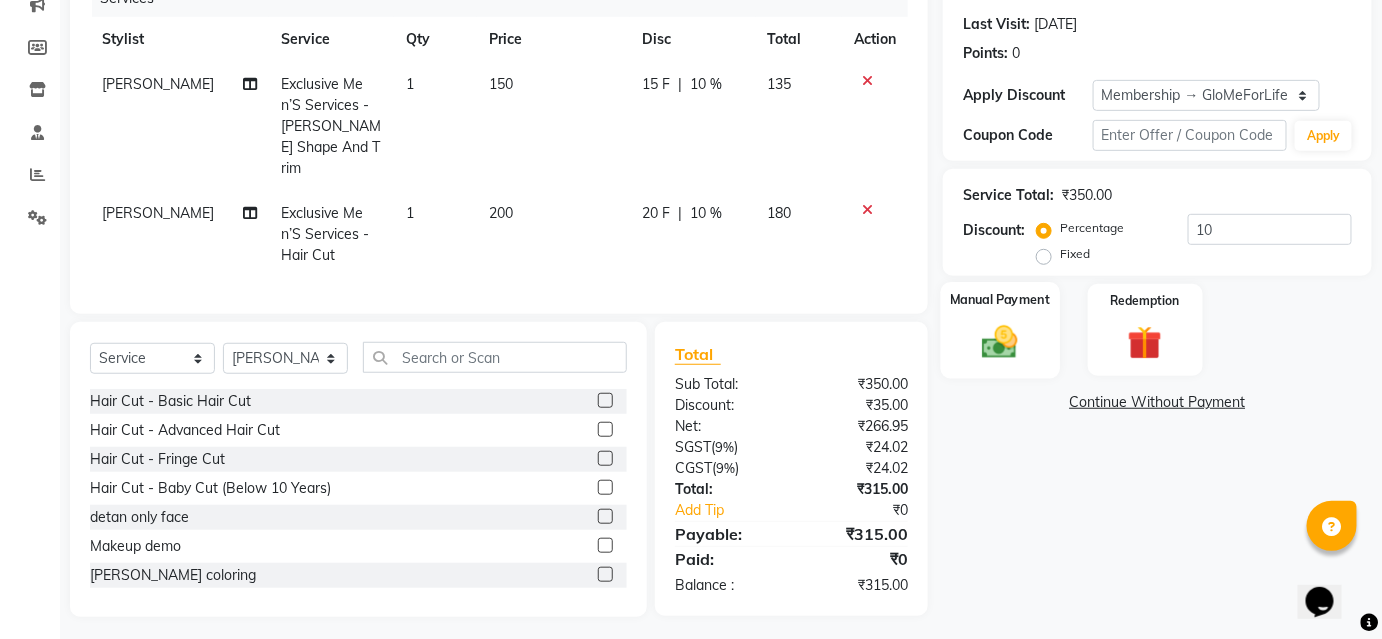 click 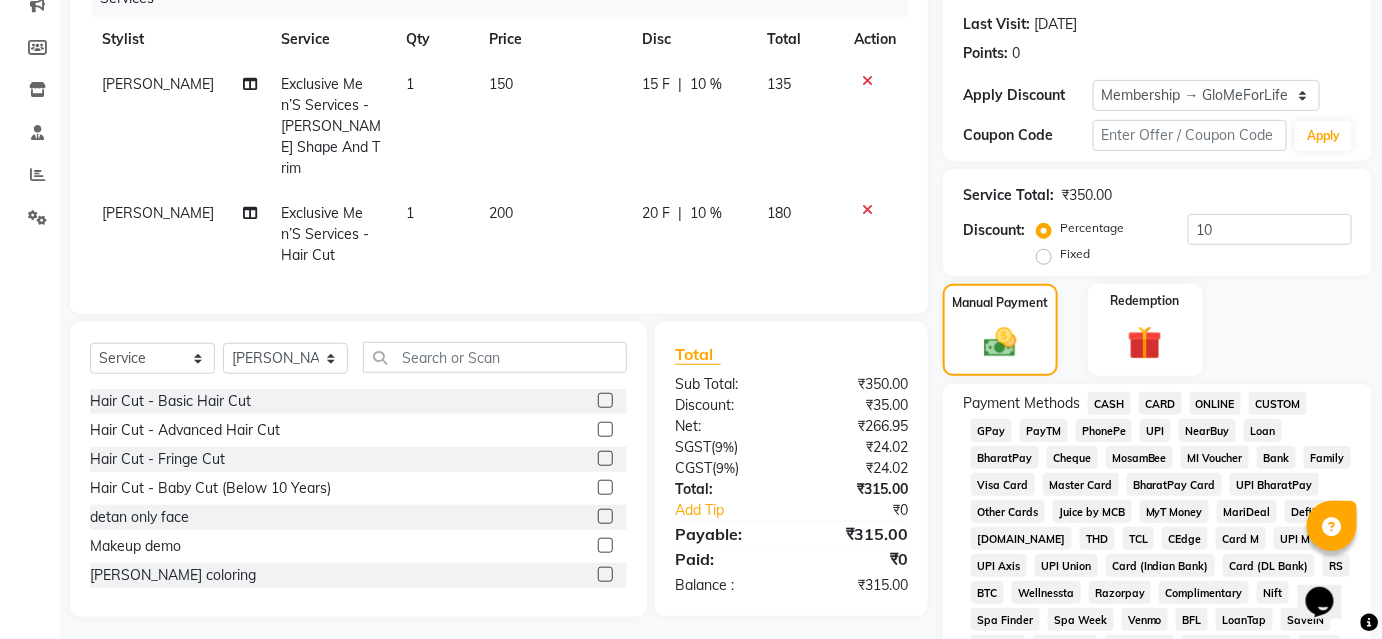 click on "UPI" 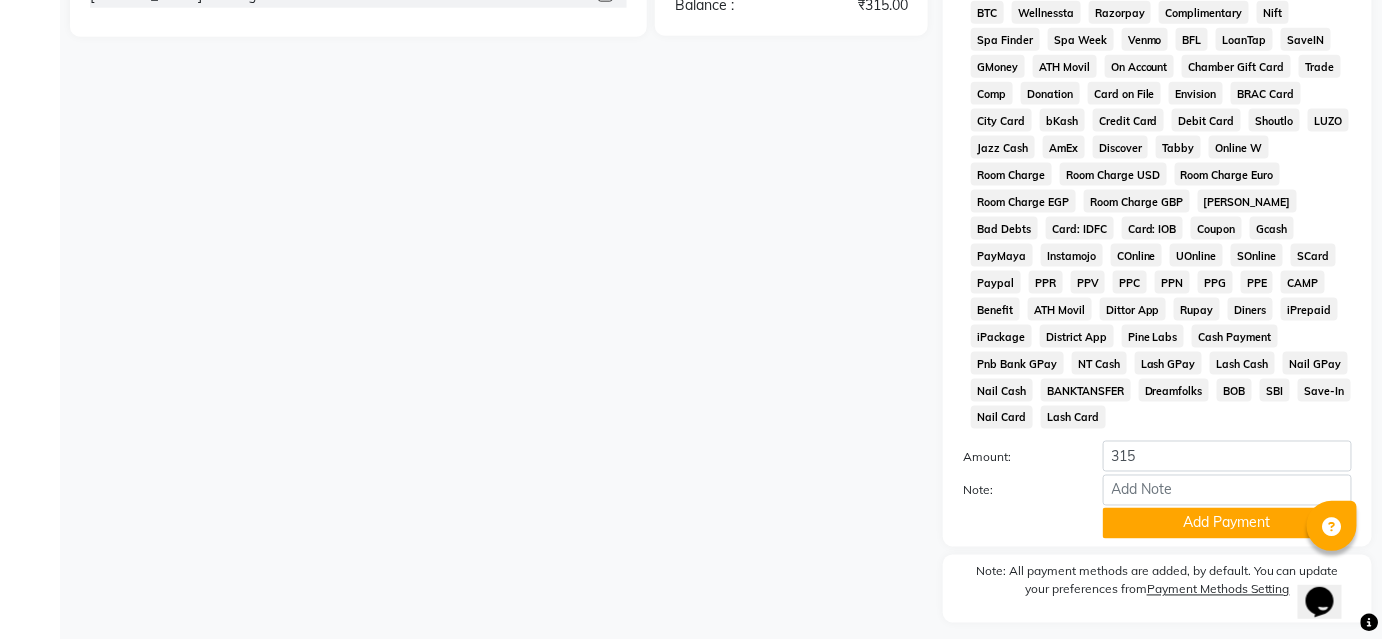 scroll, scrollTop: 878, scrollLeft: 0, axis: vertical 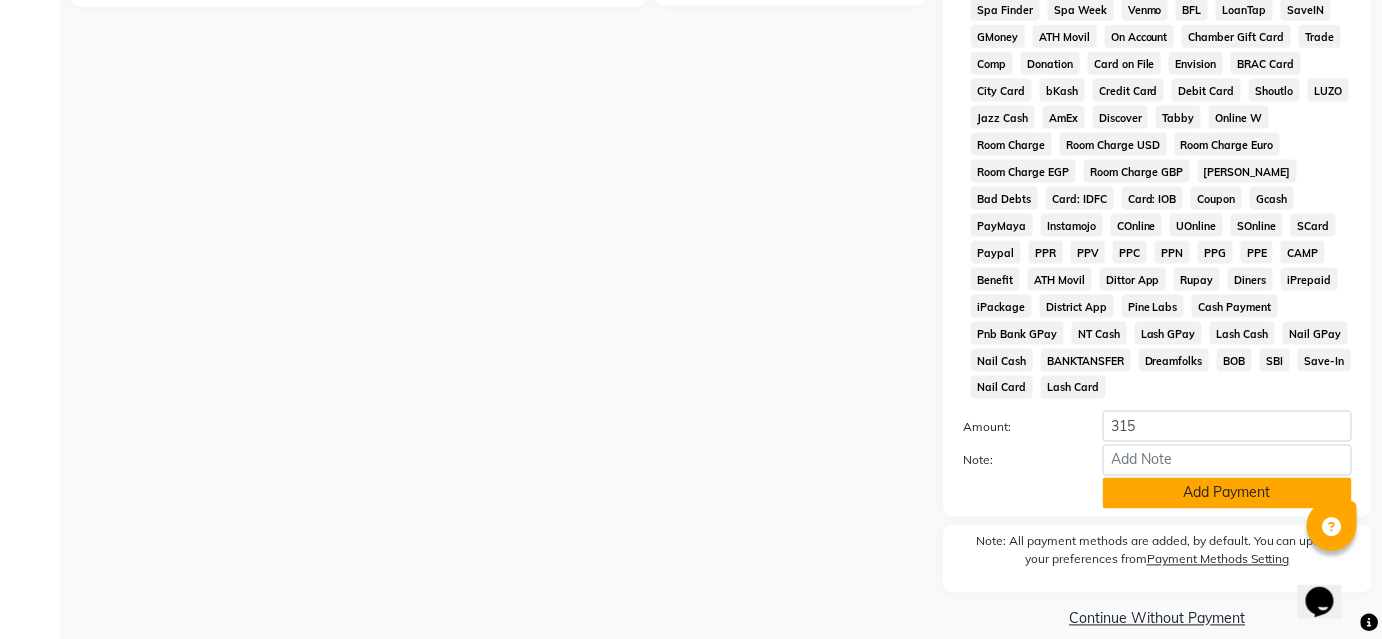 click on "Add Payment" 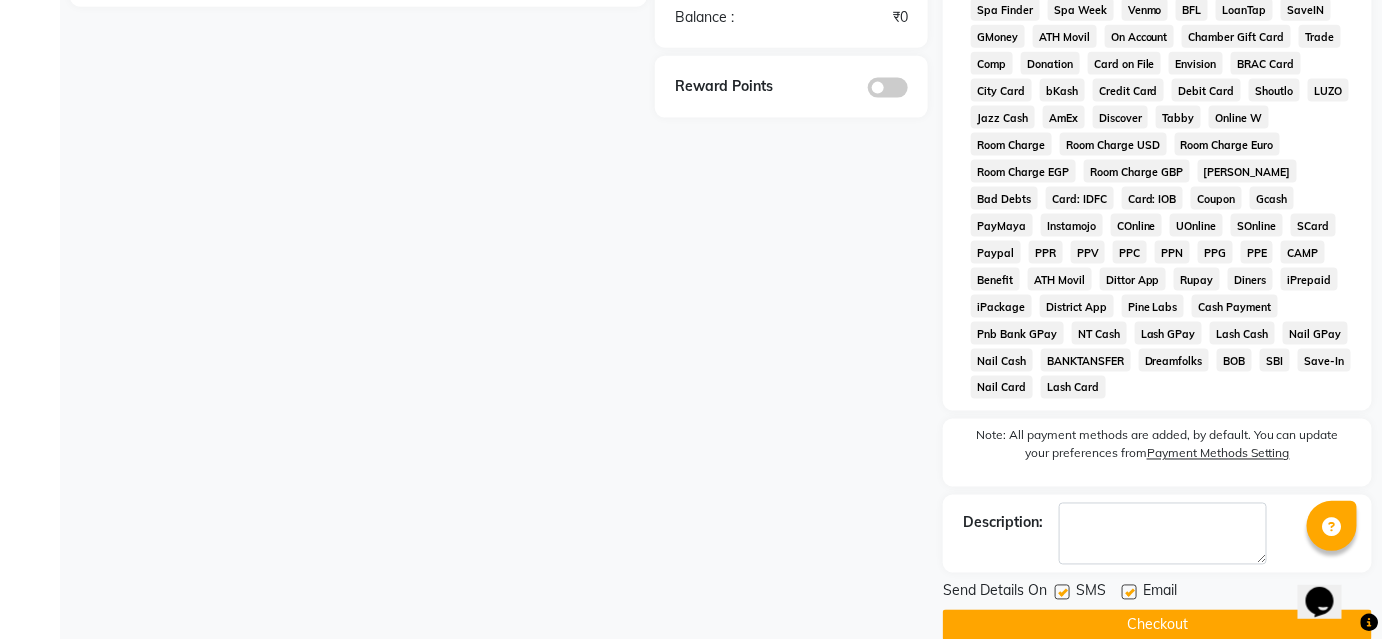 drag, startPoint x: 1194, startPoint y: 589, endPoint x: 1200, endPoint y: 572, distance: 18.027756 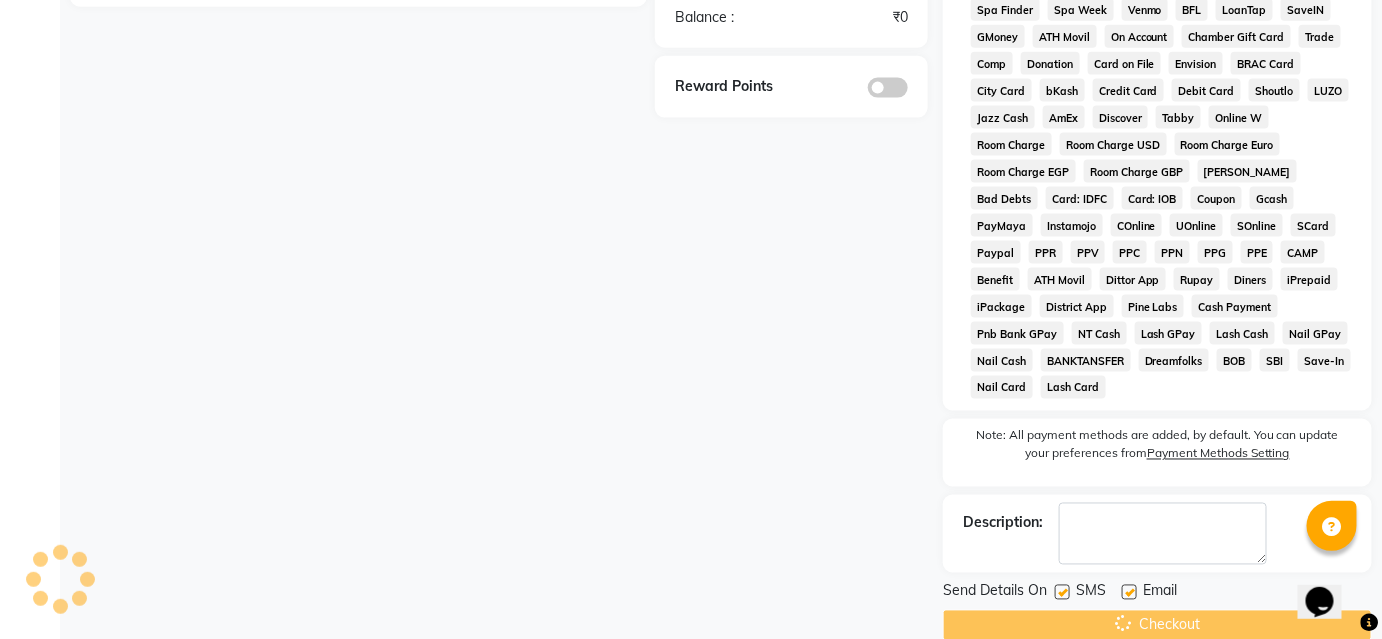 scroll, scrollTop: 0, scrollLeft: 0, axis: both 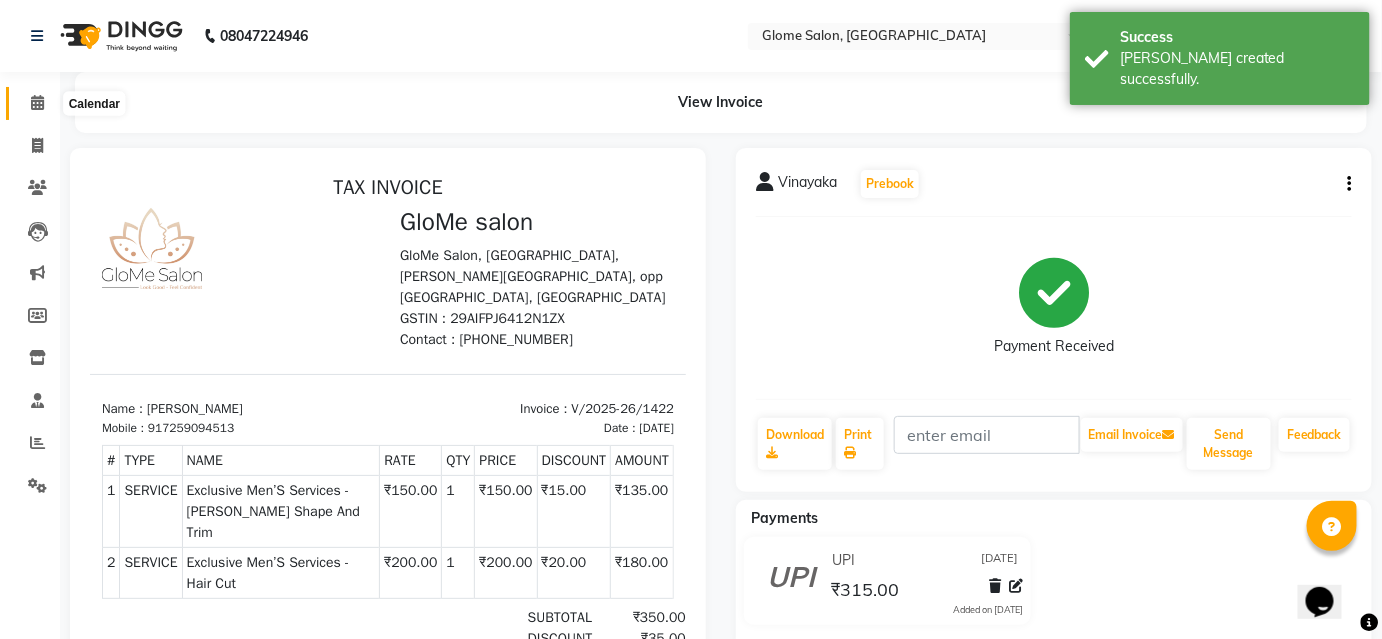 click 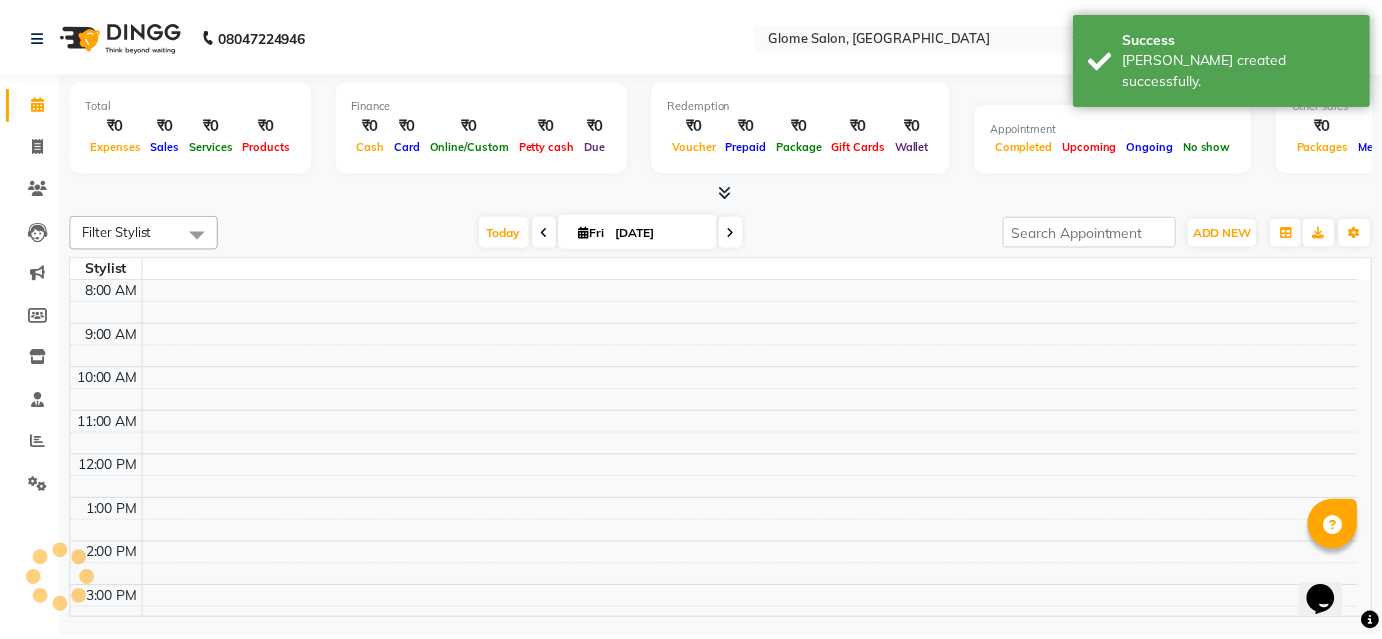 scroll, scrollTop: 0, scrollLeft: 0, axis: both 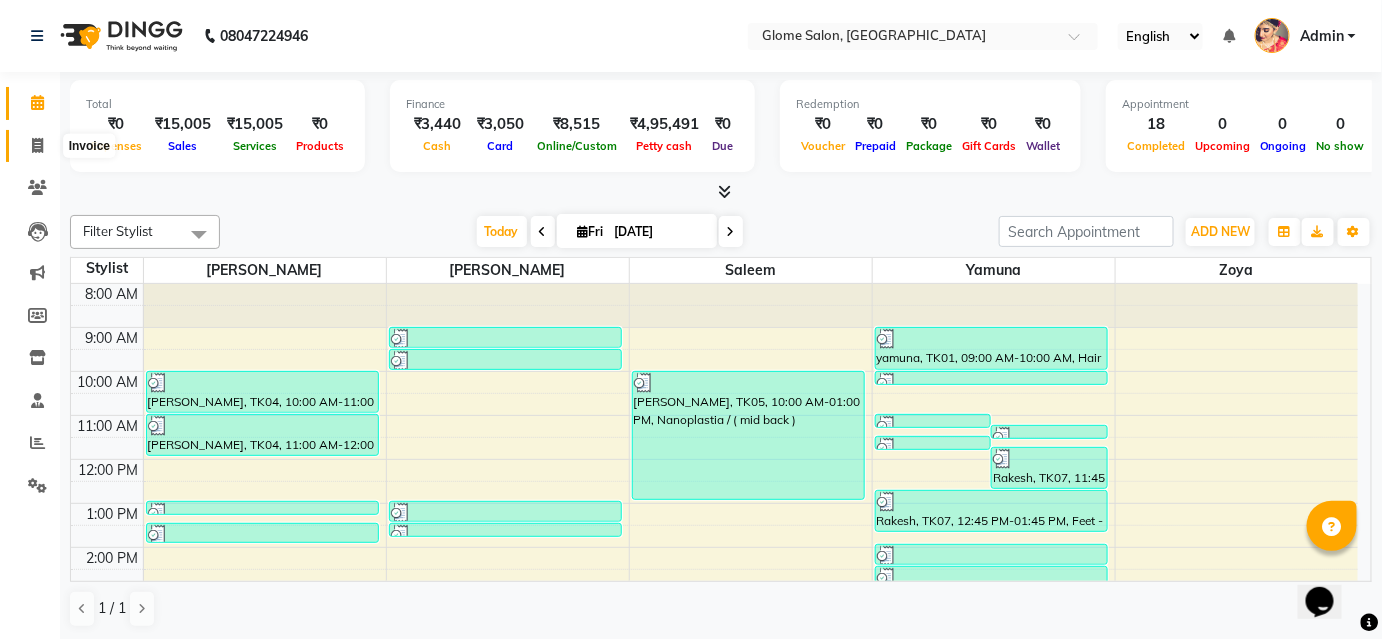 click 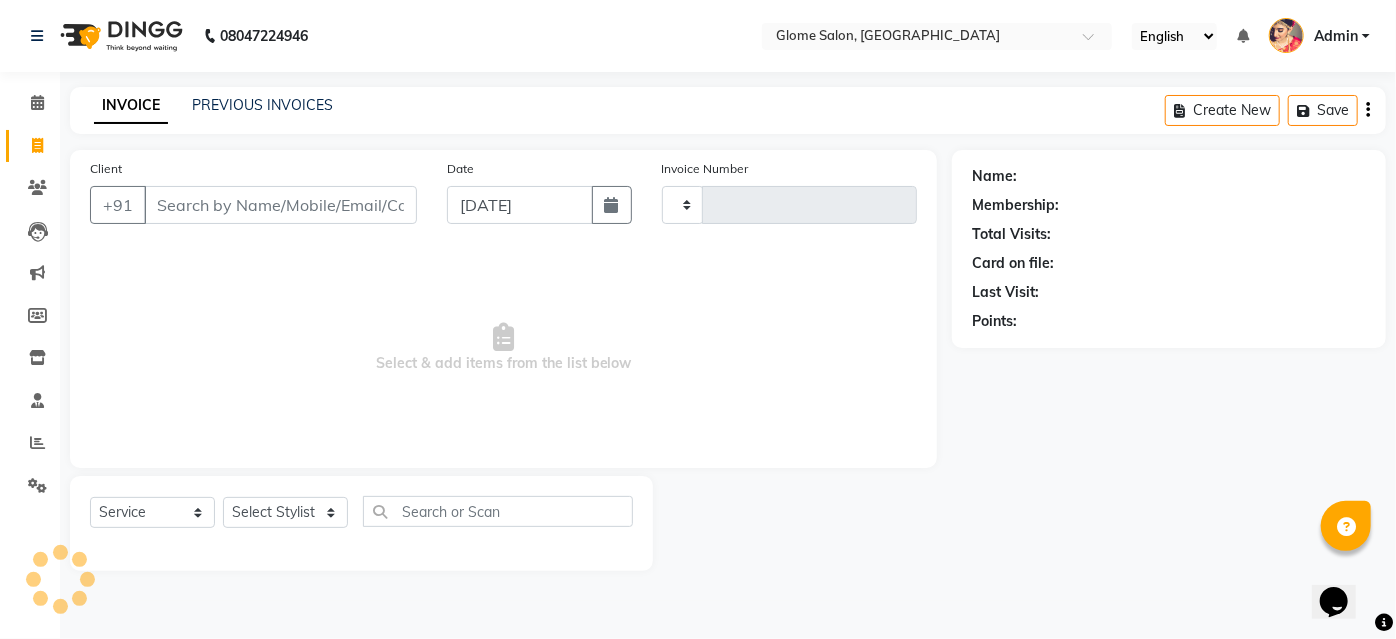 type on "1423" 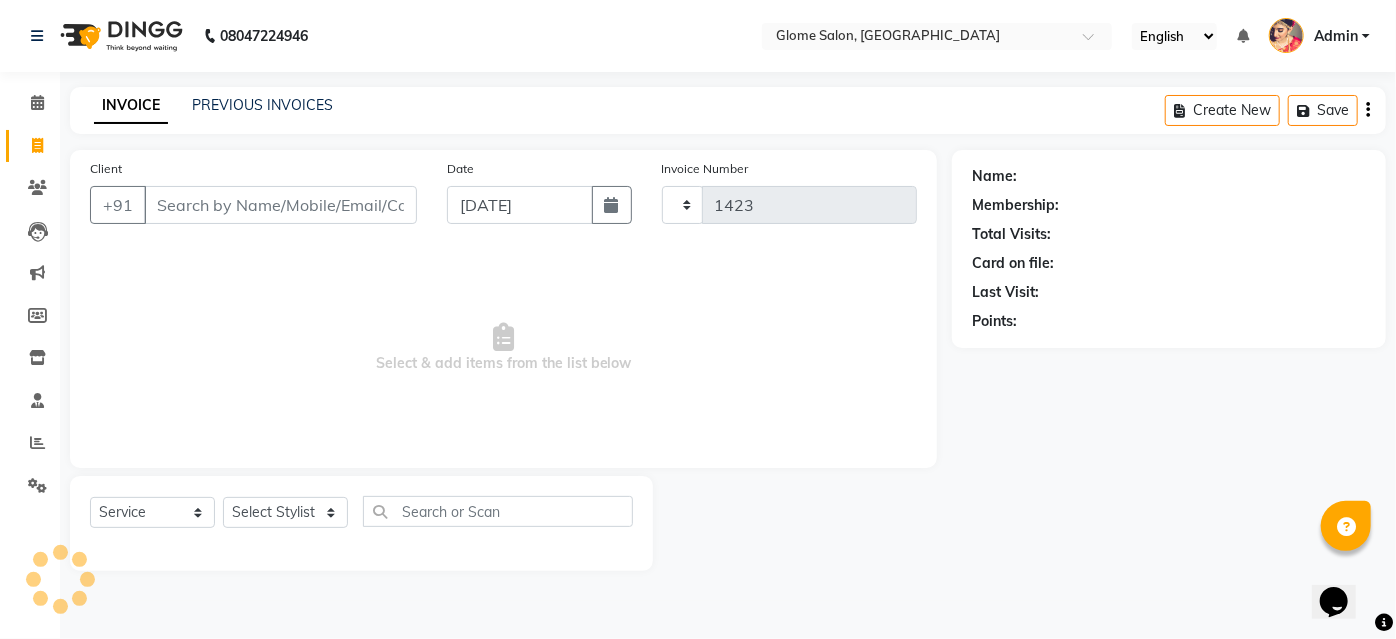 select on "5199" 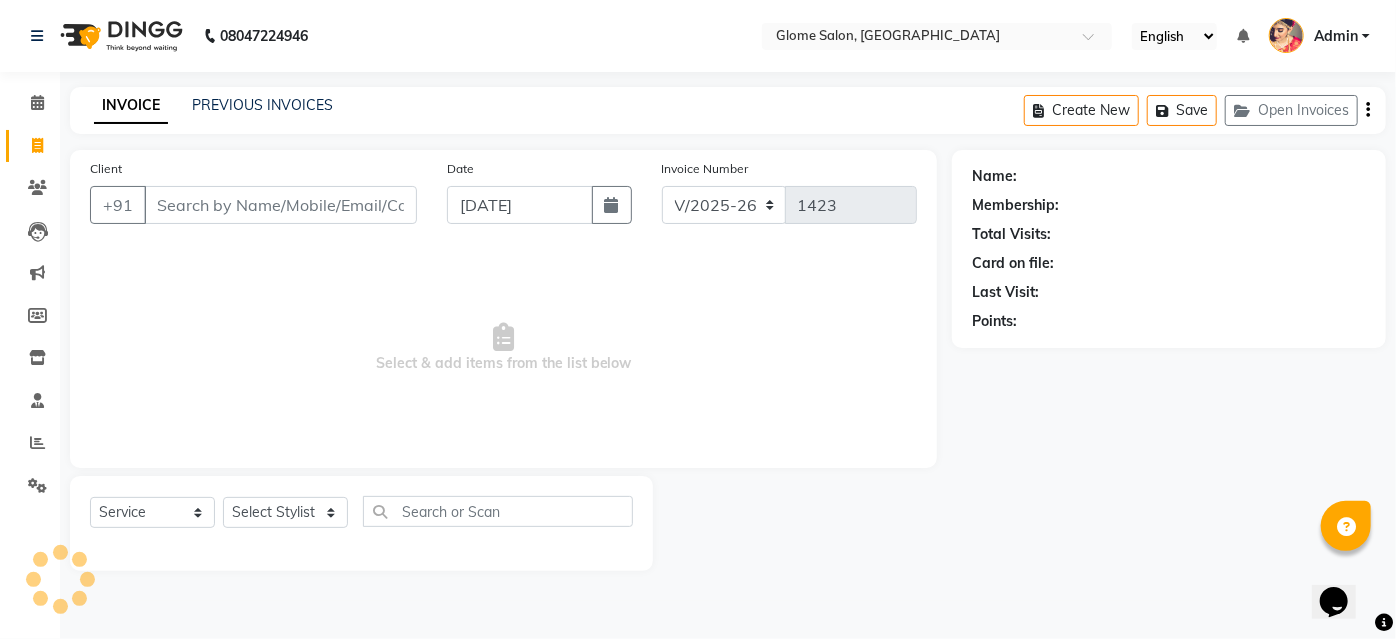 click on "PREVIOUS INVOICES" 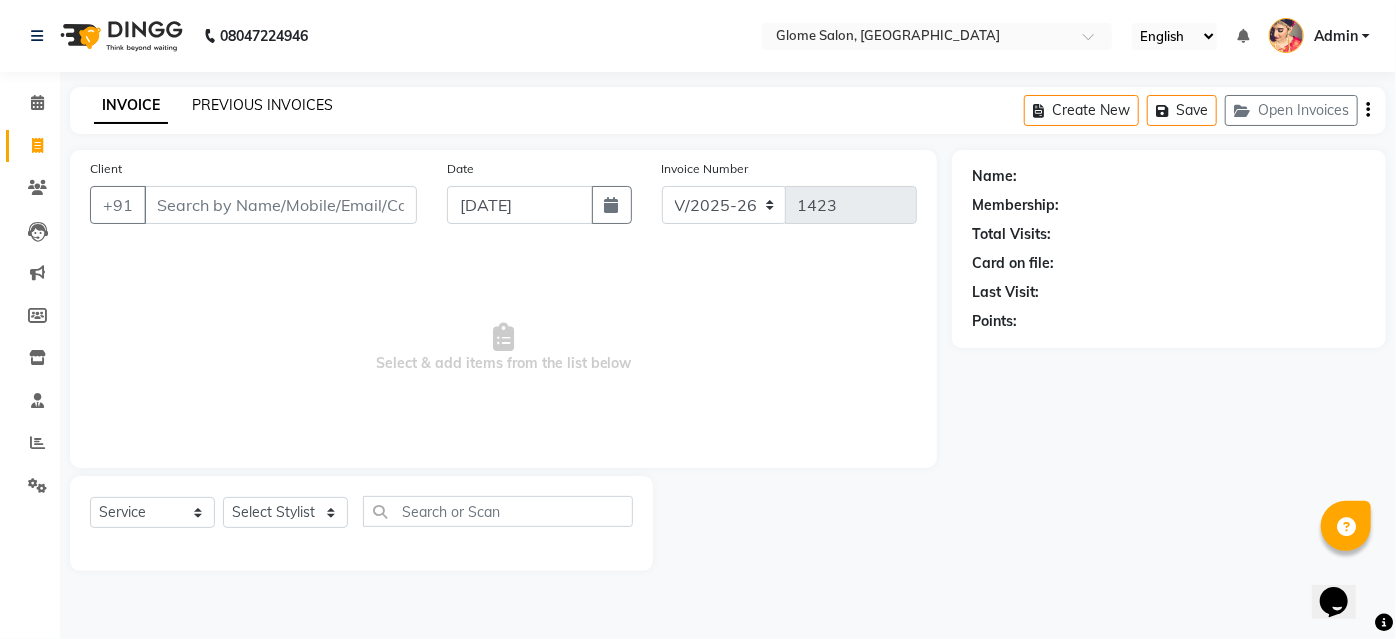 click on "PREVIOUS INVOICES" 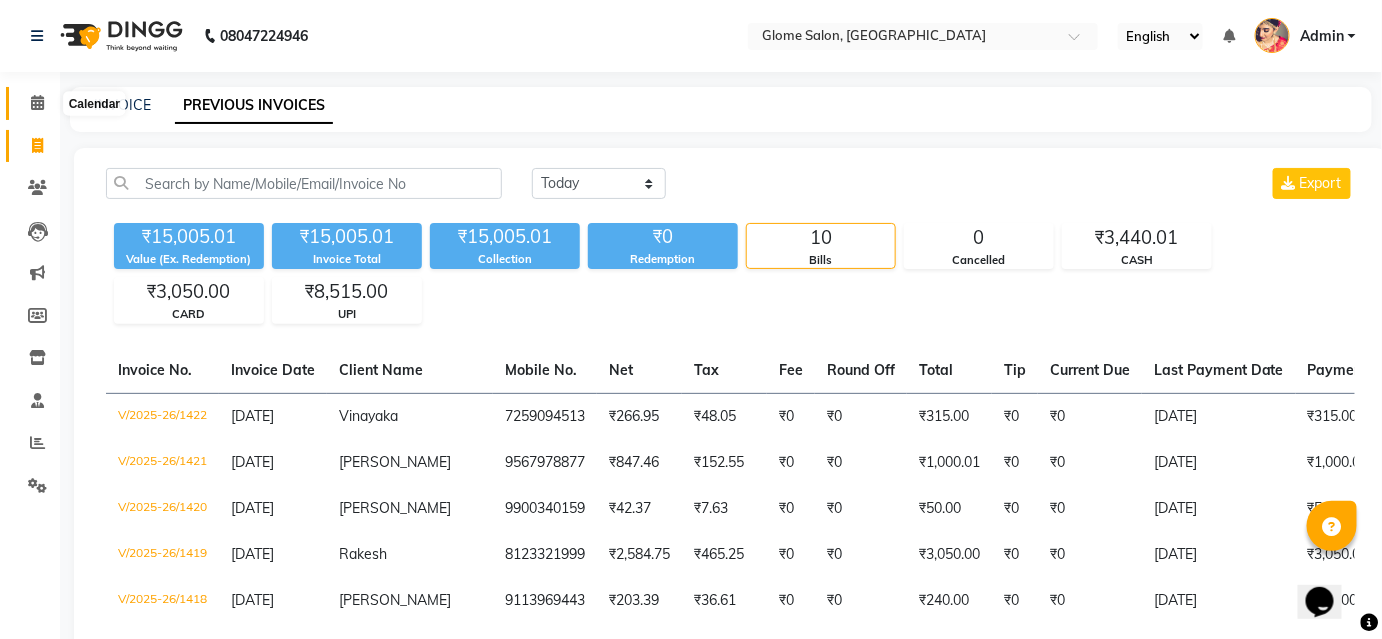click 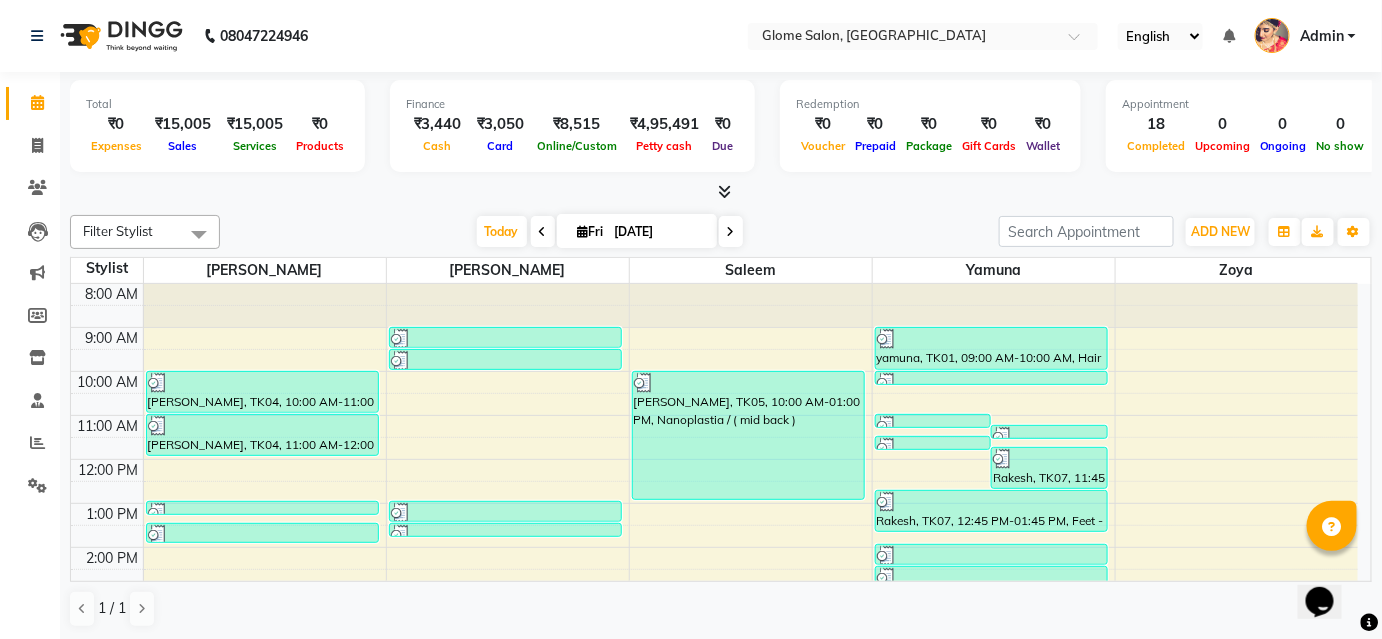 click on "8:00 AM 9:00 AM 10:00 AM 11:00 AM 12:00 PM 1:00 PM 2:00 PM 3:00 PM 4:00 PM 5:00 PM 6:00 PM 7:00 PM 8:00 PM     Paramjeeth Kaur, TK04, 10:00 AM-11:00 AM, Hands - Chocolate Manicure     Paramjeeth Kaur, TK04, 11:00 AM-12:00 PM, Flavoured Waxing - Full Arms     [PERSON_NAME], TK06, 01:00 PM-01:20 PM, [PERSON_NAME] coloring      Aishwarya, TK08, 01:30 PM-02:00 PM, Threading  - Eyebrows     [PERSON_NAME], TK02, 09:00 AM-09:30 AM, Hair Cut - Fringe Cut     Allam, TK03, 09:30 AM-10:00 AM, Exclusive Men’S Services - Hair Cut     Vinayaka, TK10, 01:00 PM-01:30 PM, Exclusive Men’S Services - Hair Cut     Vinayaka, TK10, 01:30 PM-01:45 PM, Exclusive Men’S Services - [PERSON_NAME] Shape And Trim     [PERSON_NAME], TK05, 10:00 AM-01:00 PM, Nanoplastia / ( mid back )     Rakesh, TK07, 11:00 AM-11:20 AM, Detan  - Face & Neck     Rakesh, TK07, 11:15 AM-11:35 AM, Detan  - Face & Neck     Rakesh, TK07, 11:30 AM-11:50 AM, Detan  - Full Arms     Rakesh, TK07, 11:45 AM-12:45 PM, Flavoured Waxing - Full Arms         yamuna, TK01, 10:00 AM-10:10 AM, Cut file" at bounding box center [714, 569] 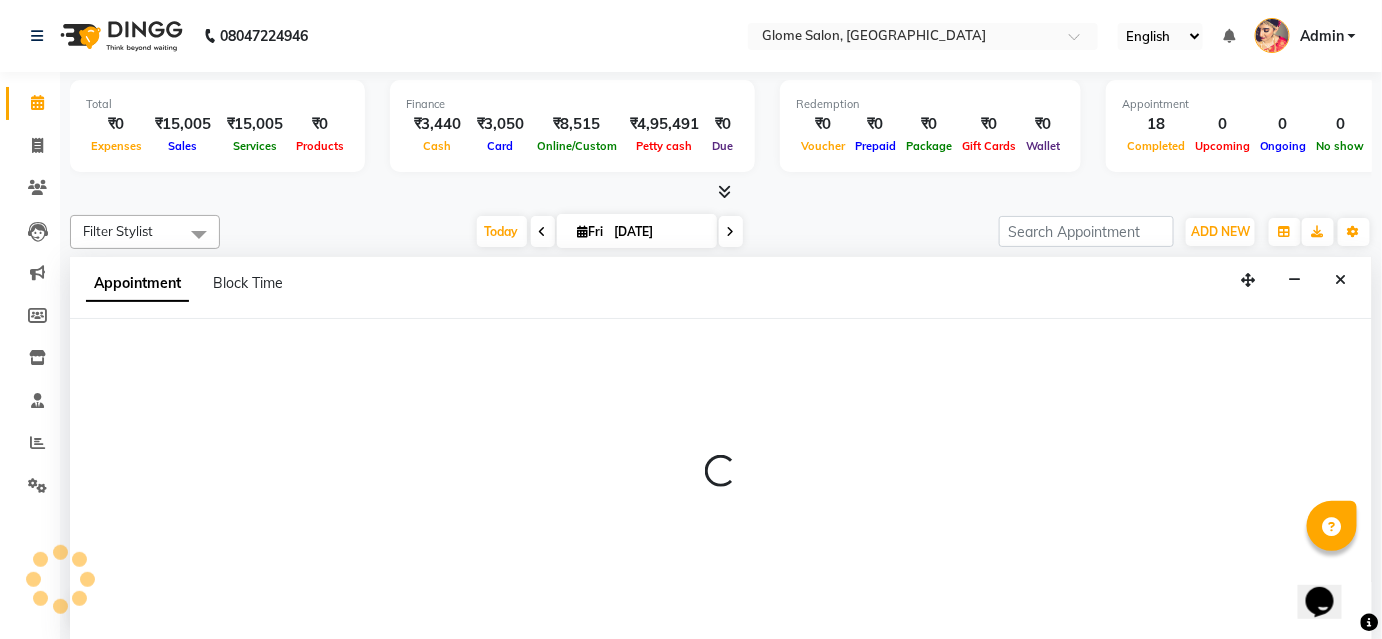 select on "40075" 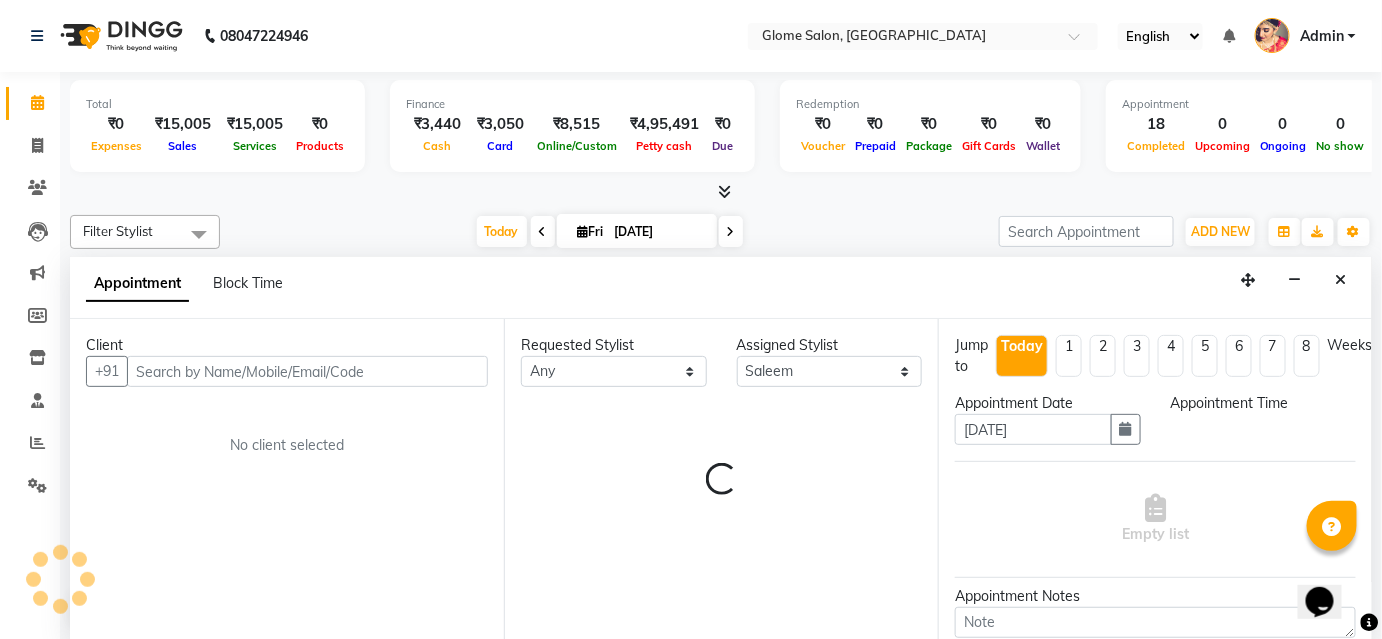 scroll, scrollTop: 0, scrollLeft: 0, axis: both 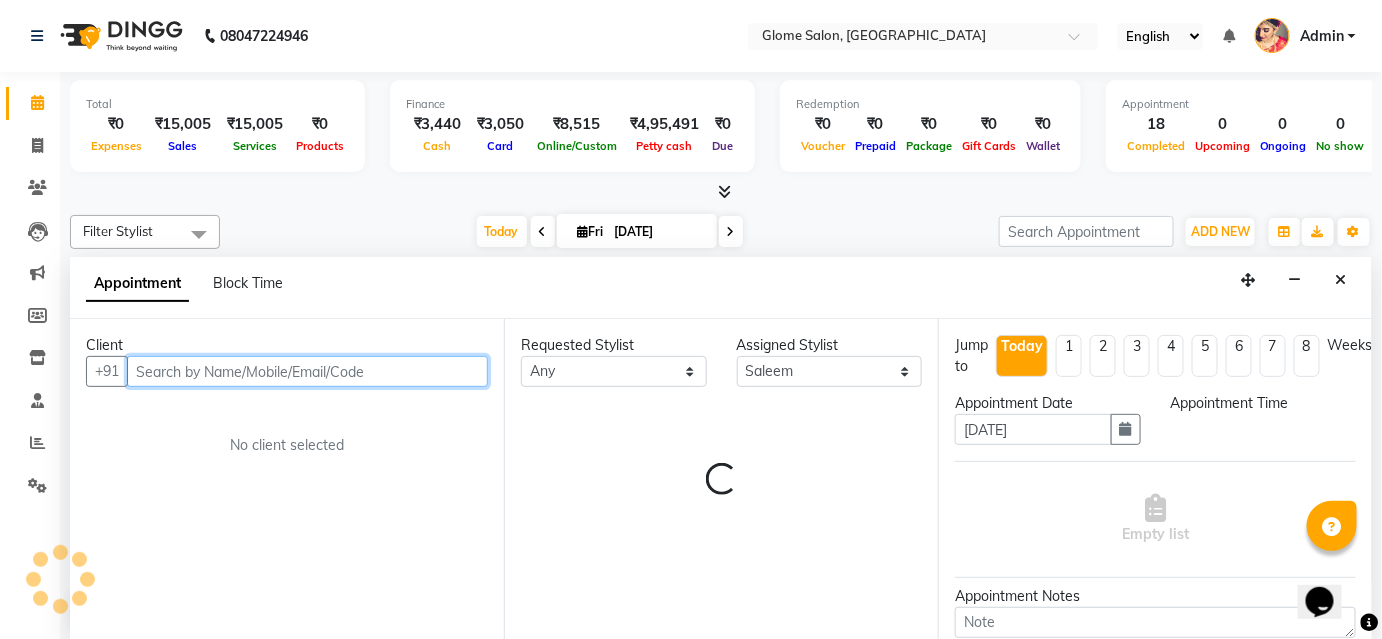 select on "840" 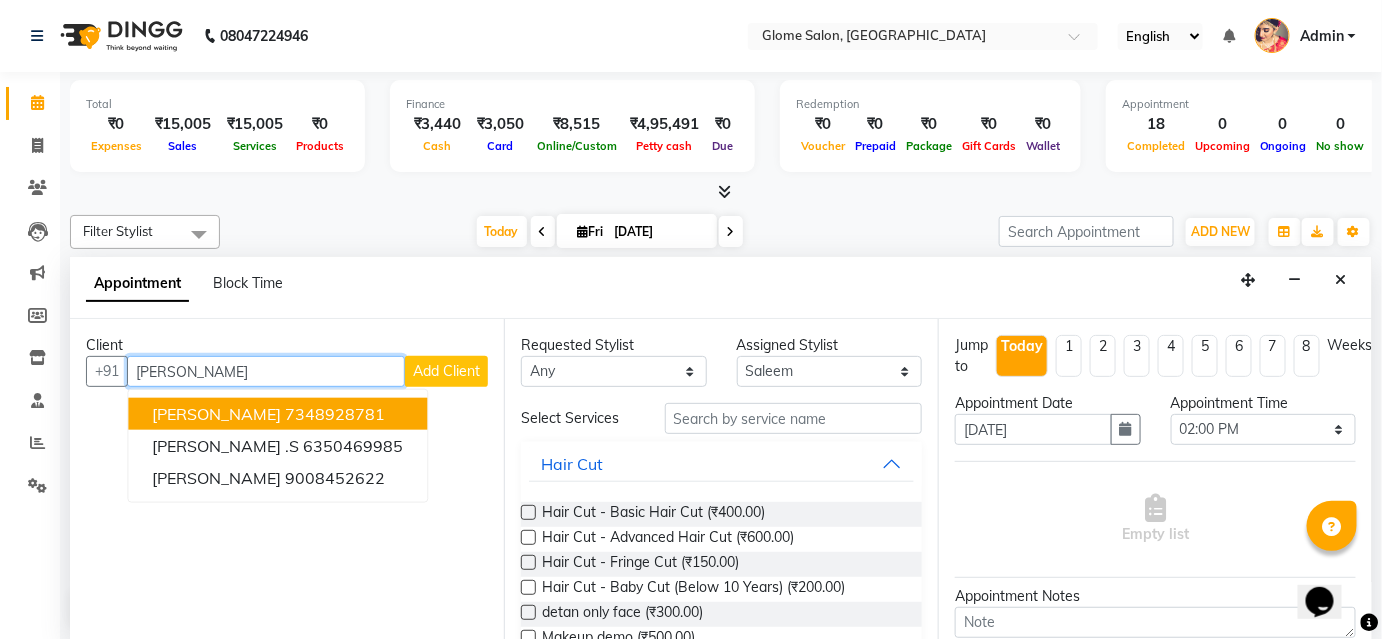 drag, startPoint x: 314, startPoint y: 414, endPoint x: 504, endPoint y: 436, distance: 191.26944 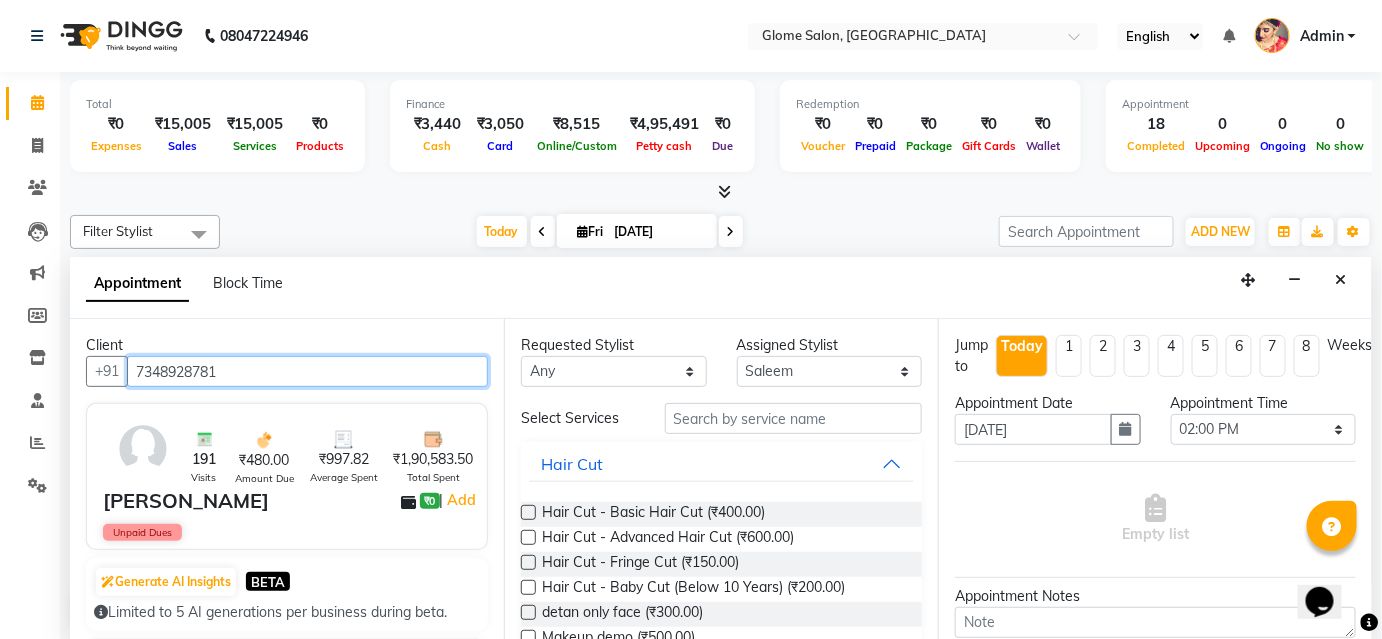 type on "7348928781" 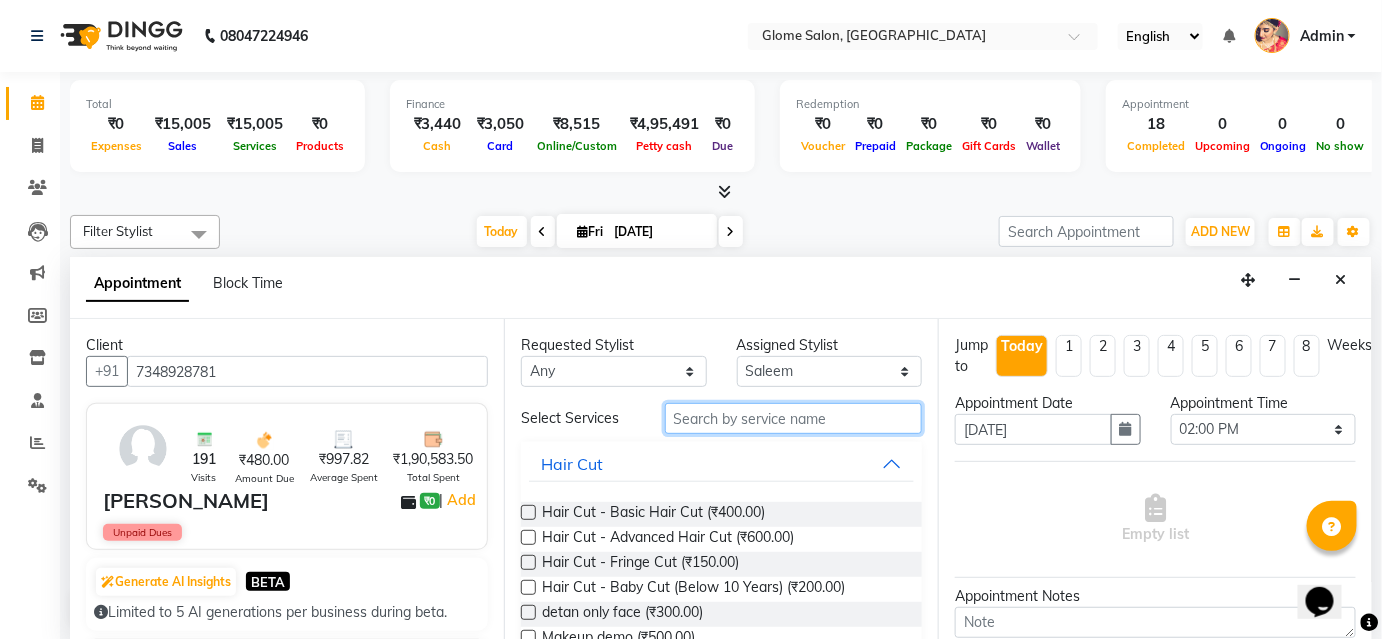click at bounding box center (793, 418) 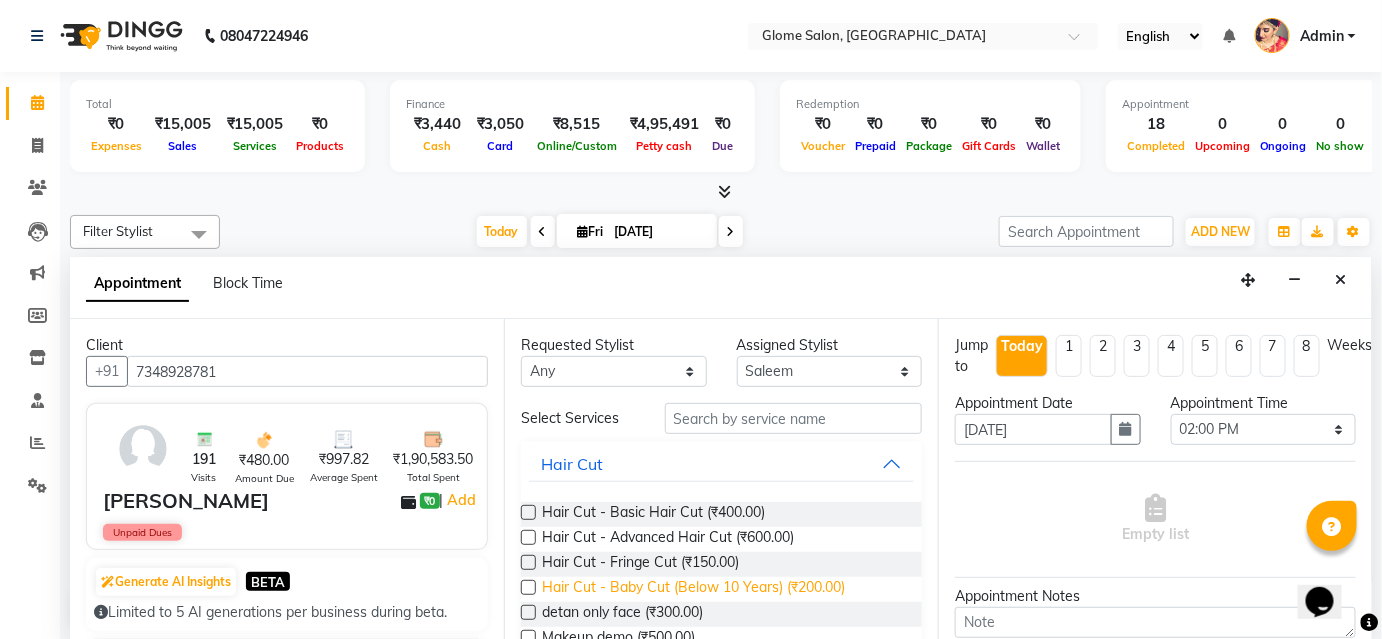 click on "Hair Cut - Baby Cut (Below 10 Years) (₹200.00)" at bounding box center (693, 589) 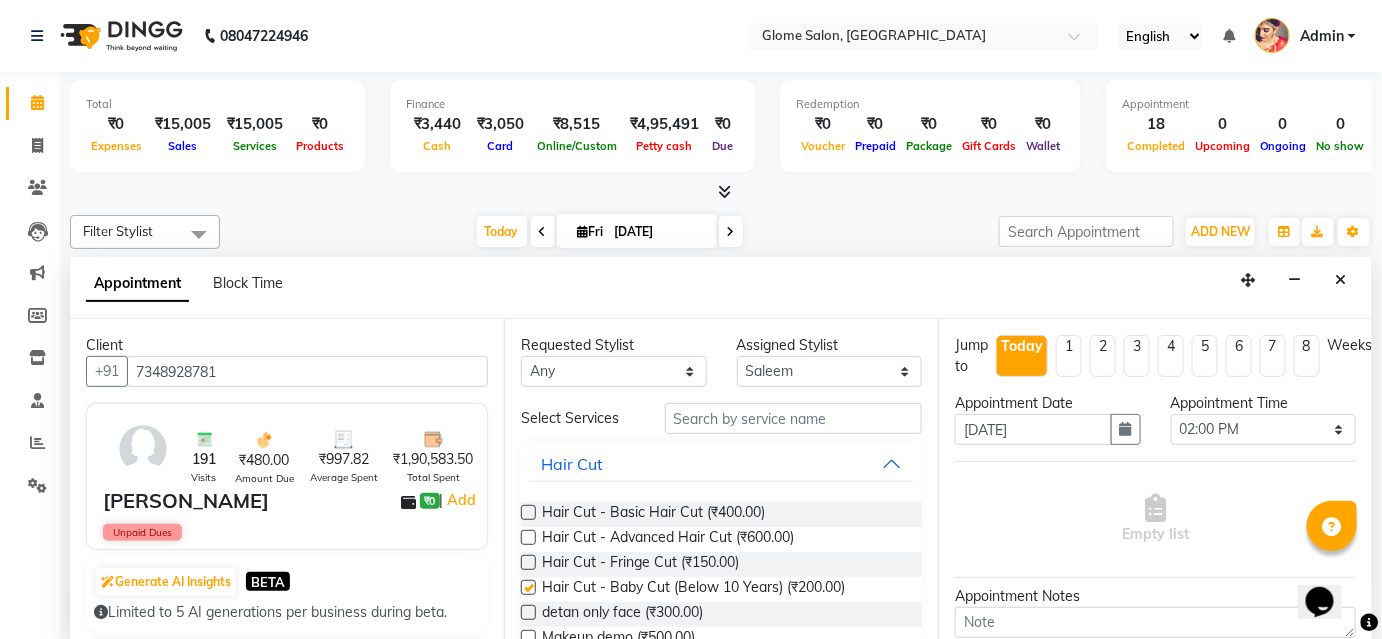checkbox on "false" 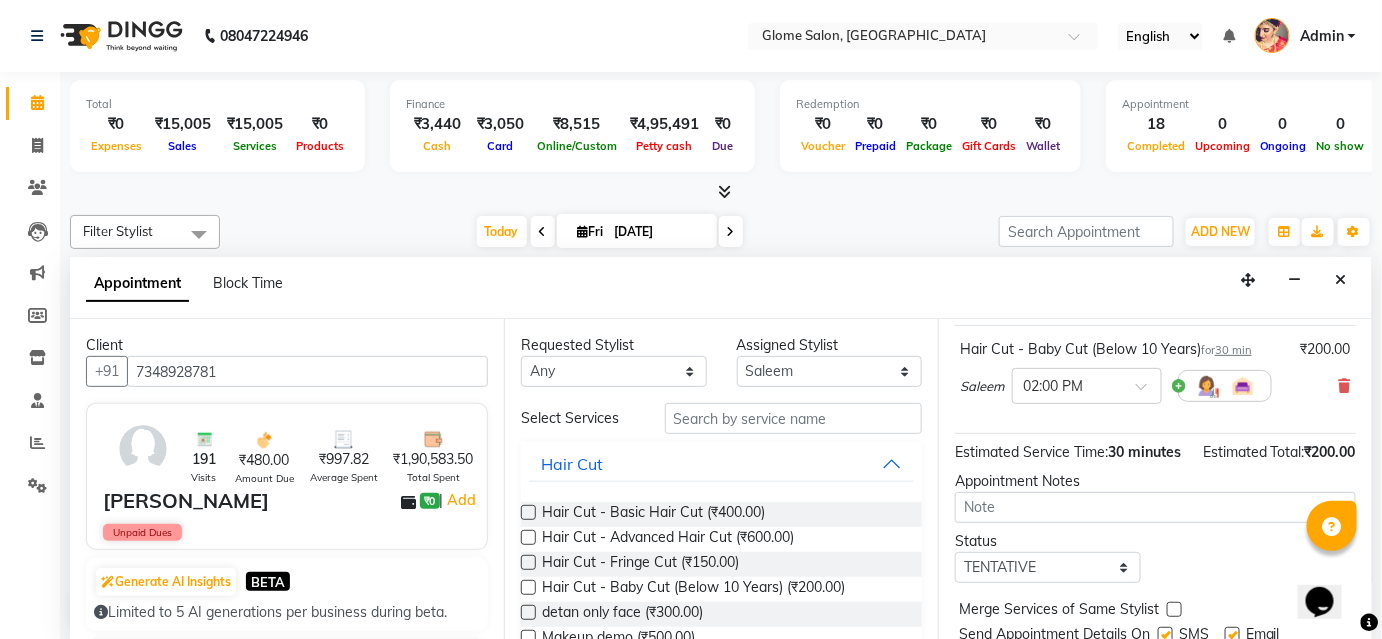 scroll, scrollTop: 224, scrollLeft: 0, axis: vertical 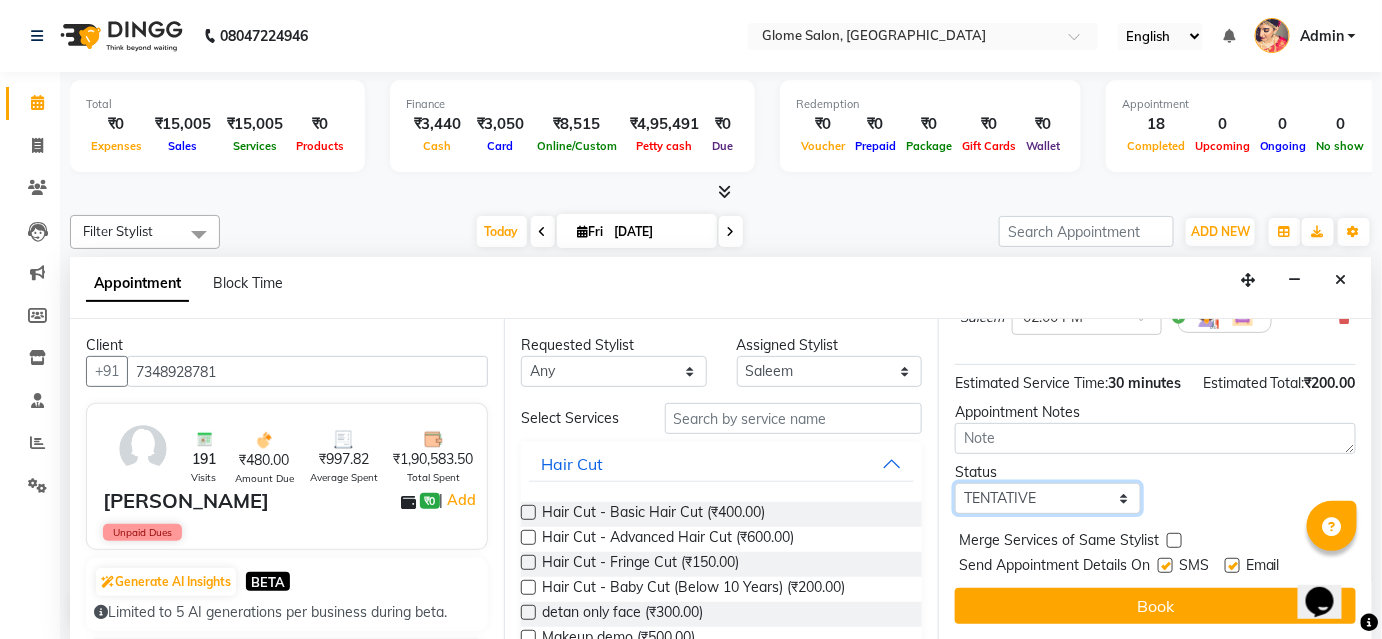 drag, startPoint x: 1101, startPoint y: 495, endPoint x: 1100, endPoint y: 511, distance: 16.03122 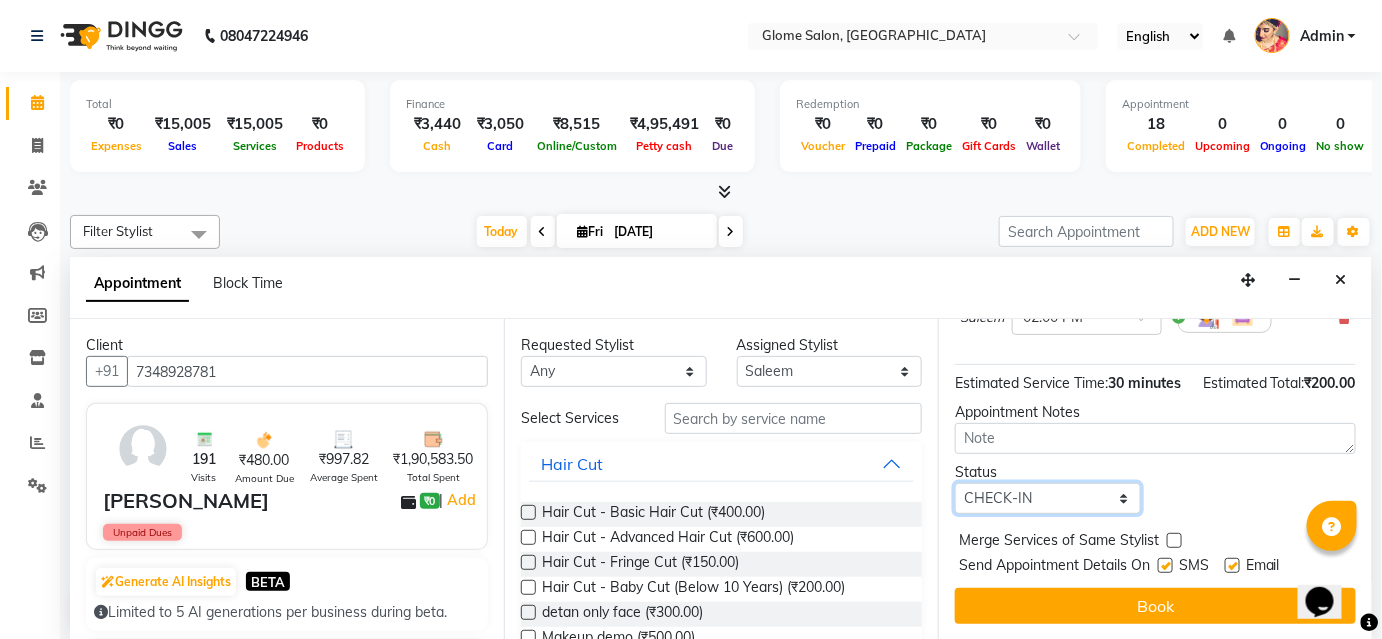 click on "Select TENTATIVE CONFIRM CHECK-IN UPCOMING" at bounding box center (1048, 498) 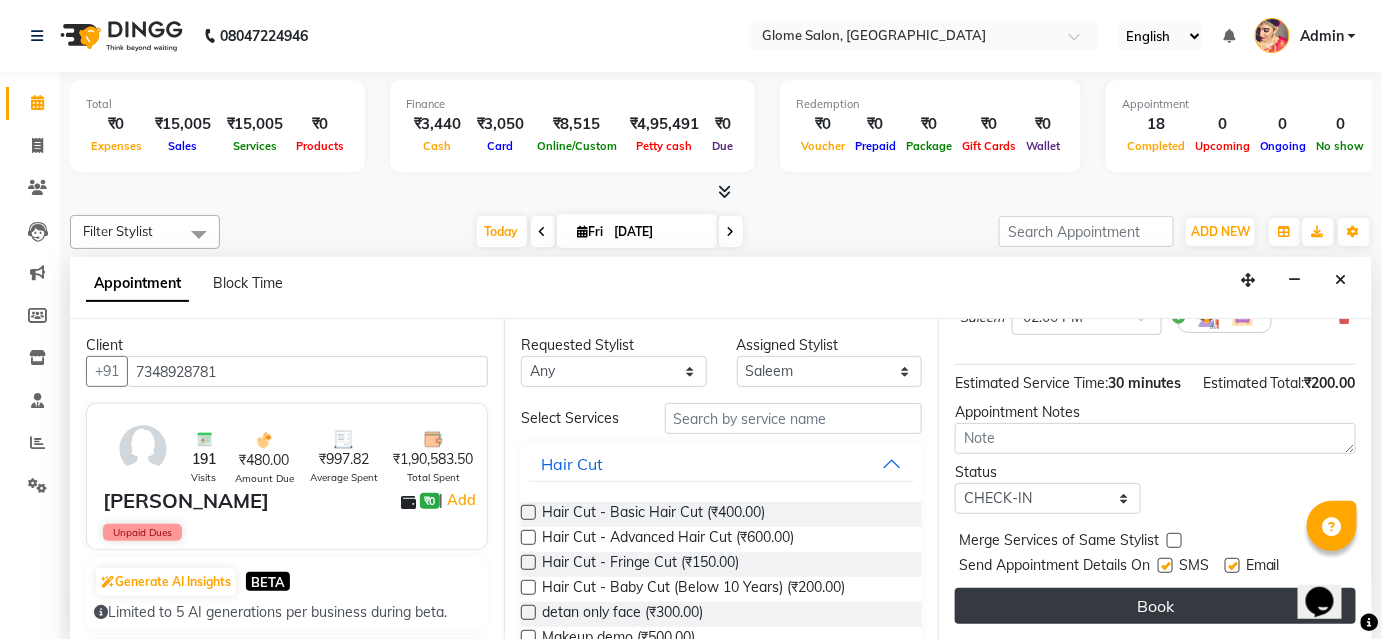 click on "Book" at bounding box center (1155, 606) 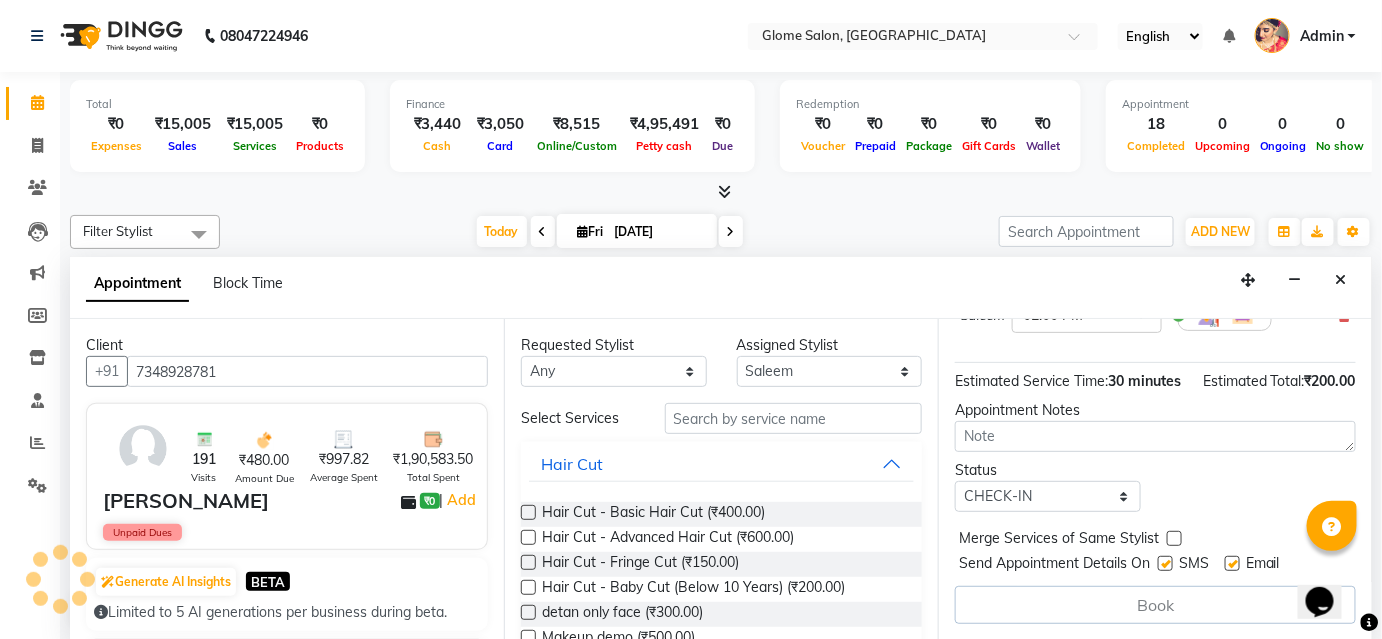 click on "Book" at bounding box center [1155, 605] 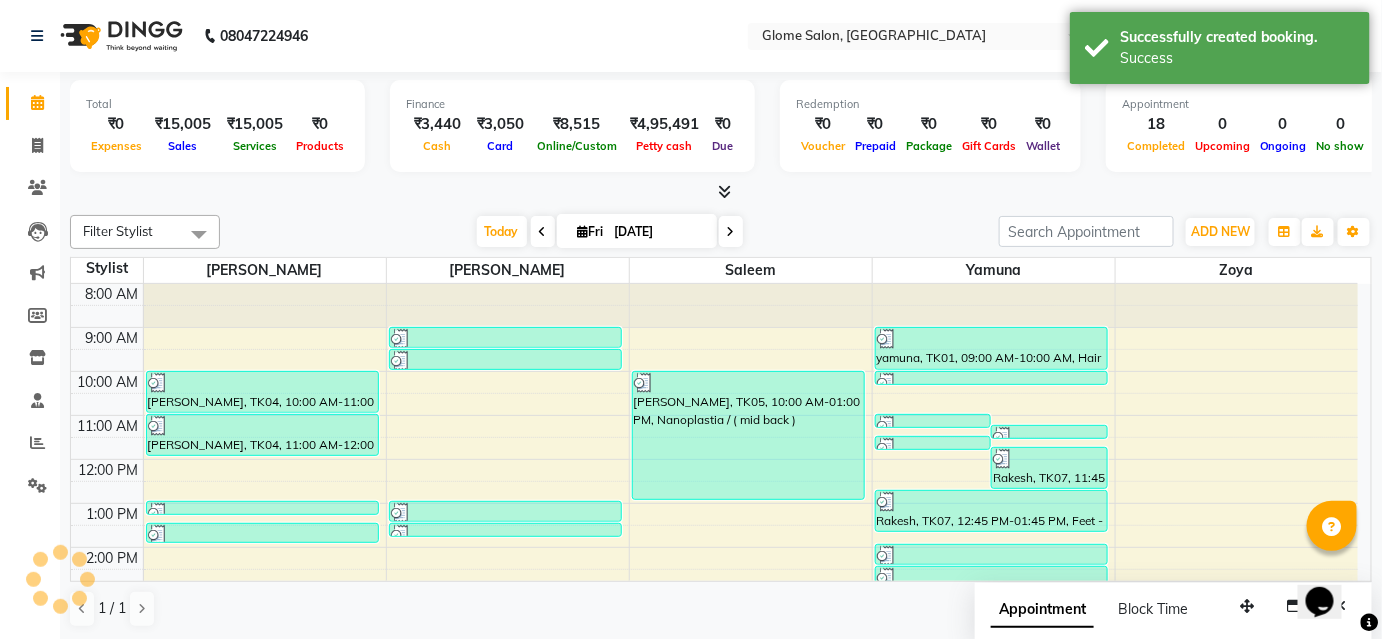 scroll, scrollTop: 0, scrollLeft: 0, axis: both 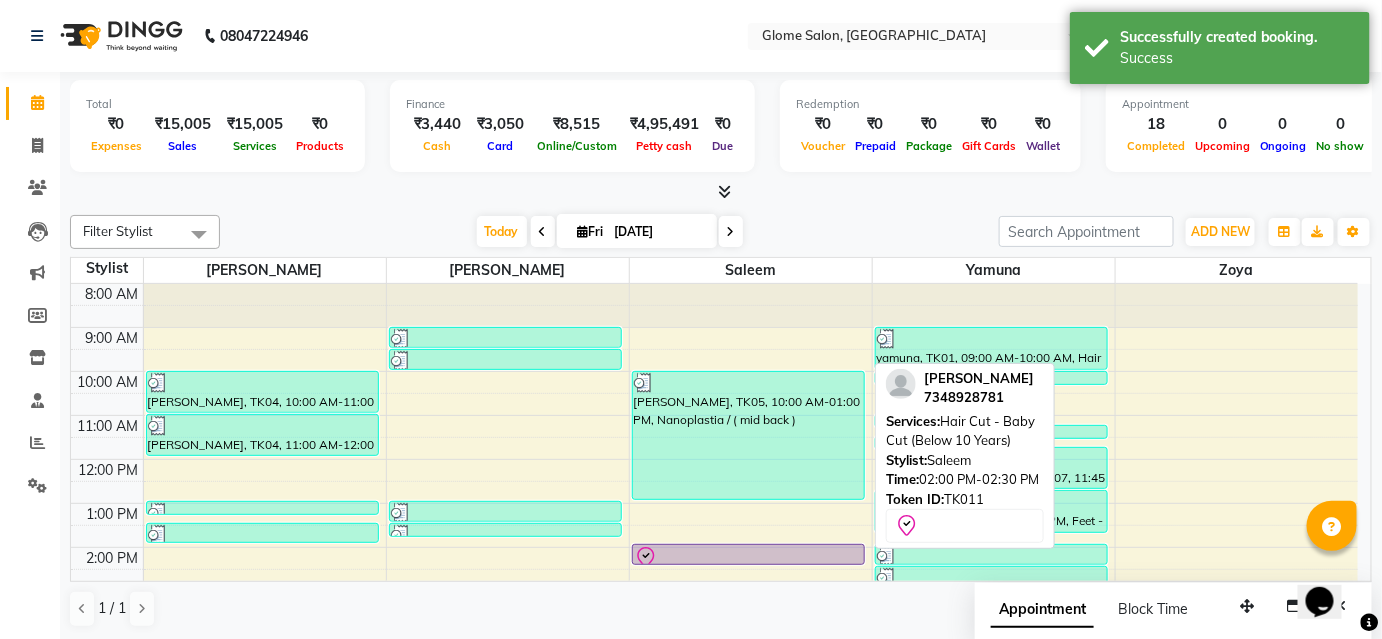 click at bounding box center (749, 558) 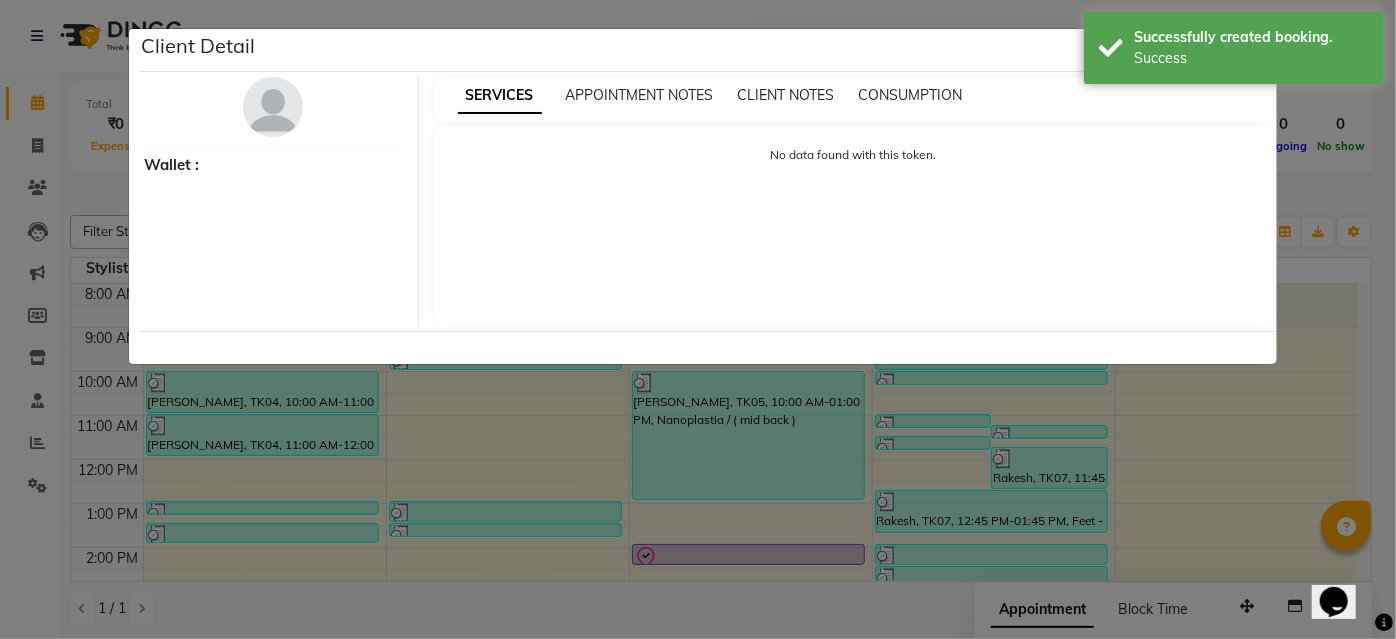 select on "8" 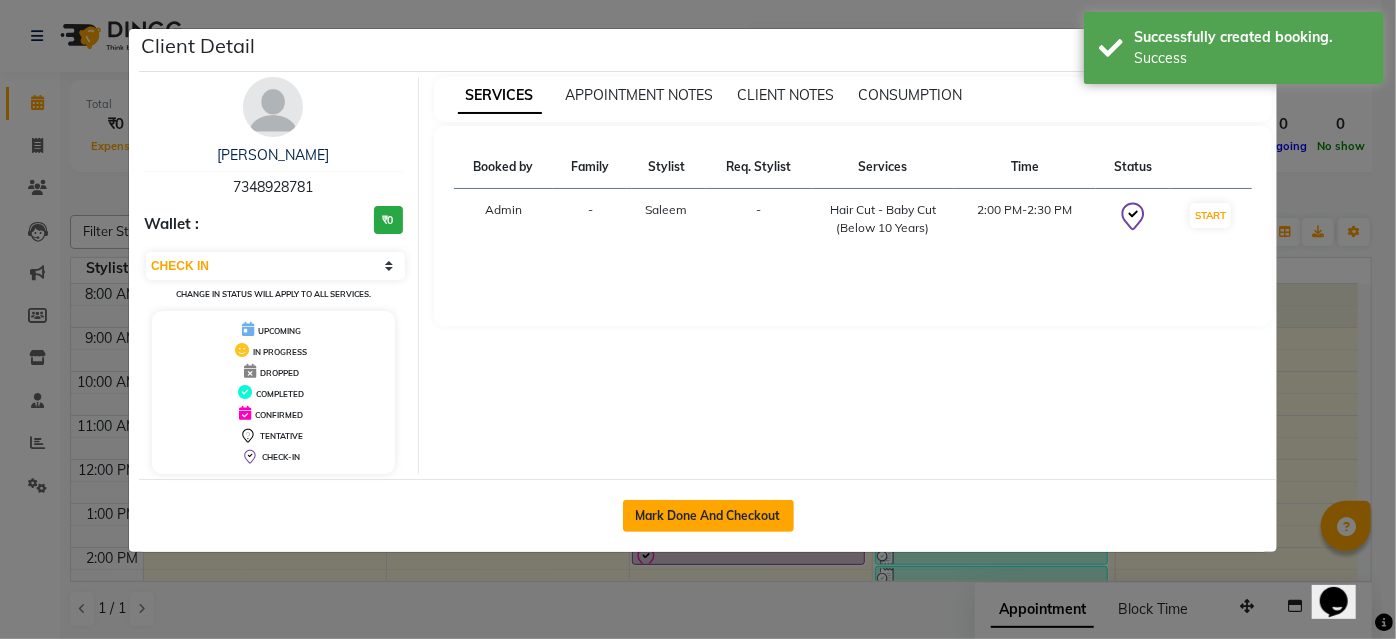 click on "Mark Done And Checkout" 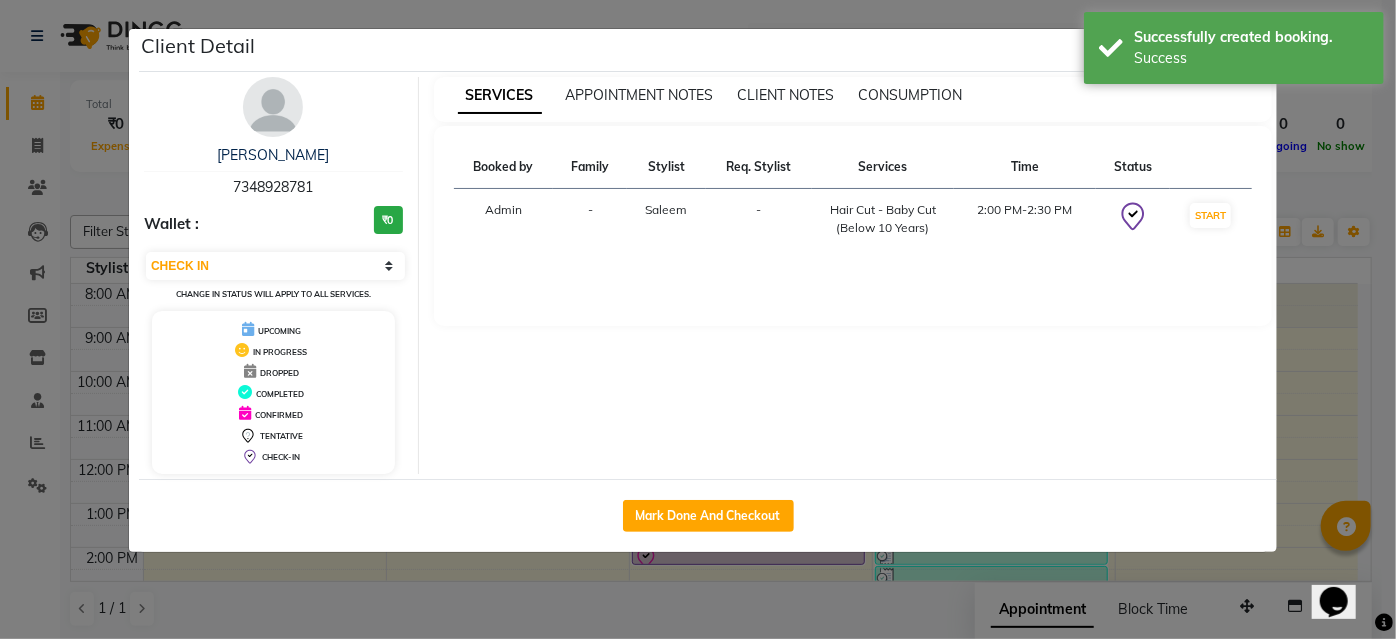 select on "service" 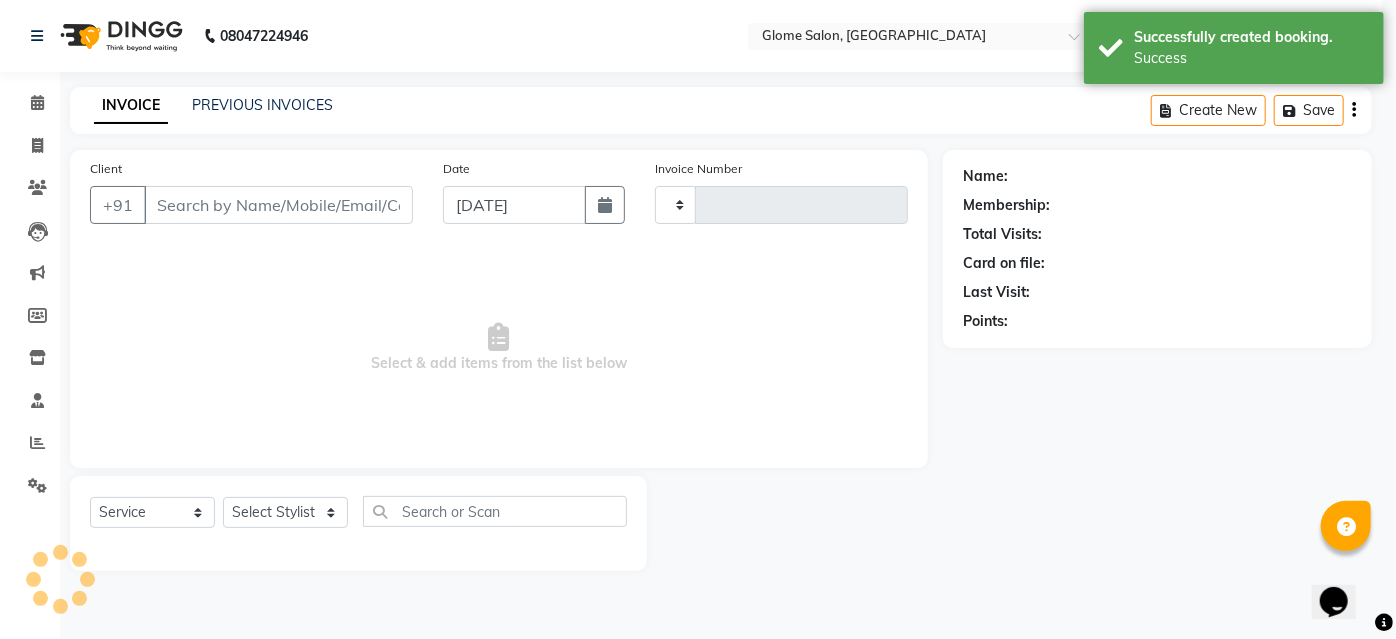 type on "1423" 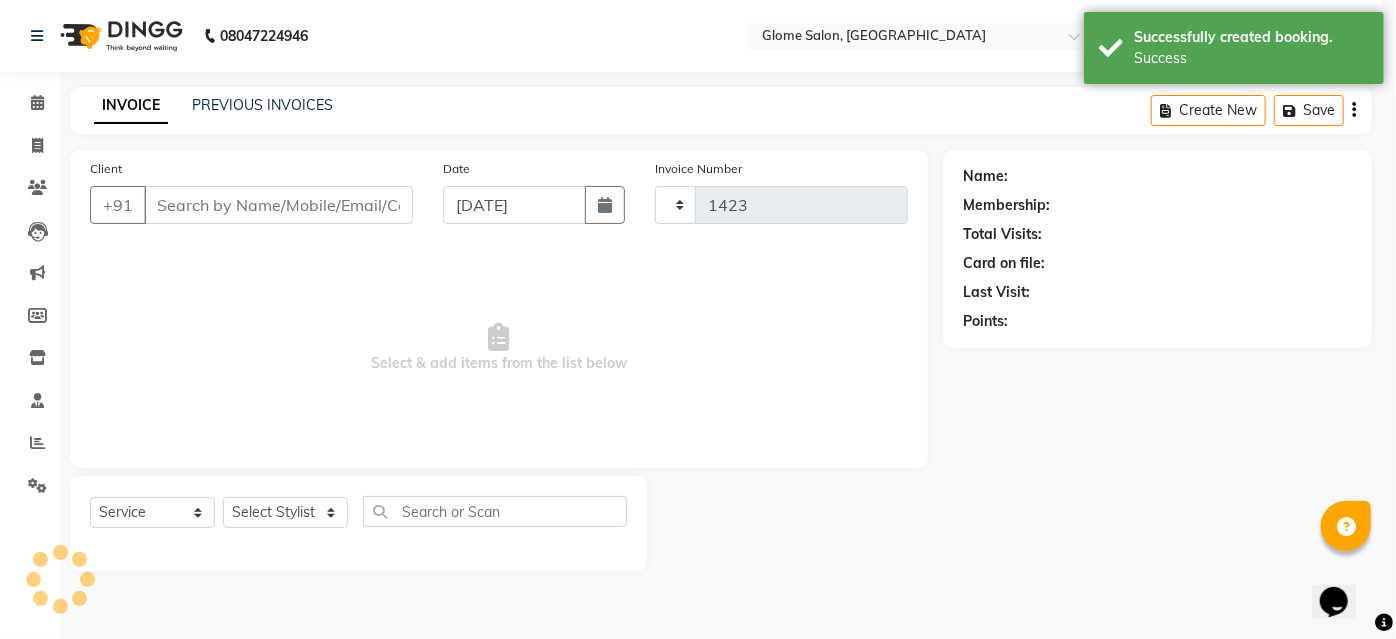 select on "3" 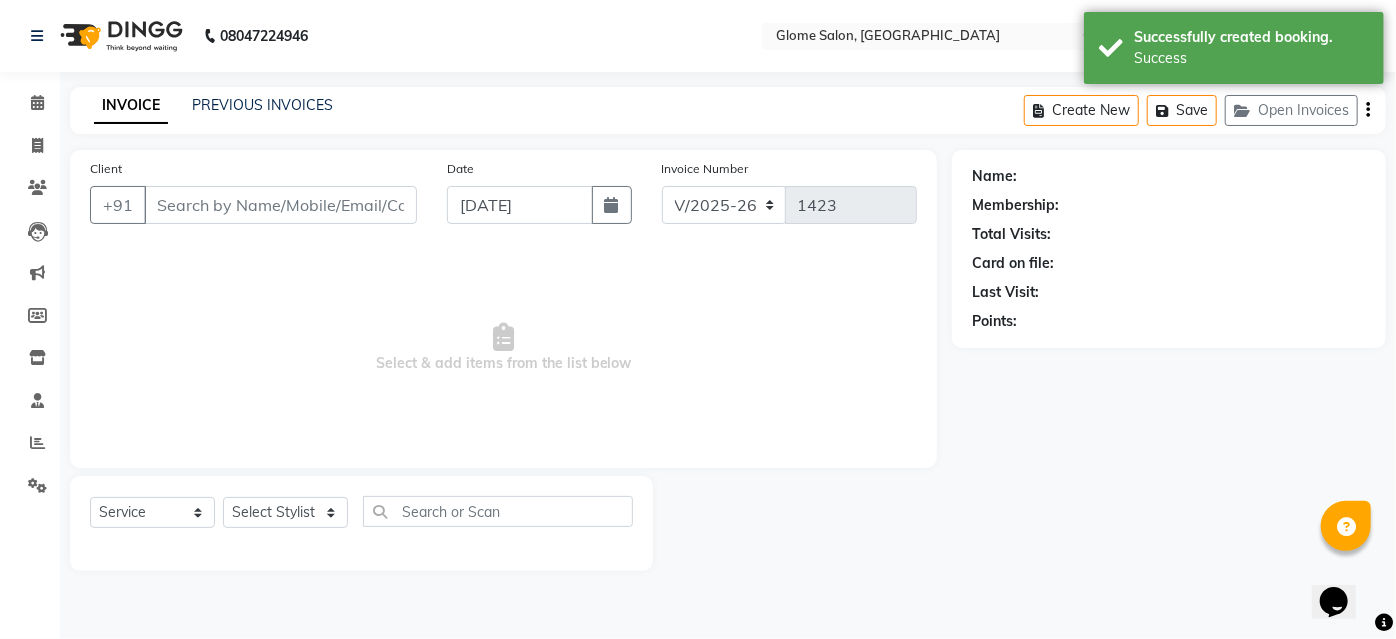 type on "7348928781" 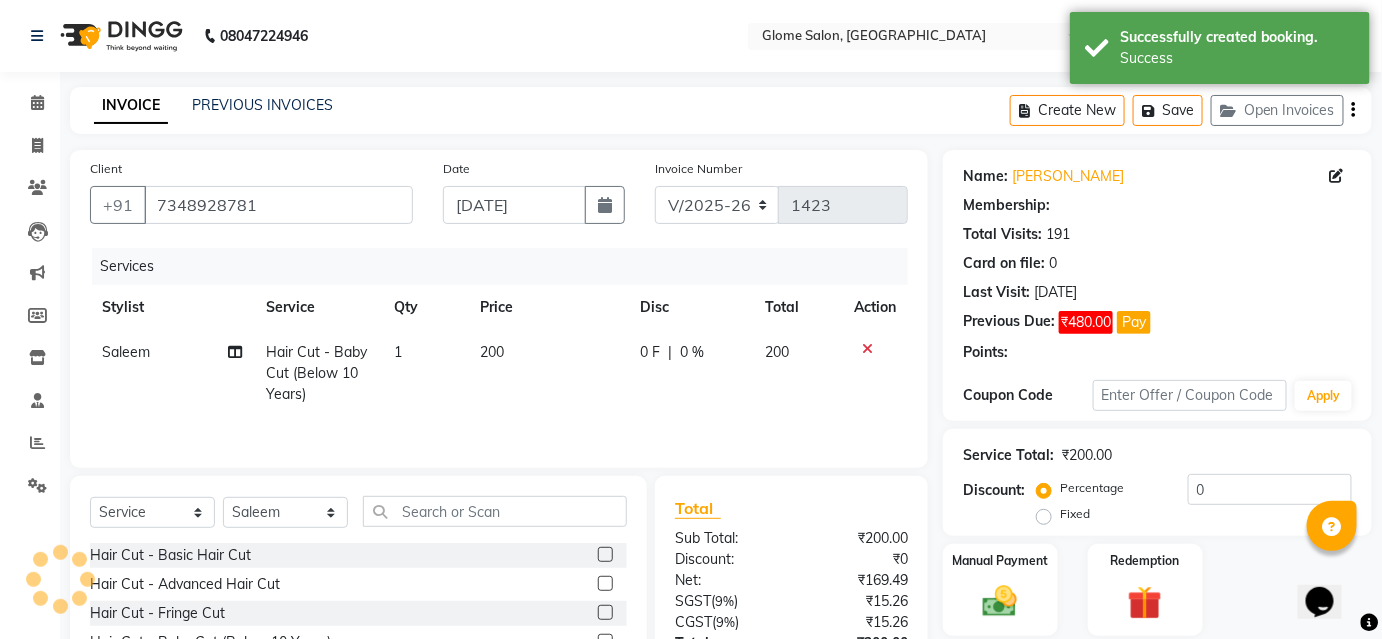 select on "1: Object" 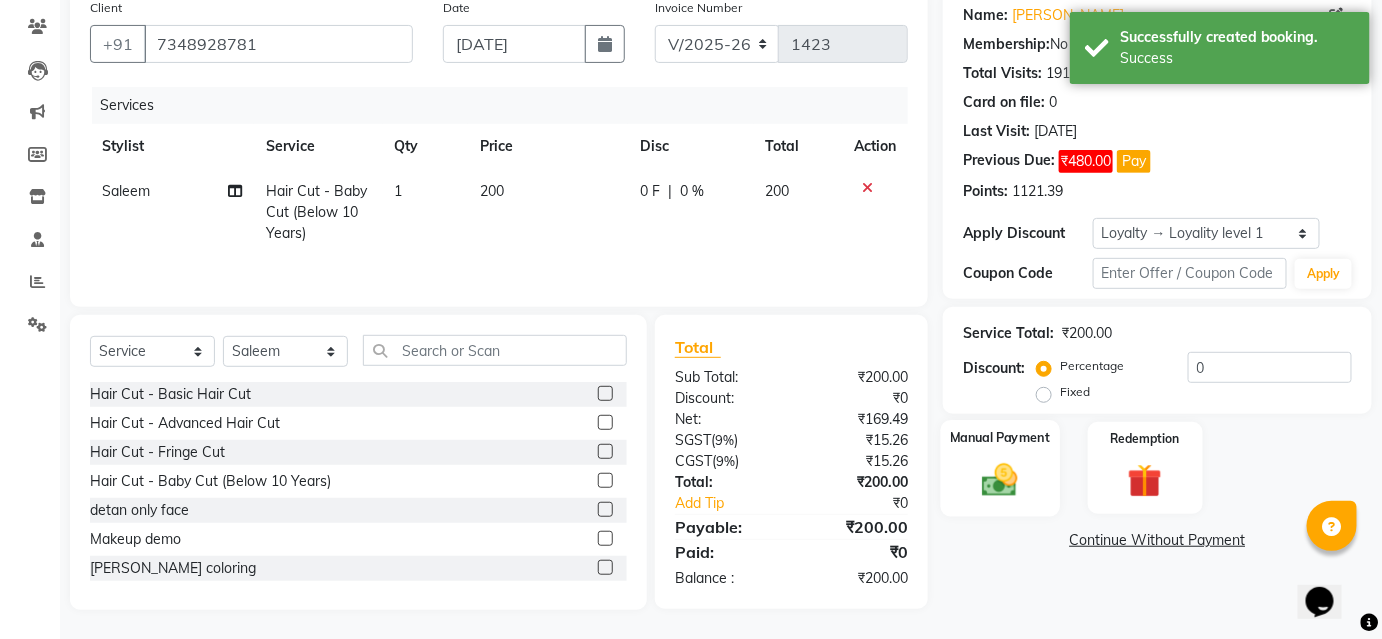 drag, startPoint x: 1001, startPoint y: 485, endPoint x: 1121, endPoint y: 440, distance: 128.16005 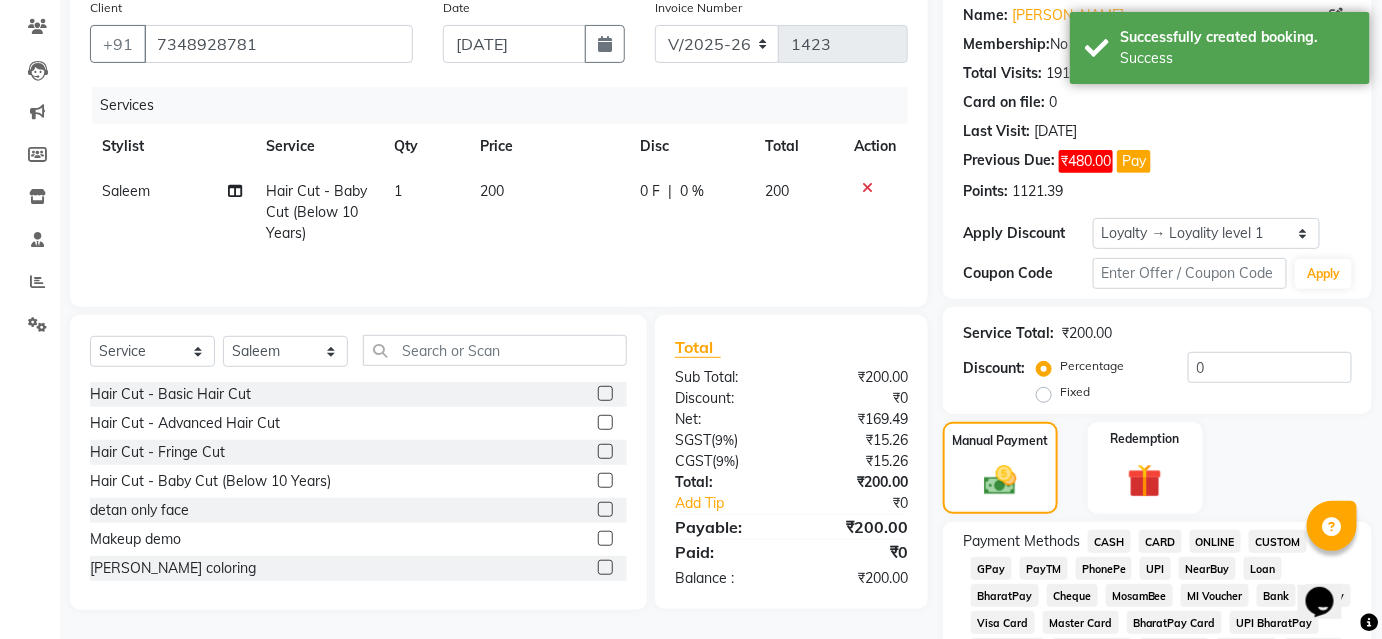 scroll, scrollTop: 343, scrollLeft: 0, axis: vertical 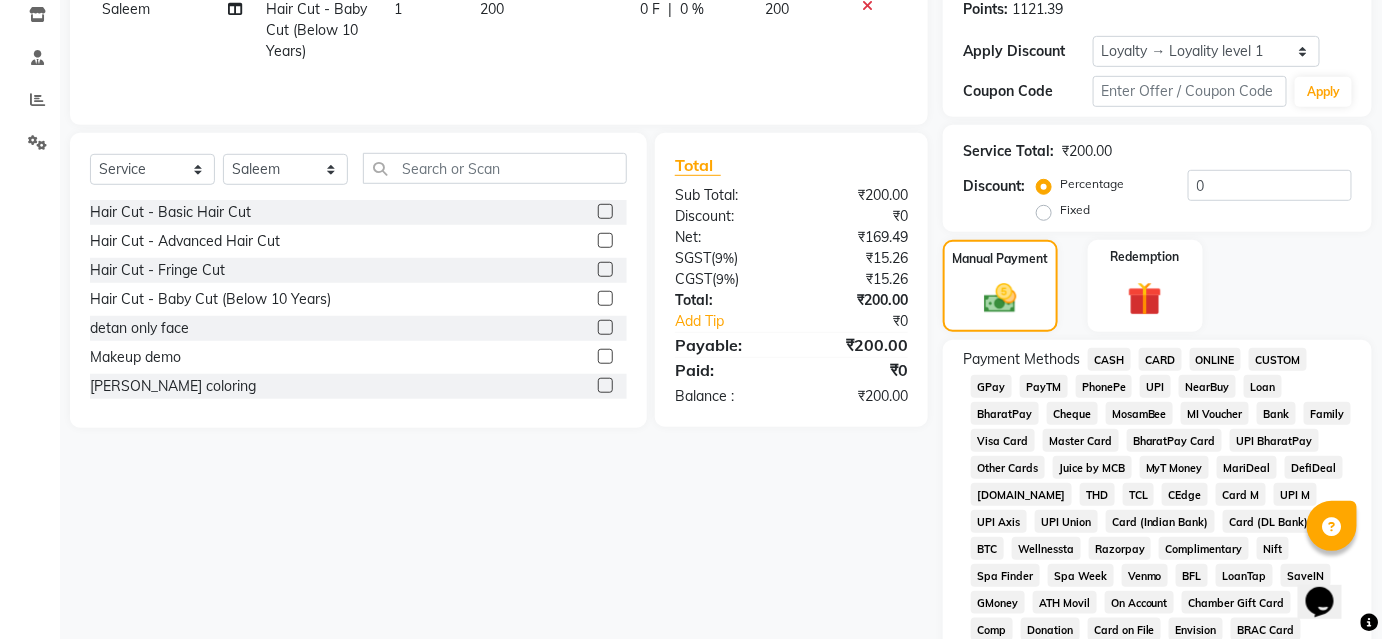 click on "CASH" 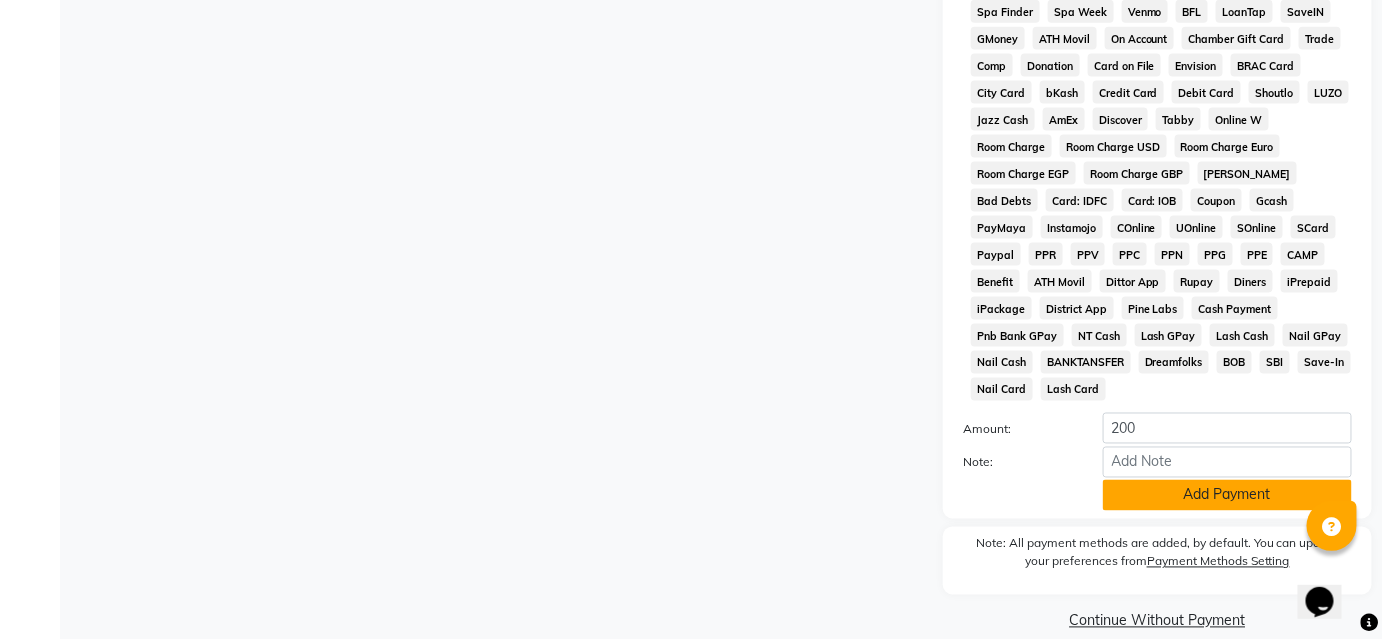 scroll, scrollTop: 909, scrollLeft: 0, axis: vertical 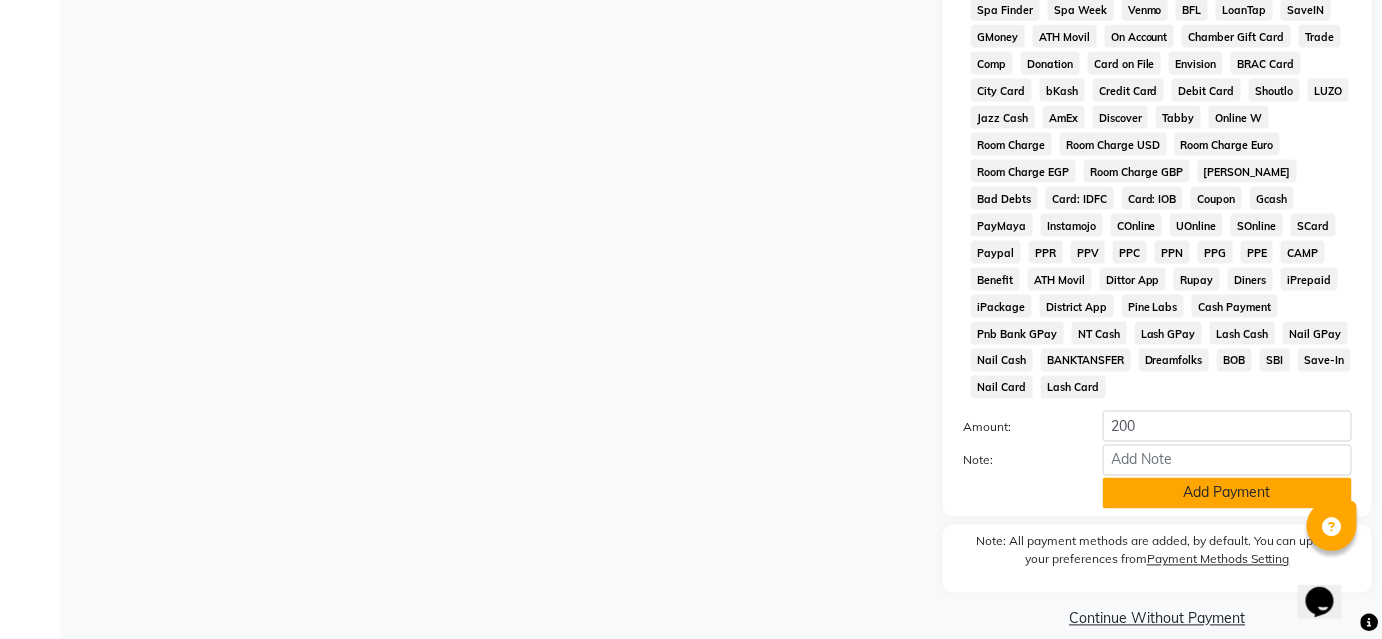 click on "Add Payment" 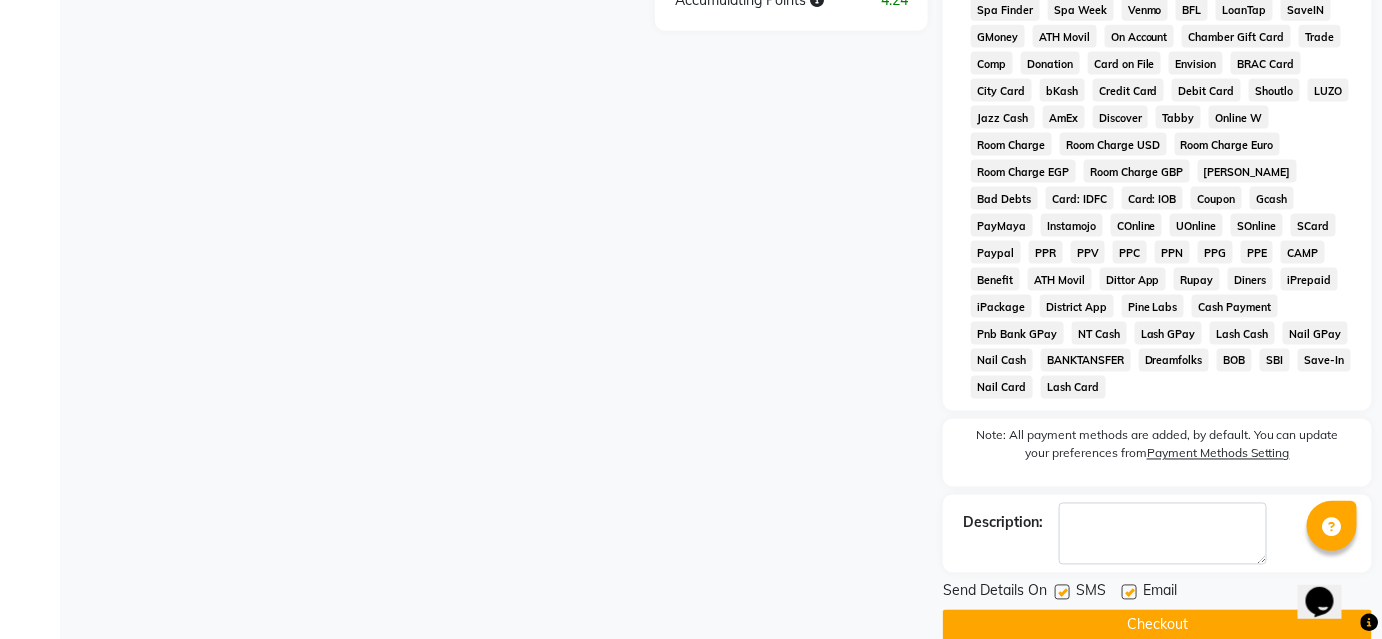 click on "Checkout" 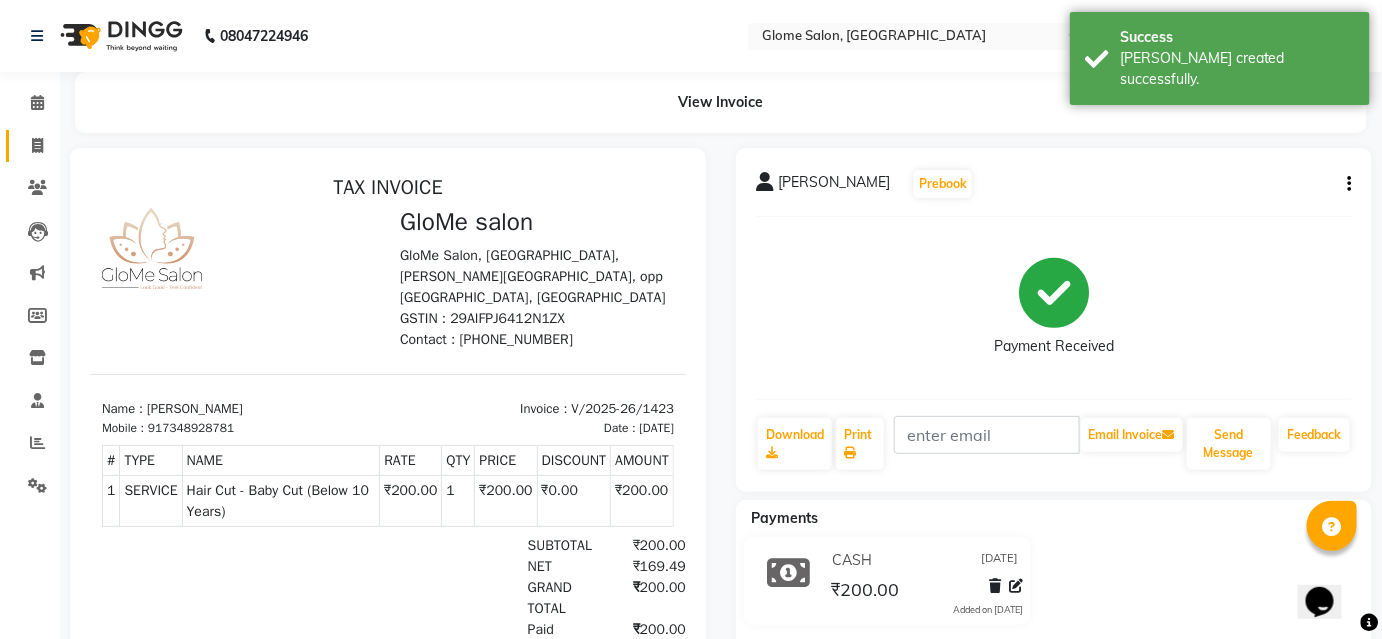 scroll, scrollTop: 0, scrollLeft: 0, axis: both 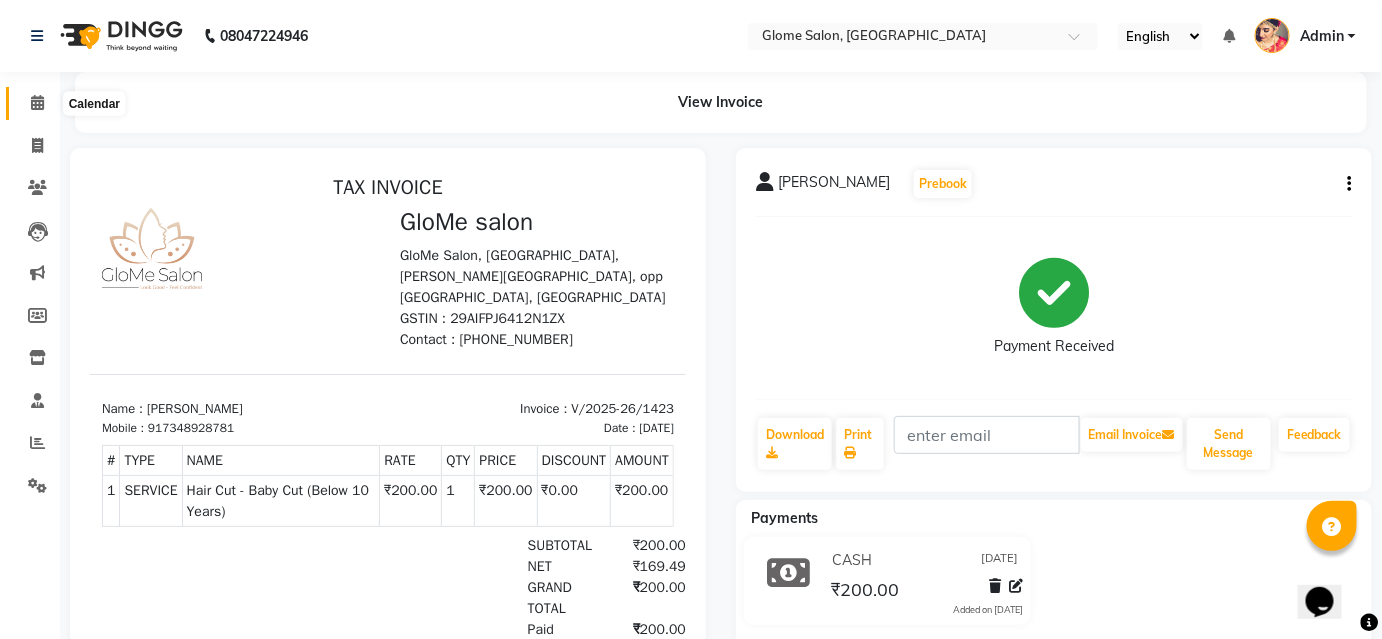 click 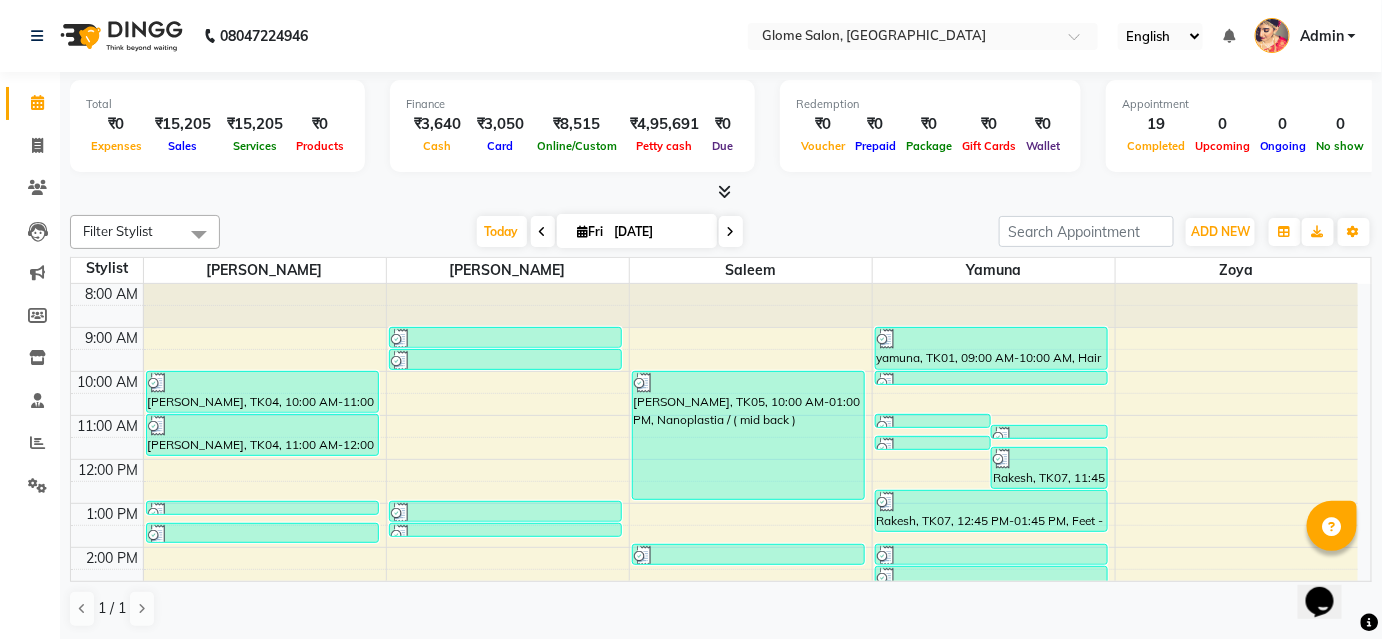 scroll, scrollTop: 90, scrollLeft: 0, axis: vertical 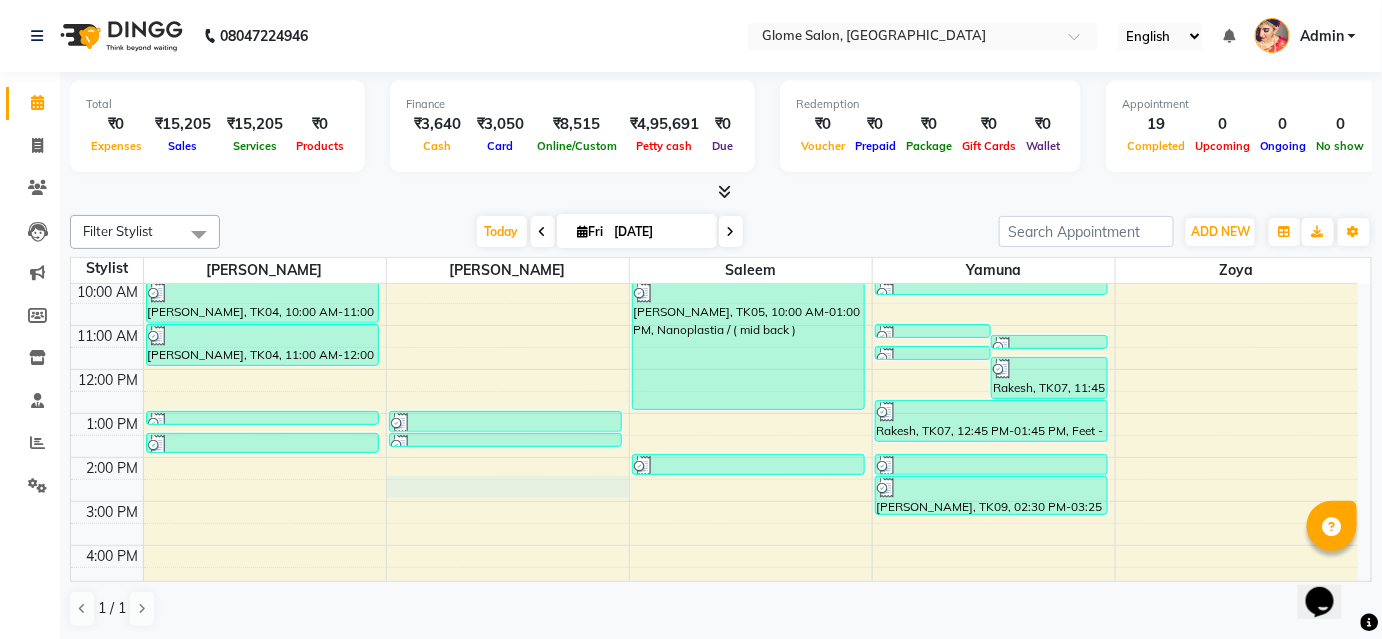 click on "8:00 AM 9:00 AM 10:00 AM 11:00 AM 12:00 PM 1:00 PM 2:00 PM 3:00 PM 4:00 PM 5:00 PM 6:00 PM 7:00 PM 8:00 PM     Paramjeeth Kaur, TK04, 10:00 AM-11:00 AM, Hands - Chocolate Manicure     Paramjeeth Kaur, TK04, 11:00 AM-12:00 PM, Flavoured Waxing - Full Arms     [PERSON_NAME], TK06, 01:00 PM-01:20 PM, [PERSON_NAME] coloring      Aishwarya, TK08, 01:30 PM-02:00 PM, Threading  - Eyebrows     [PERSON_NAME], TK02, 09:00 AM-09:30 AM, Hair Cut - Fringe Cut     Allam, TK03, 09:30 AM-10:00 AM, Exclusive Men’S Services - Hair Cut     Vinayaka, TK10, 01:00 PM-01:30 PM, Exclusive Men’S Services - Hair Cut     Vinayaka, TK10, 01:30 PM-01:45 PM, Exclusive Men’S Services - [PERSON_NAME] Shape And Trim     [PERSON_NAME], TK05, 10:00 AM-01:00 PM, Nanoplastia / ( mid back )     [GEOGRAPHIC_DATA], TK11, 02:00 PM-02:30 PM, Hair Cut - Baby Cut (Below 10 Years)     Rakesh, TK07, 11:00 AM-11:20 AM, Detan  - Face & Neck     Rakesh, TK07, 11:15 AM-11:35 AM, Detan  - Face & Neck     Rakesh, TK07, 11:30 AM-11:50 AM, Detan  - Full Arms" at bounding box center [714, 479] 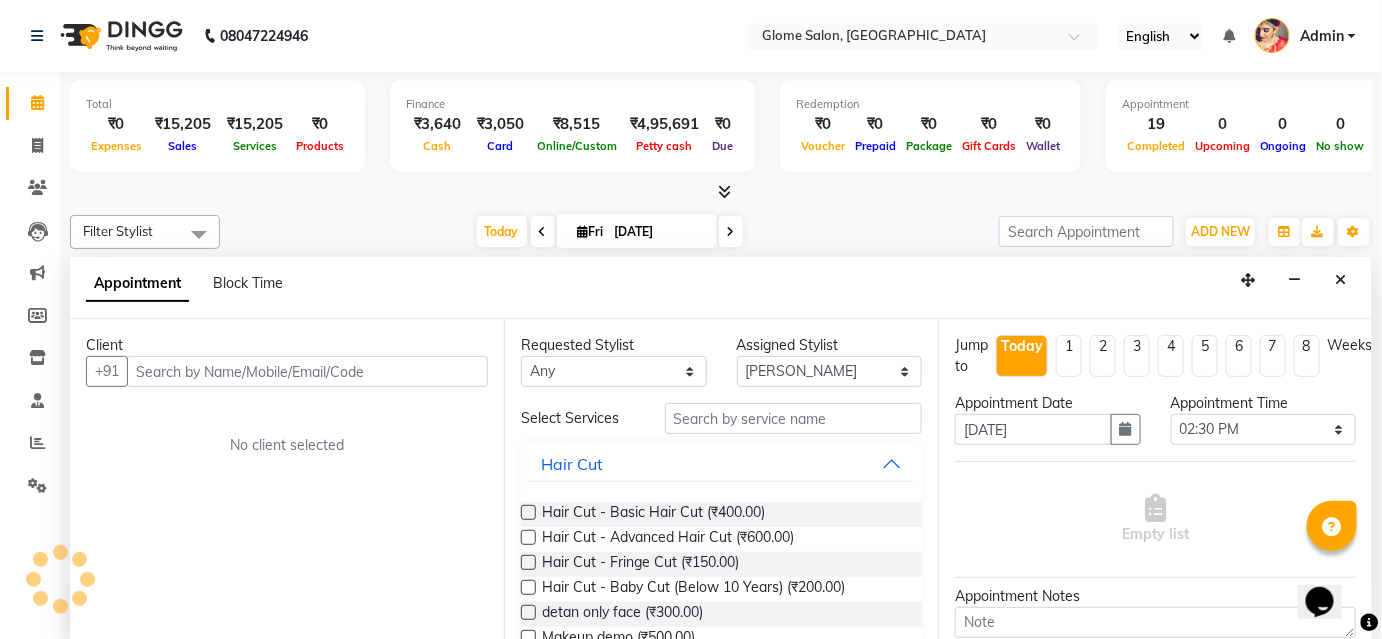 scroll, scrollTop: 0, scrollLeft: 0, axis: both 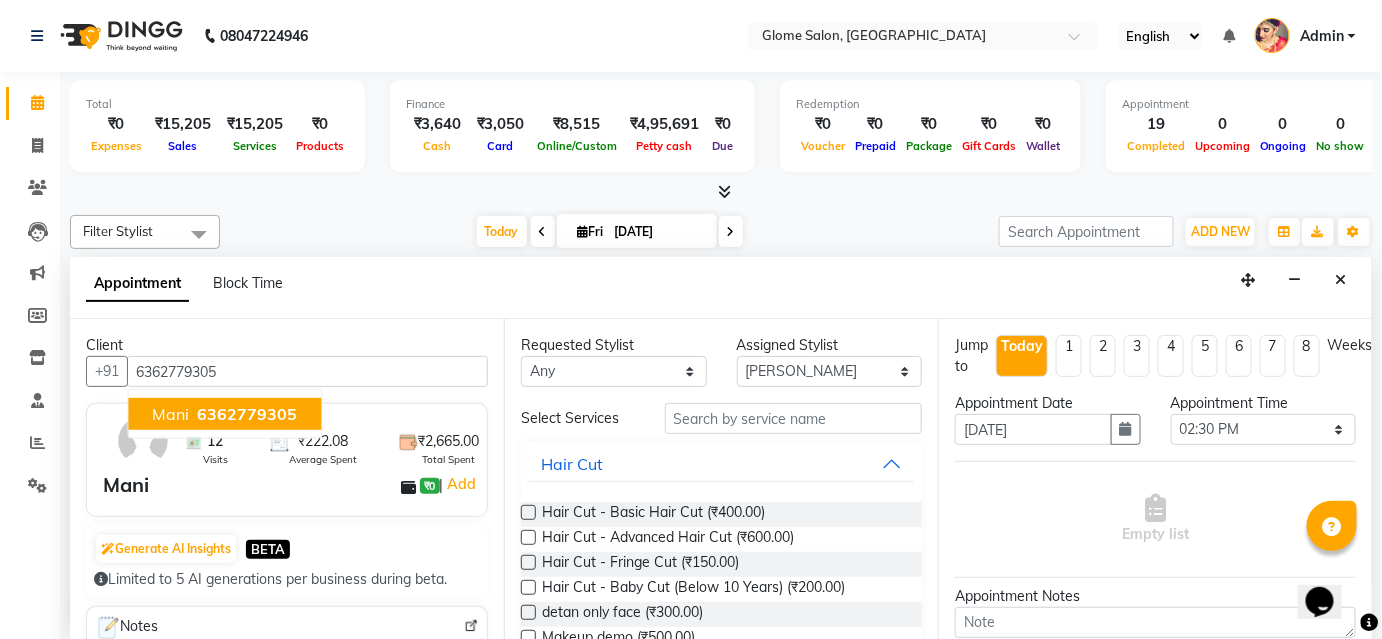 click on "6362779305" at bounding box center (247, 414) 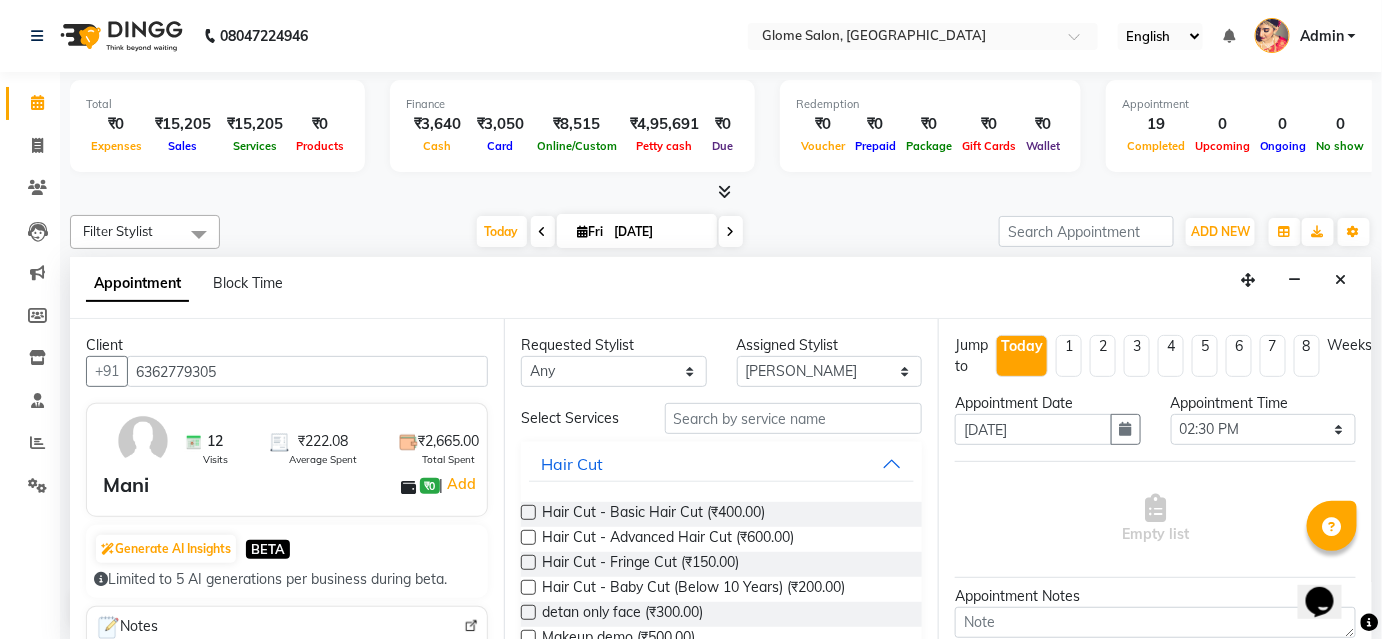 type on "6362779305" 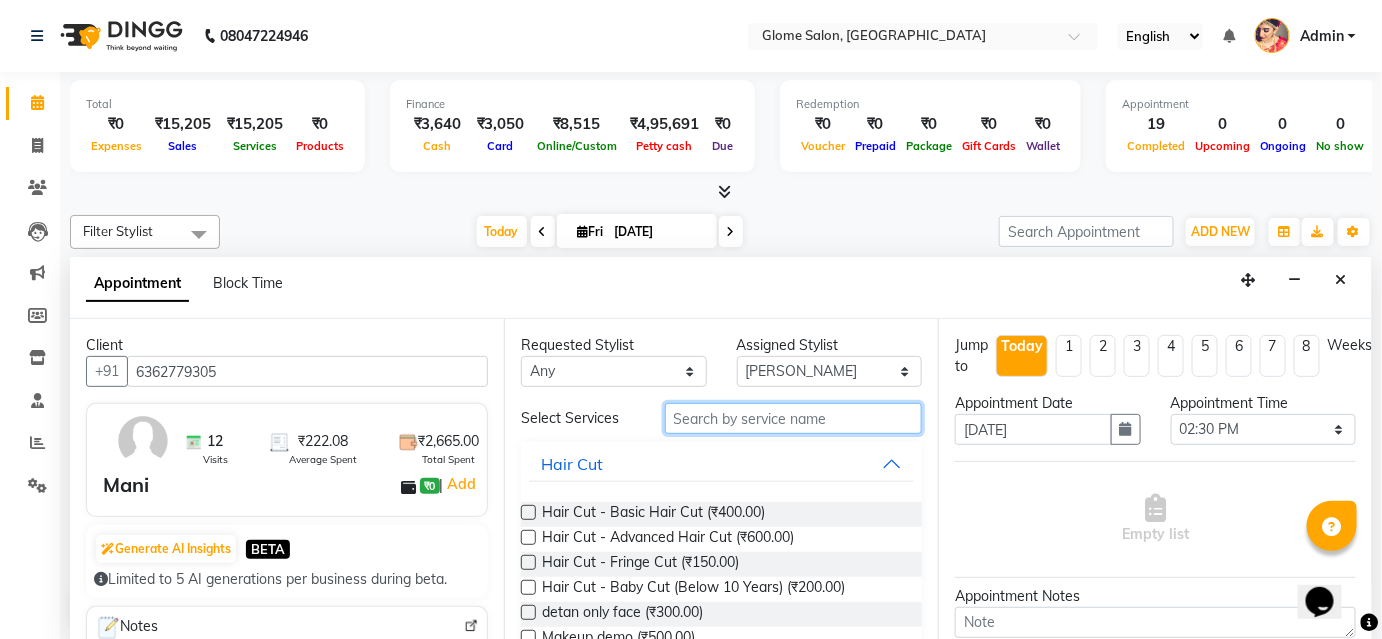 click at bounding box center (793, 418) 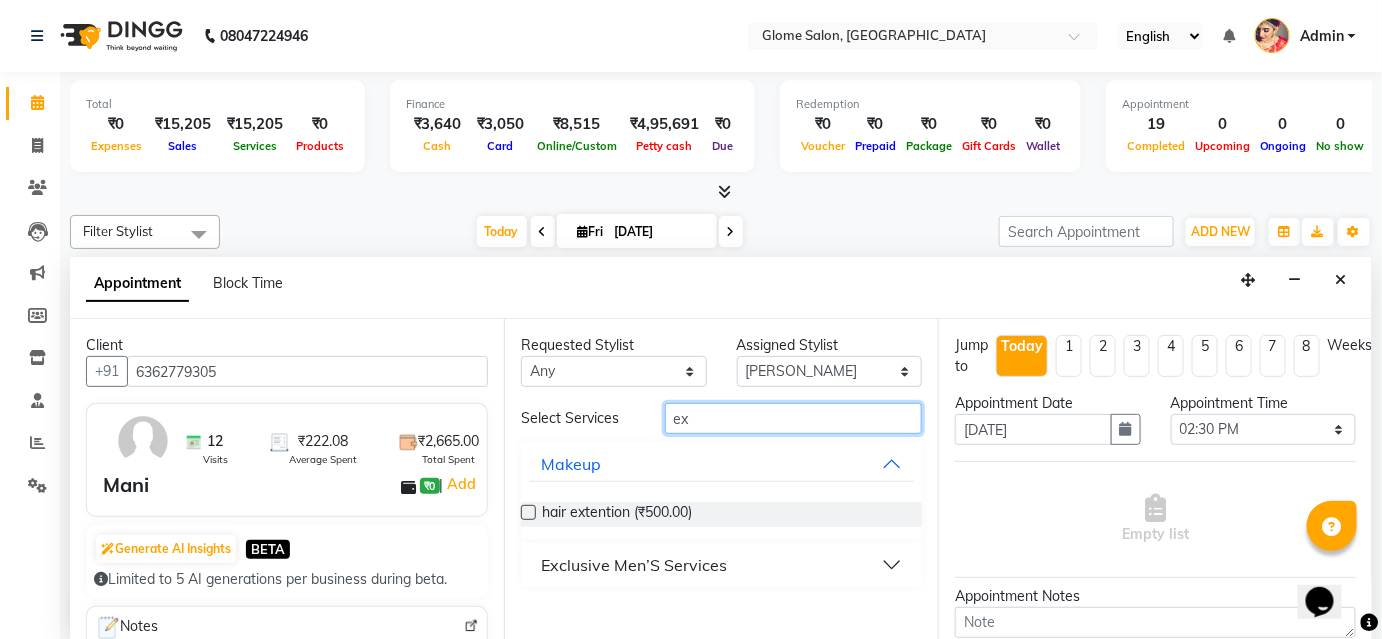 type on "ex" 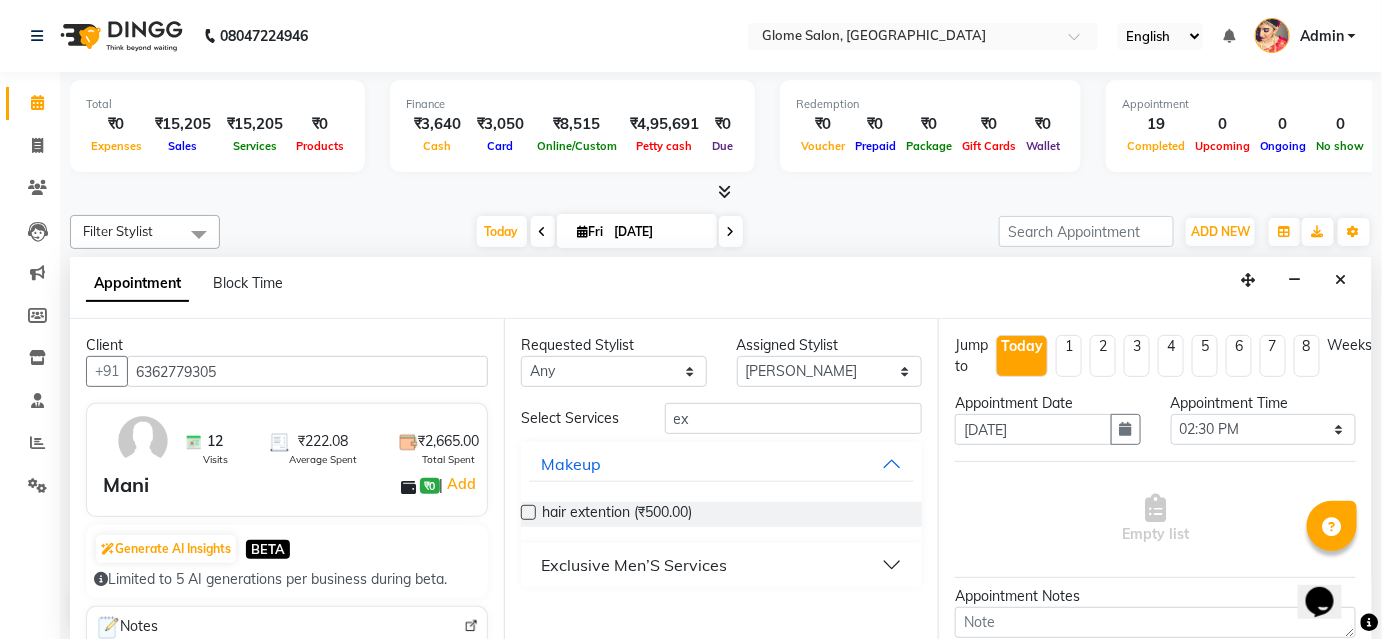 click on "Exclusive Men’S Services" at bounding box center (721, 565) 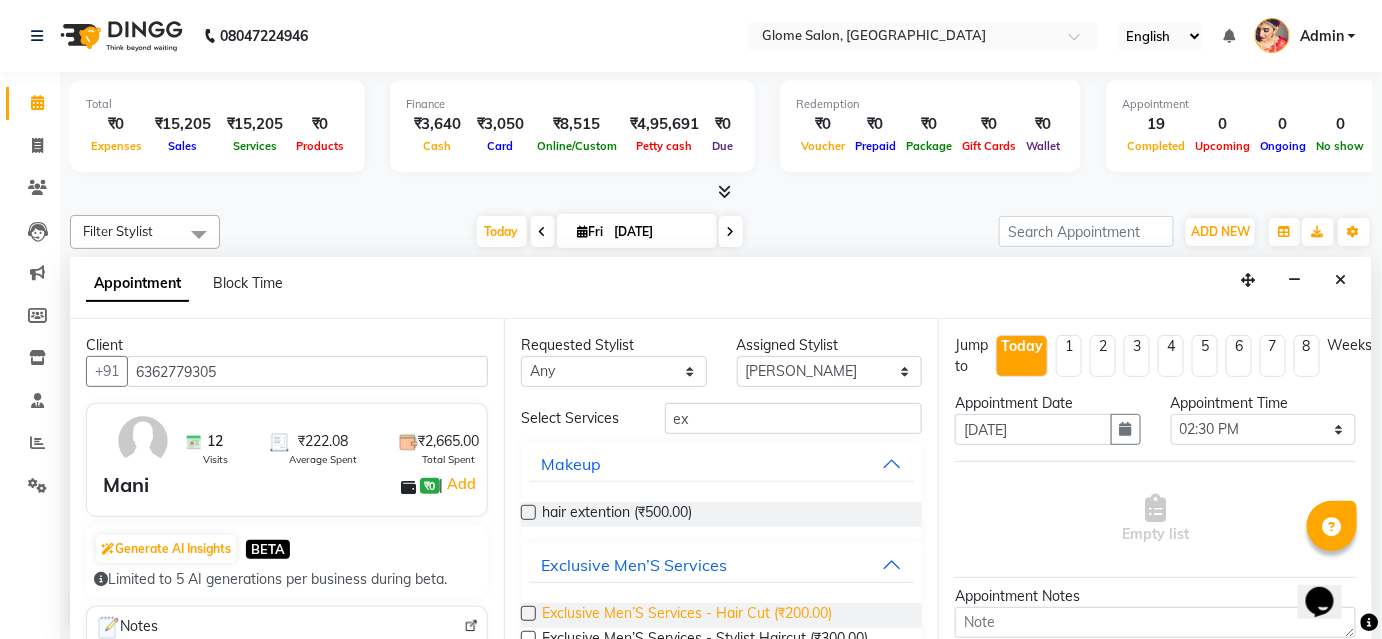 drag, startPoint x: 802, startPoint y: 614, endPoint x: 917, endPoint y: 562, distance: 126.210144 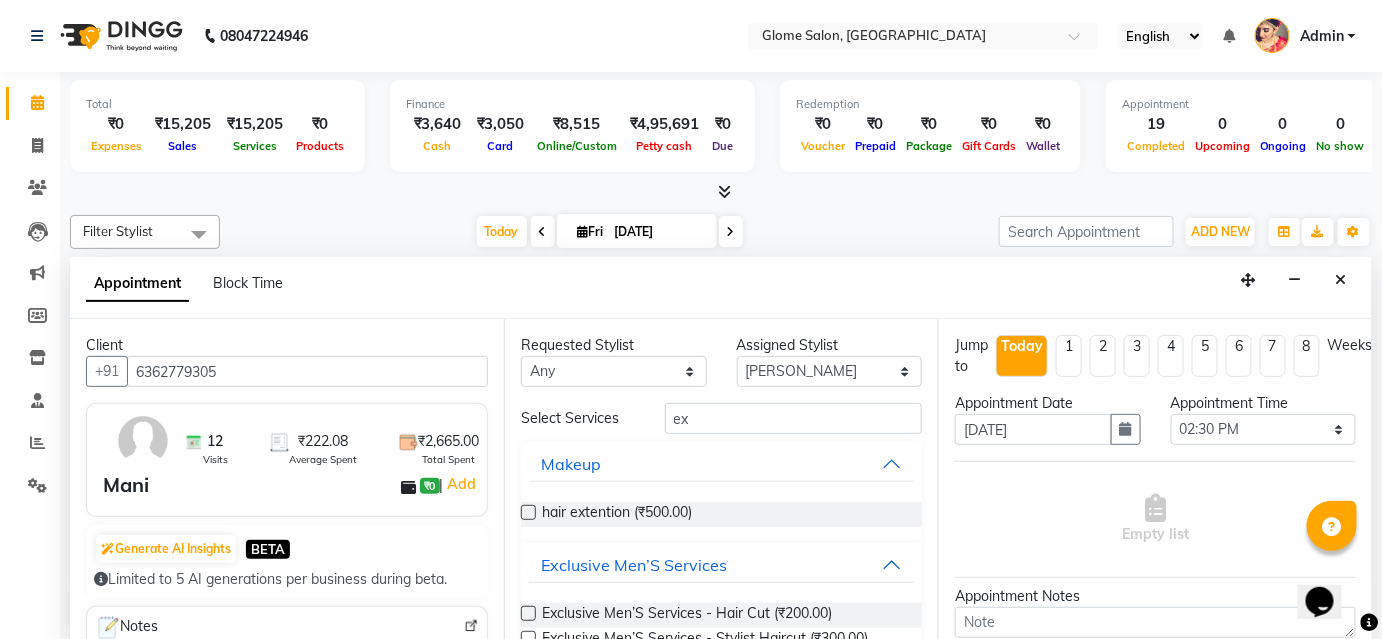 click on "Exclusive Men’S Services - Hair Cut (₹200.00)" at bounding box center (687, 615) 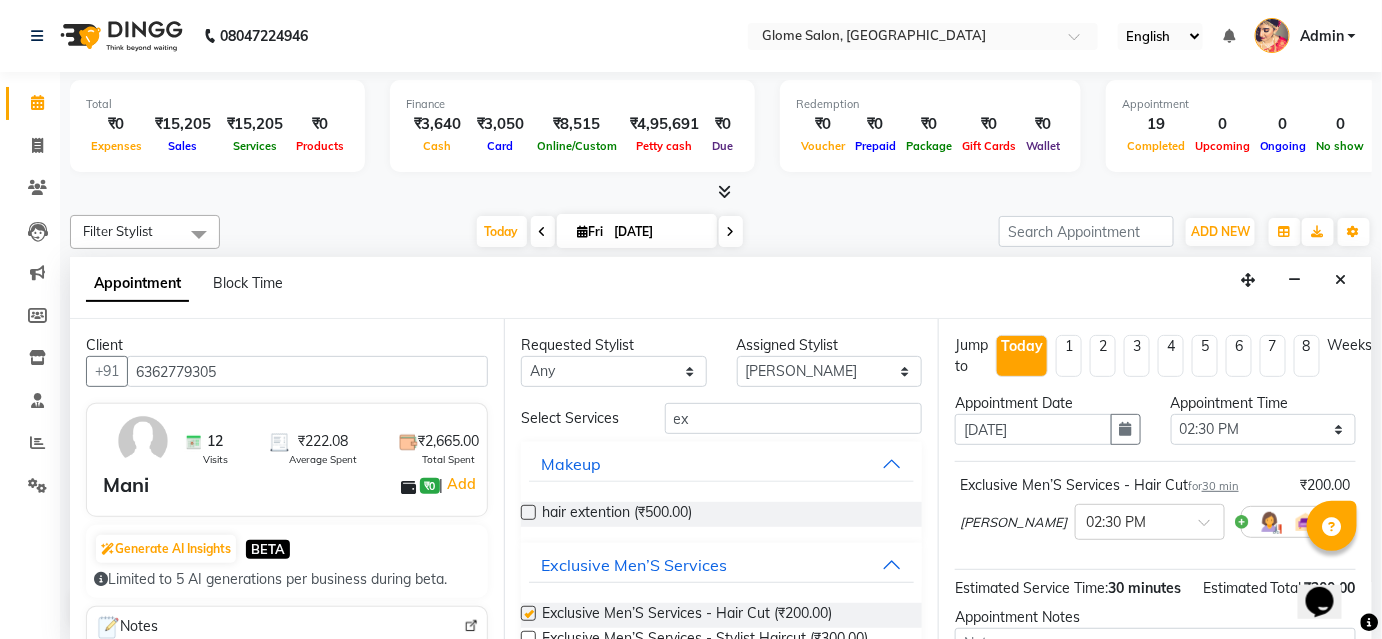 checkbox on "false" 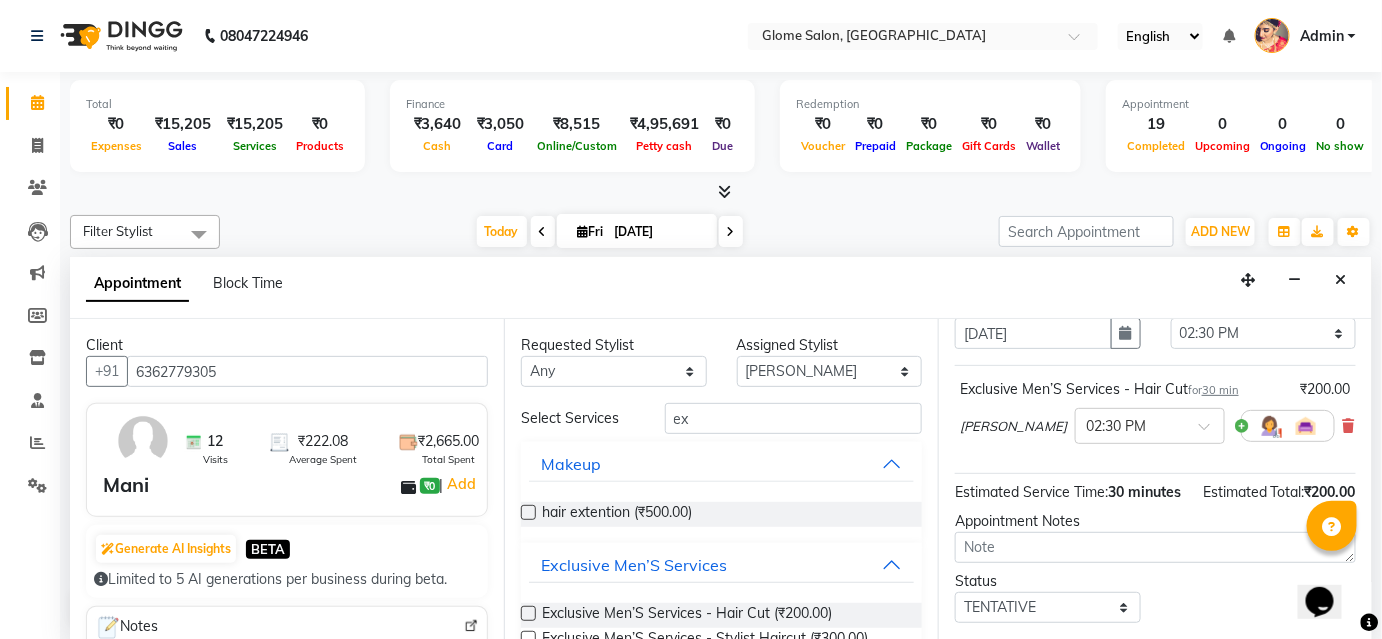 scroll, scrollTop: 224, scrollLeft: 0, axis: vertical 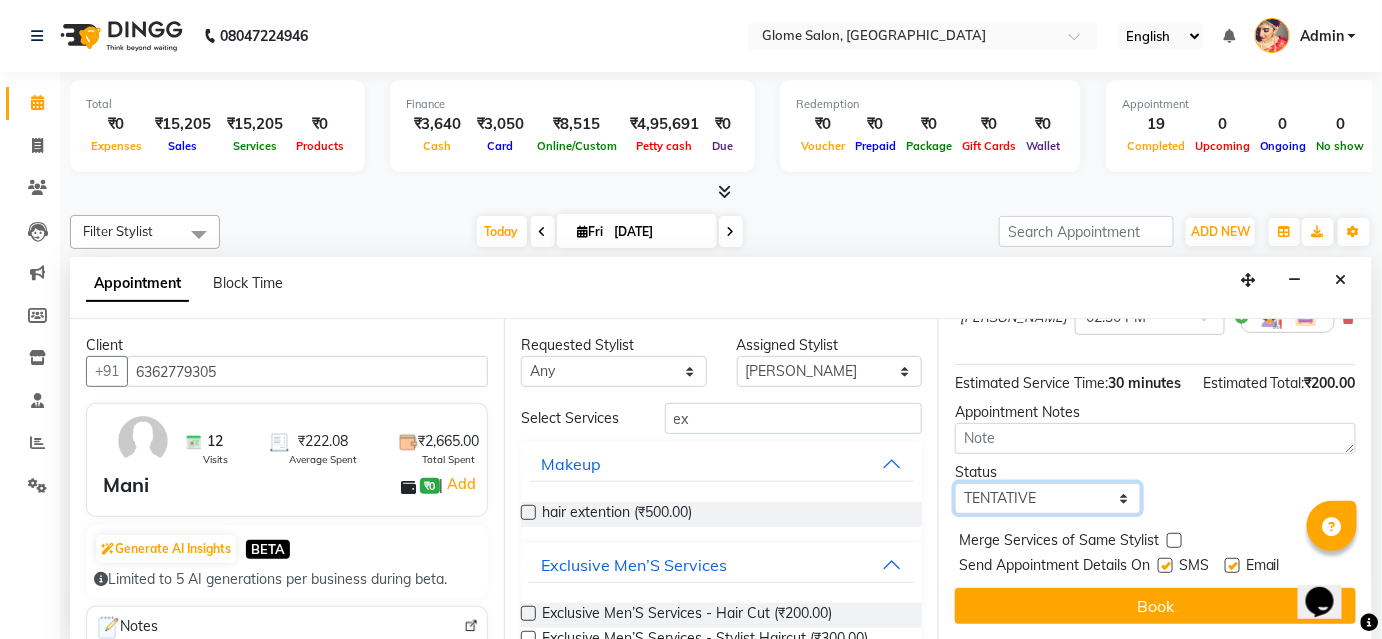 click on "Select TENTATIVE CONFIRM CHECK-IN UPCOMING" at bounding box center (1048, 498) 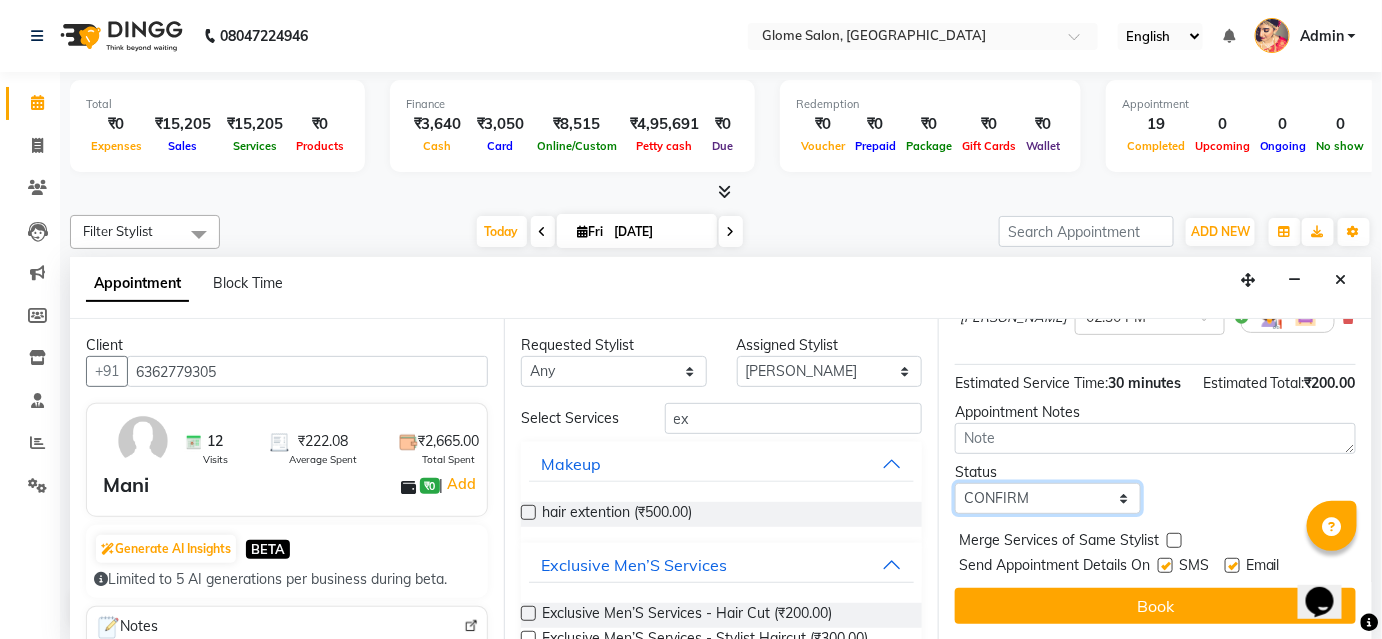 click on "Select TENTATIVE CONFIRM CHECK-IN UPCOMING" at bounding box center [1048, 498] 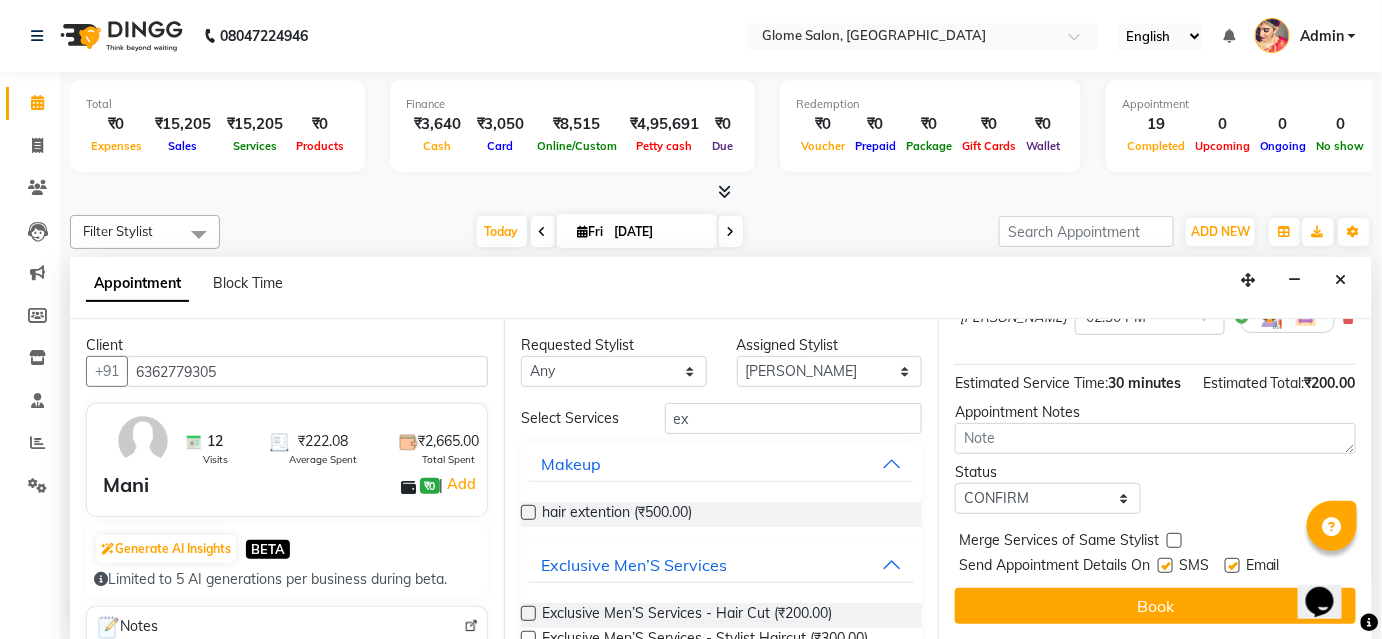 click on "Jump to [DATE] 1 2 3 4 5 6 7 8 Weeks Appointment Date [DATE] Appointment Time Select 09:00 AM 09:15 AM 09:30 AM 09:45 AM 10:00 AM 10:15 AM 10:30 AM 10:45 AM 11:00 AM 11:15 AM 11:30 AM 11:45 AM 12:00 PM 12:15 PM 12:30 PM 12:45 PM 01:00 PM 01:15 PM 01:30 PM 01:45 PM 02:00 PM 02:15 PM 02:30 PM 02:45 PM 03:00 PM 03:15 PM 03:30 PM 03:45 PM 04:00 PM 04:15 PM 04:30 PM 04:45 PM 05:00 PM 05:15 PM 05:30 PM 05:45 PM 06:00 PM 06:15 PM 06:30 PM 06:45 PM 07:00 PM 07:15 PM 07:30 PM 07:45 PM 08:00 PM Exclusive Men’S Services - Hair Cut   for  30 min ₹200.00 [PERSON_NAME] × 02:30 PM Estimated Service Time:  30 minutes Estimated Total:  ₹200.00 Appointment Notes Status Select TENTATIVE CONFIRM CHECK-IN UPCOMING Merge Services of Same Stylist Send Appointment Details On SMS Email  Book" at bounding box center (1155, 479) 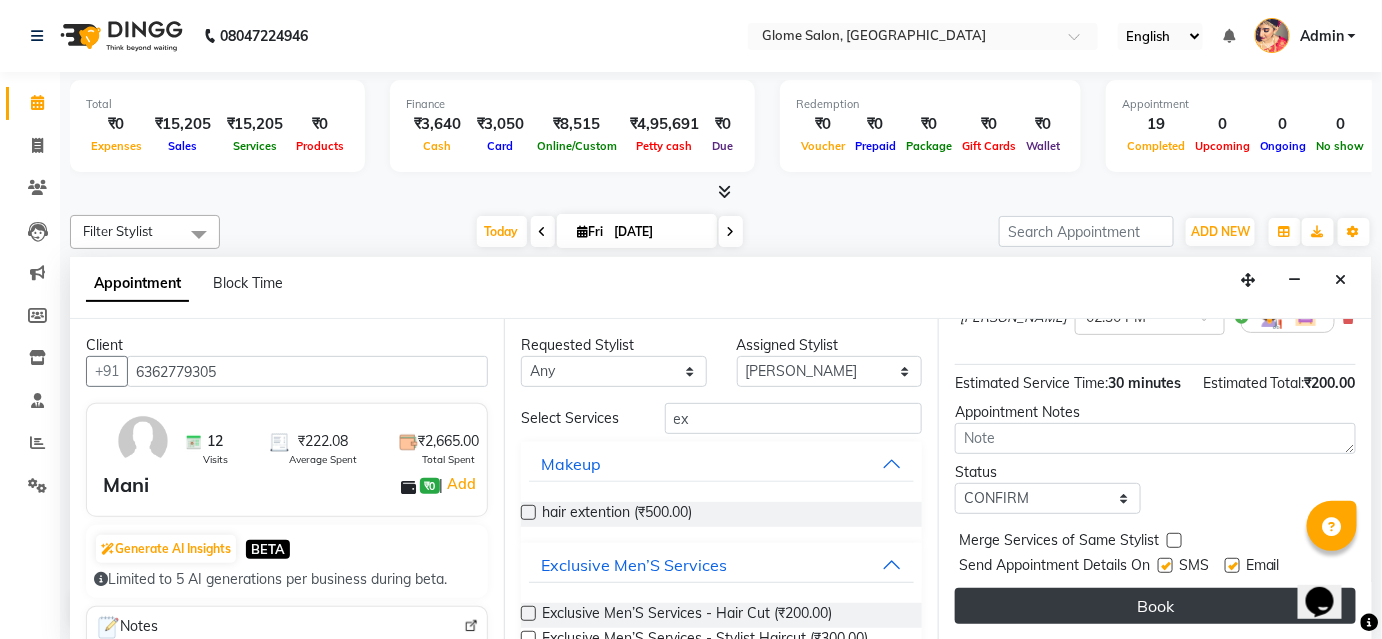 click on "Book" at bounding box center [1155, 606] 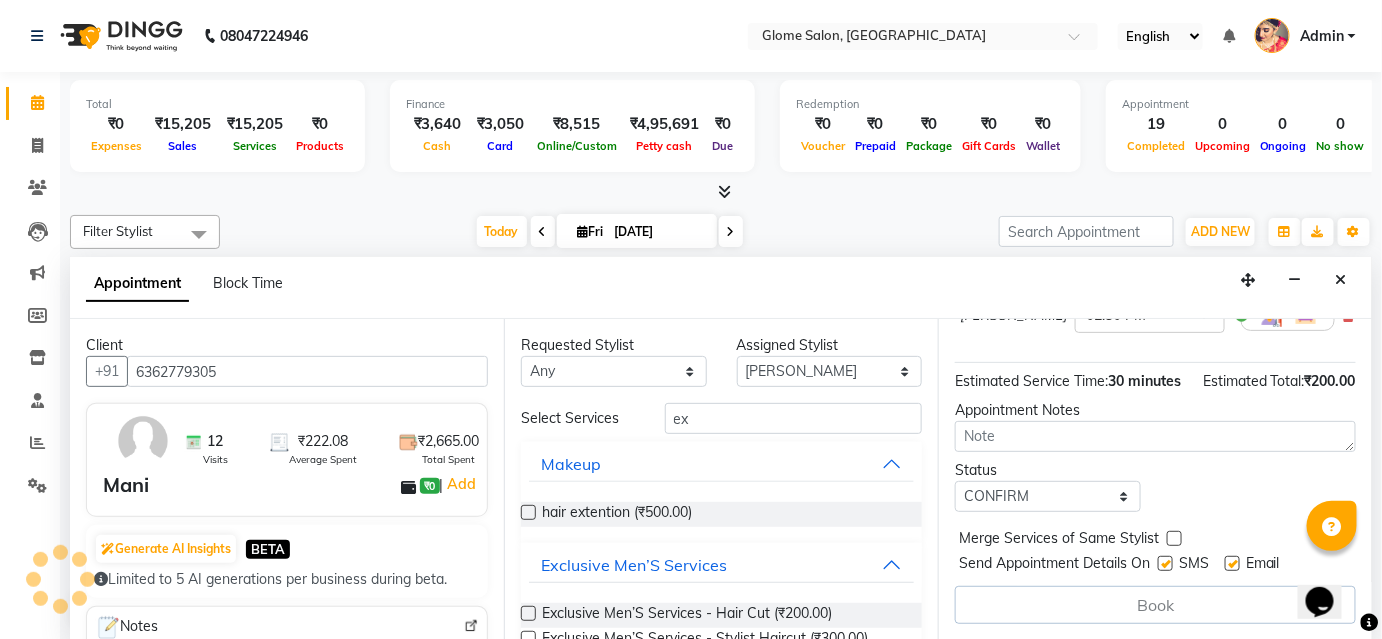 scroll, scrollTop: 0, scrollLeft: 0, axis: both 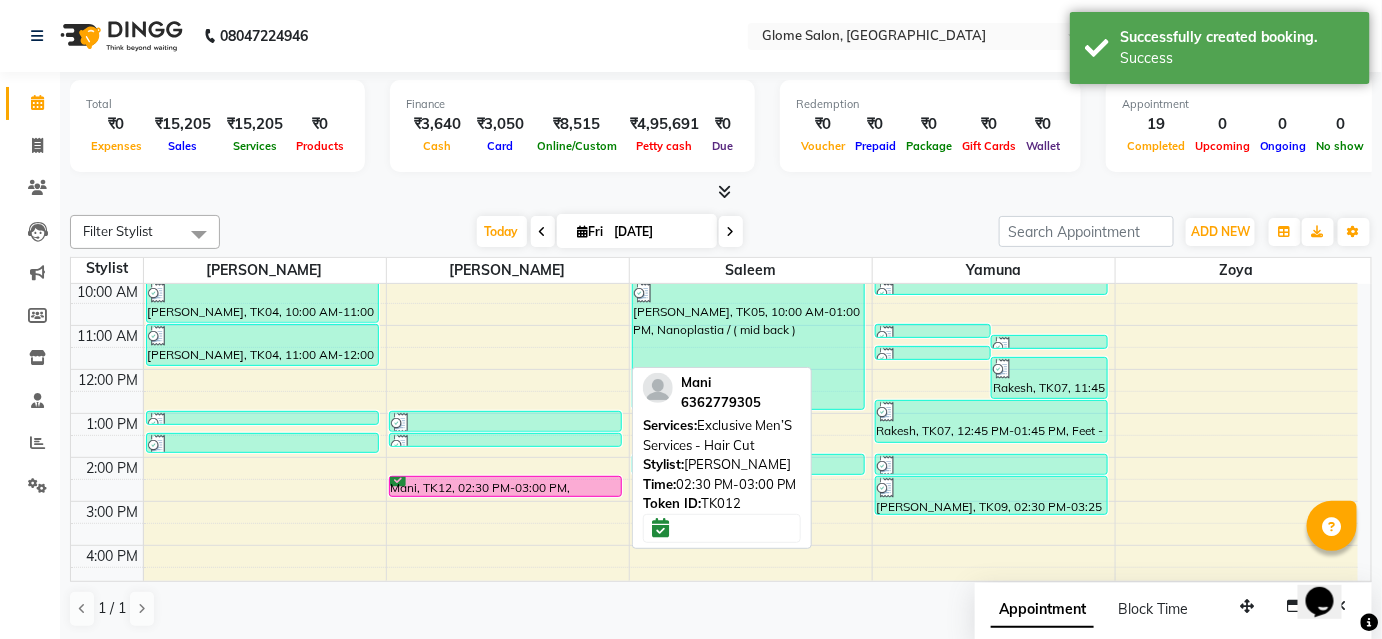 click on "Mani, TK12, 02:30 PM-03:00 PM, Exclusive Men’S Services - Hair Cut" at bounding box center [506, 486] 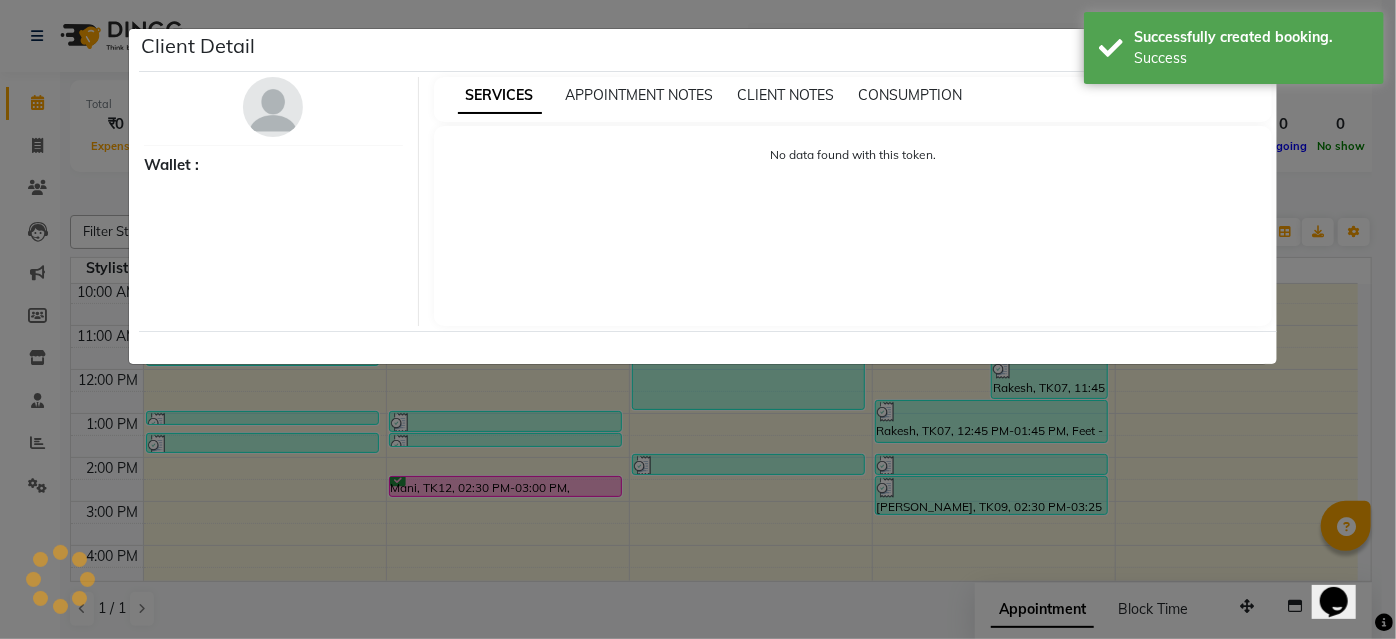 select on "6" 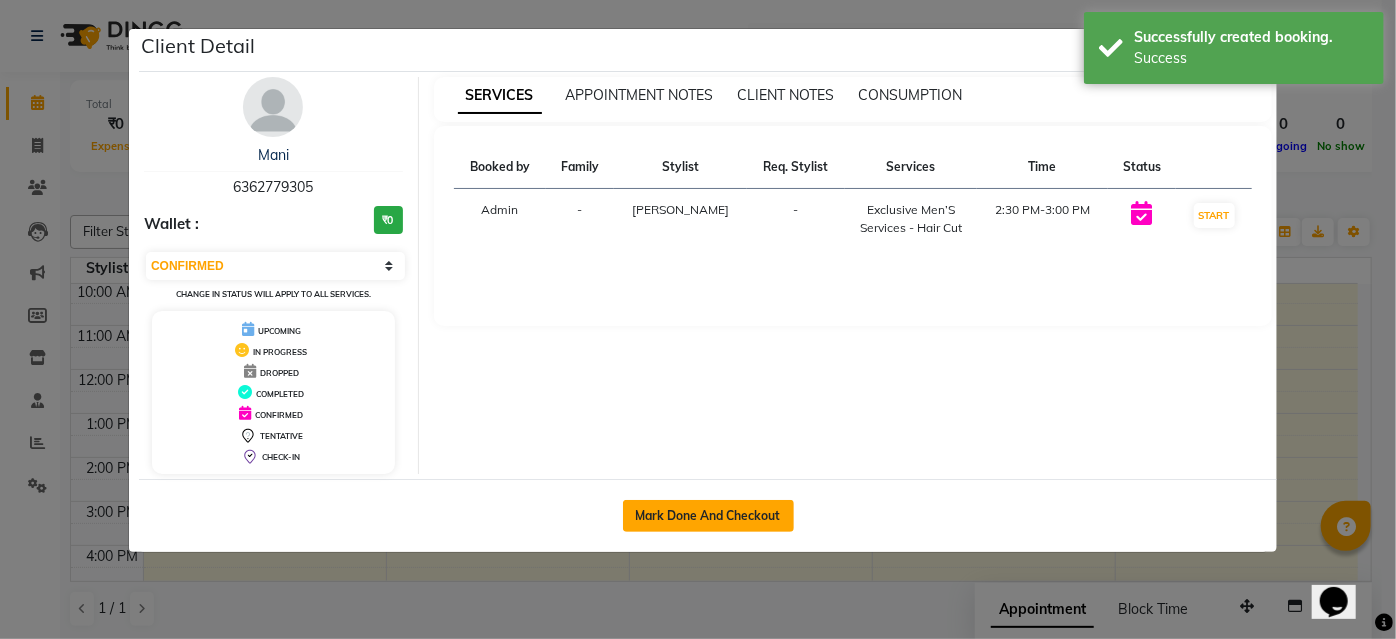 click on "Mark Done And Checkout" 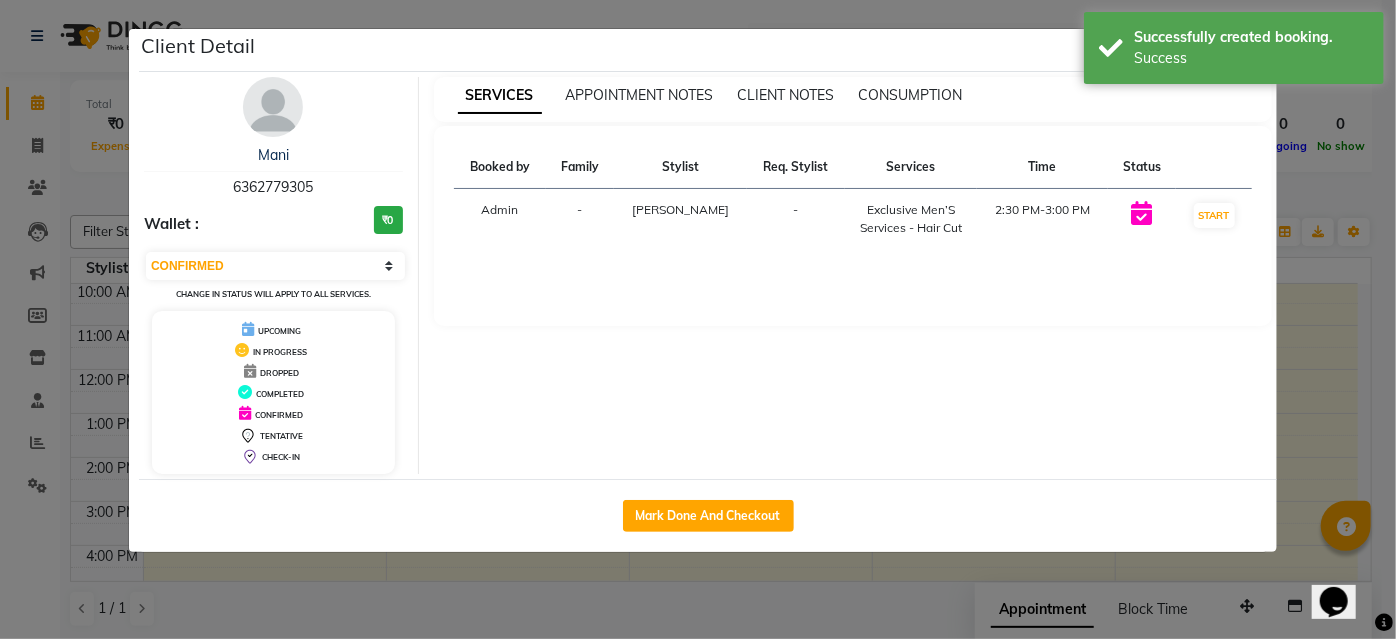 select on "5199" 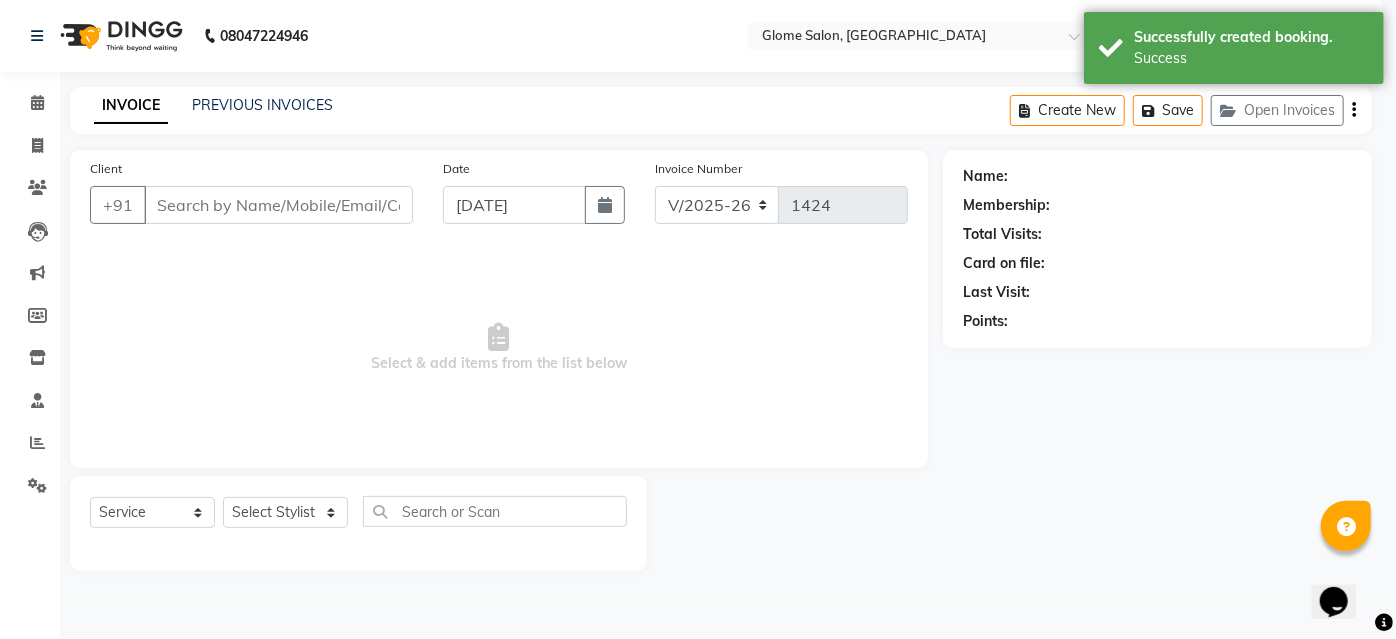 select on "3" 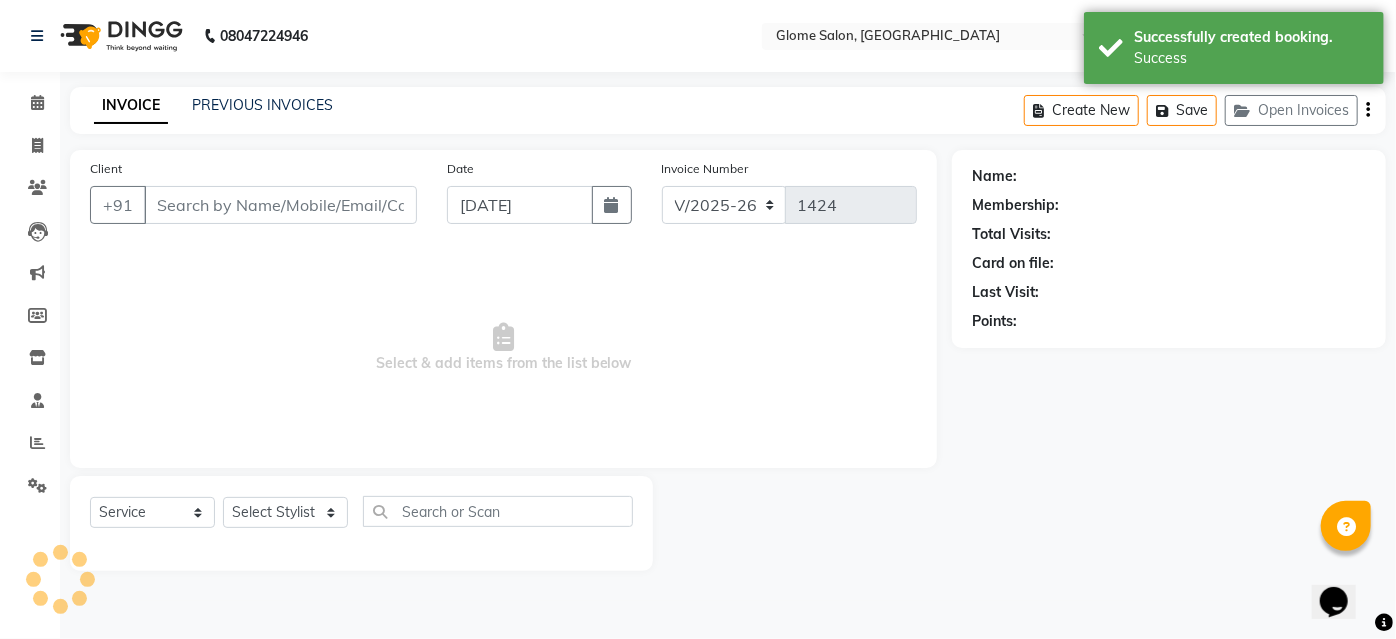 type on "6362779305" 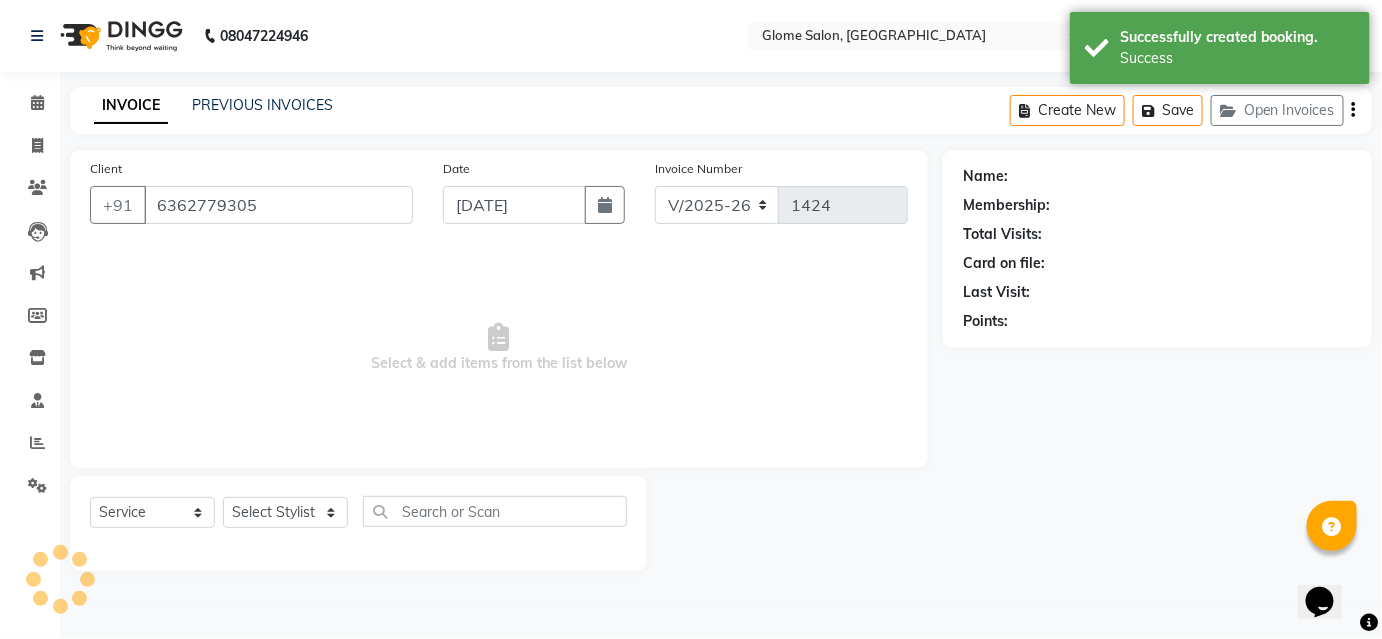 select on "34177" 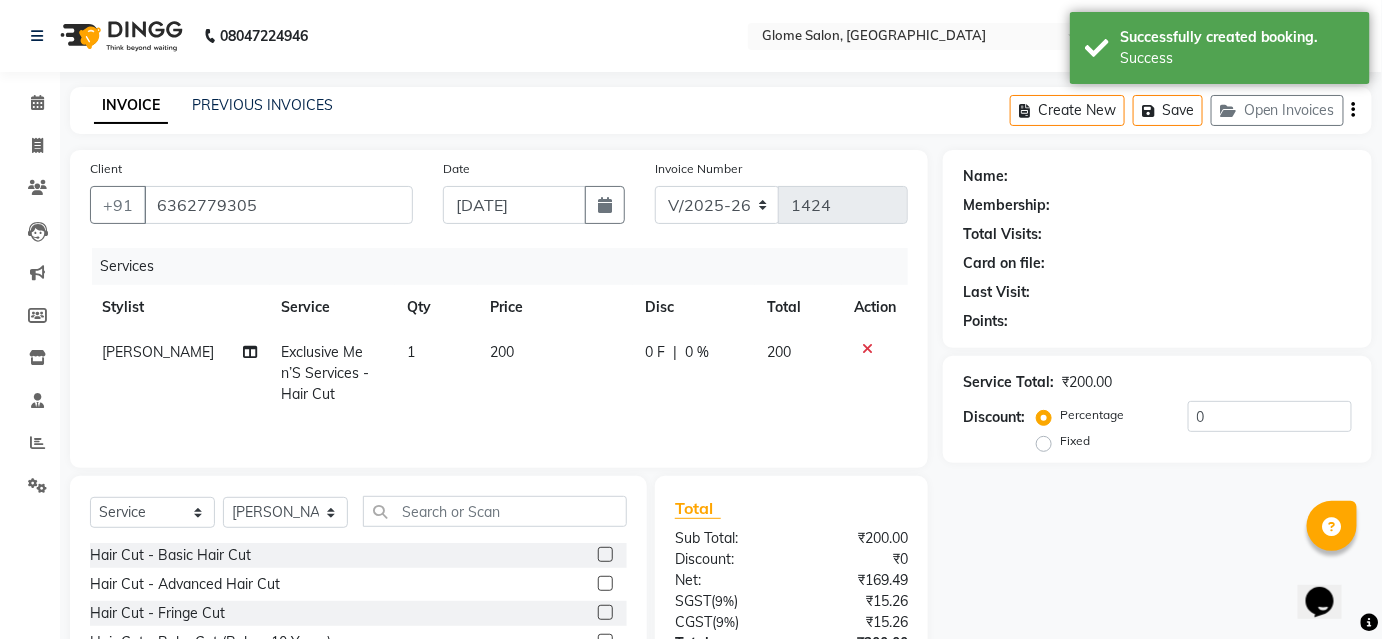 scroll, scrollTop: 161, scrollLeft: 0, axis: vertical 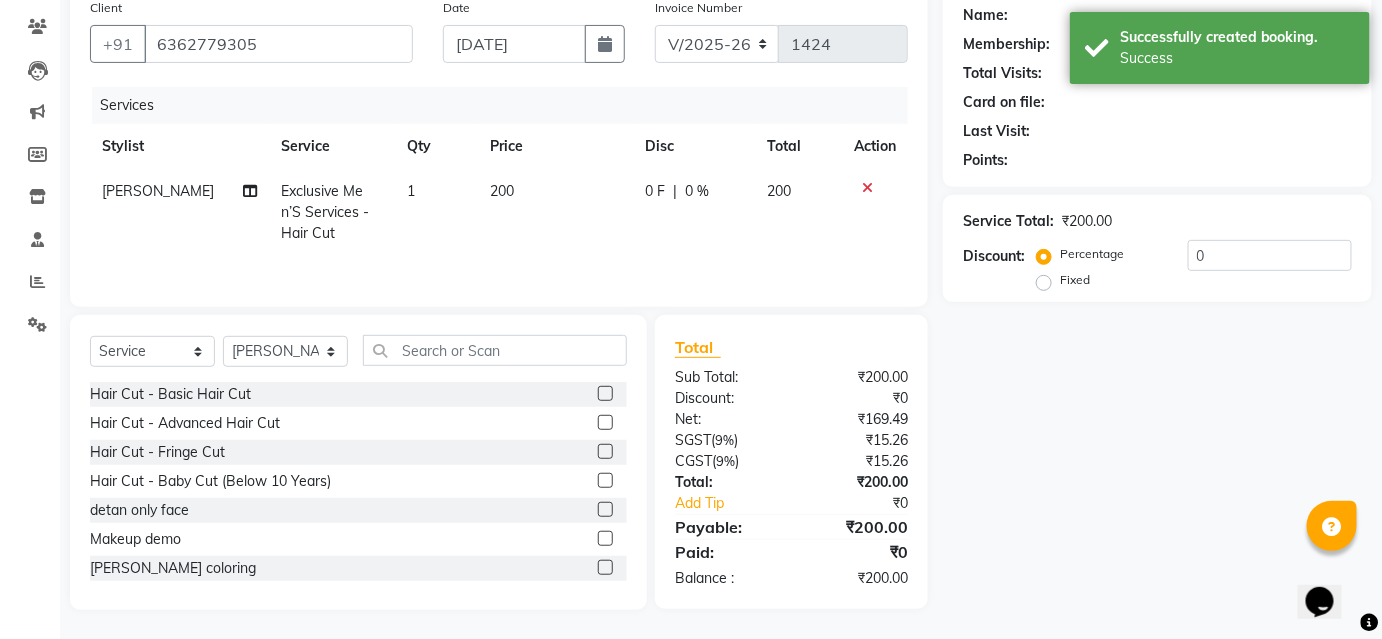 select on "1: Object" 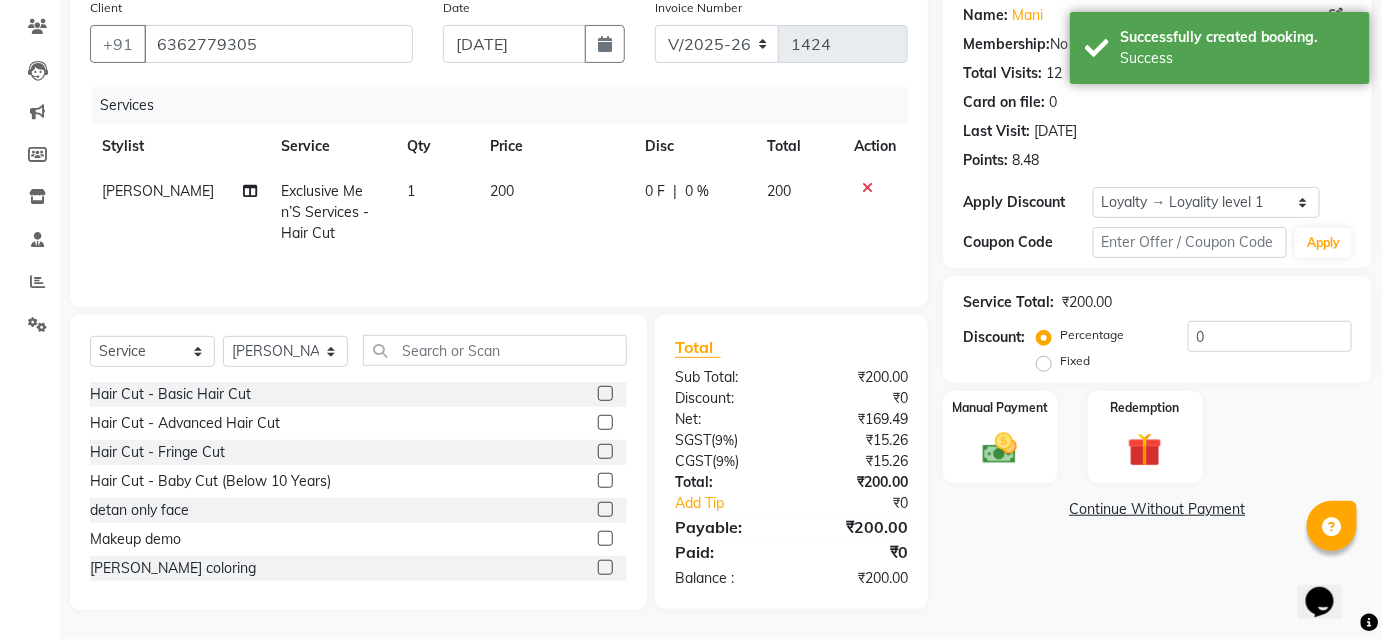 click on "Manual Payment" 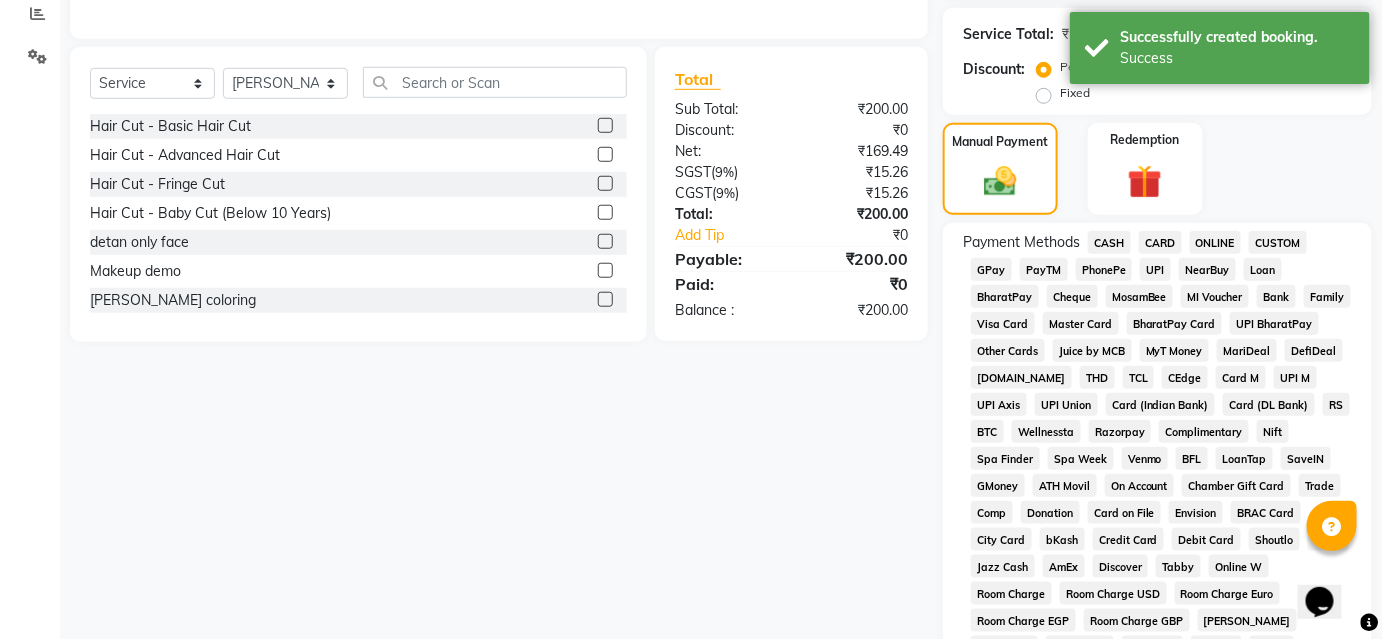 scroll, scrollTop: 434, scrollLeft: 0, axis: vertical 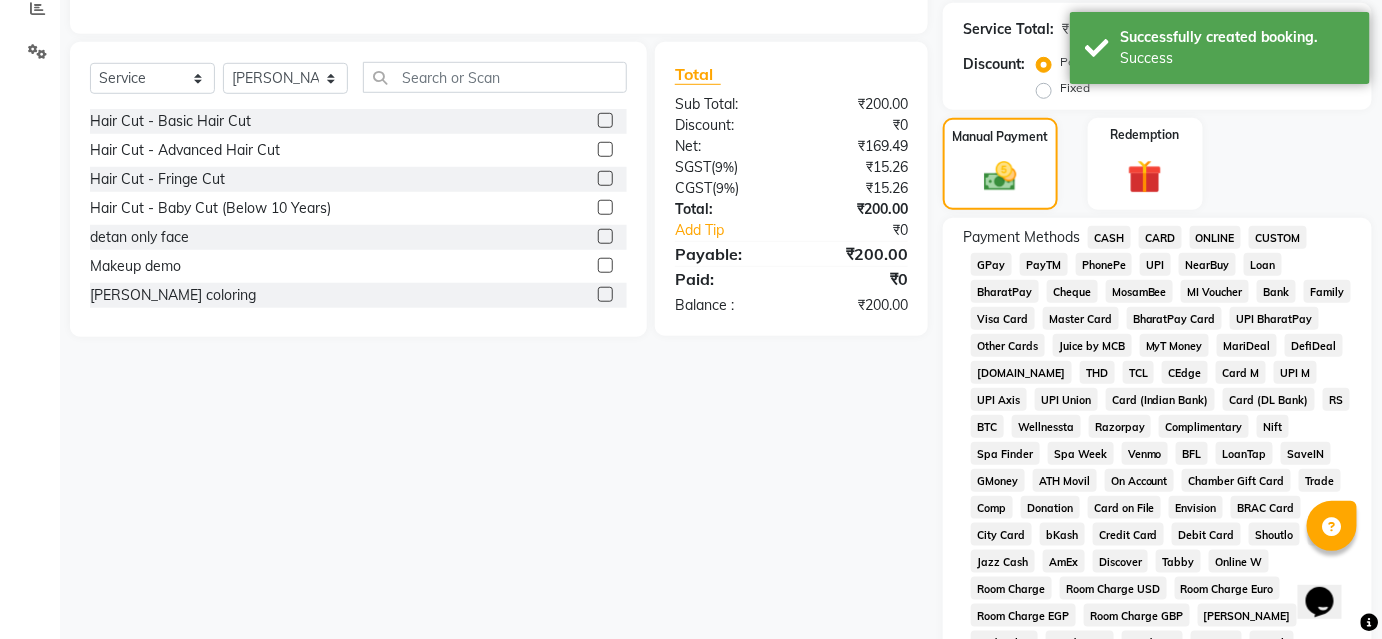 drag, startPoint x: 1100, startPoint y: 232, endPoint x: 1112, endPoint y: 241, distance: 15 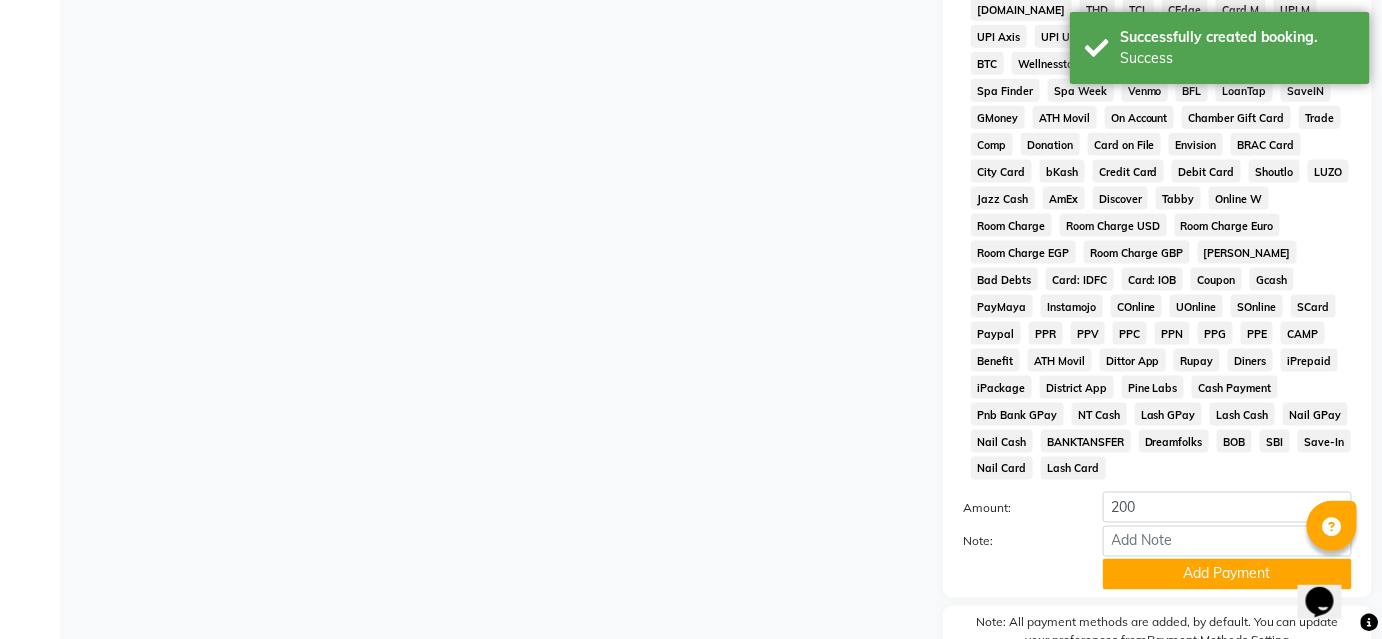 scroll, scrollTop: 878, scrollLeft: 0, axis: vertical 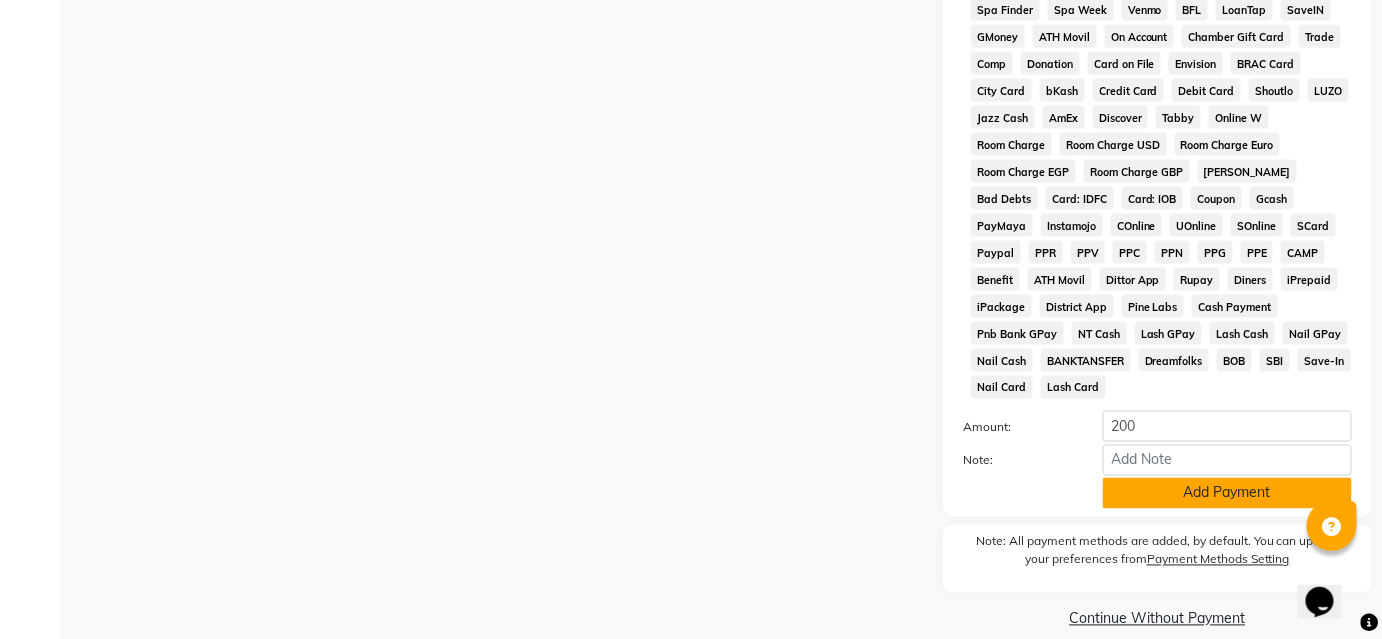 click on "Add Payment" 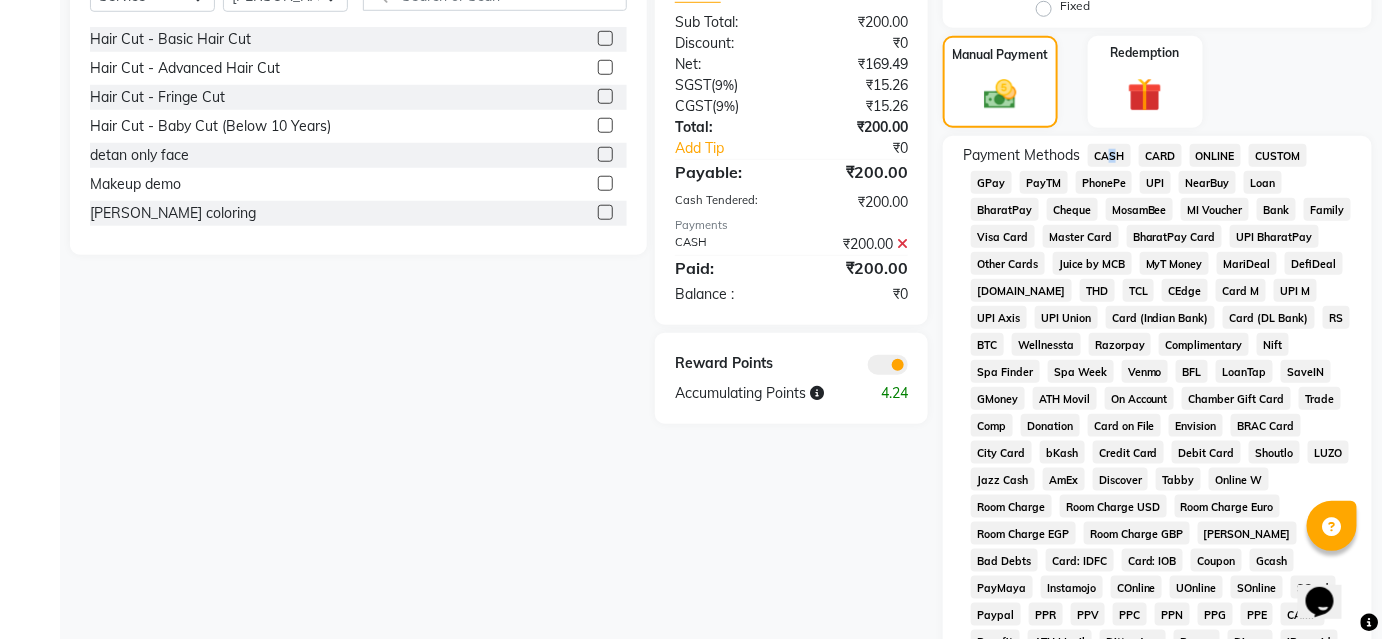 scroll, scrollTop: 885, scrollLeft: 0, axis: vertical 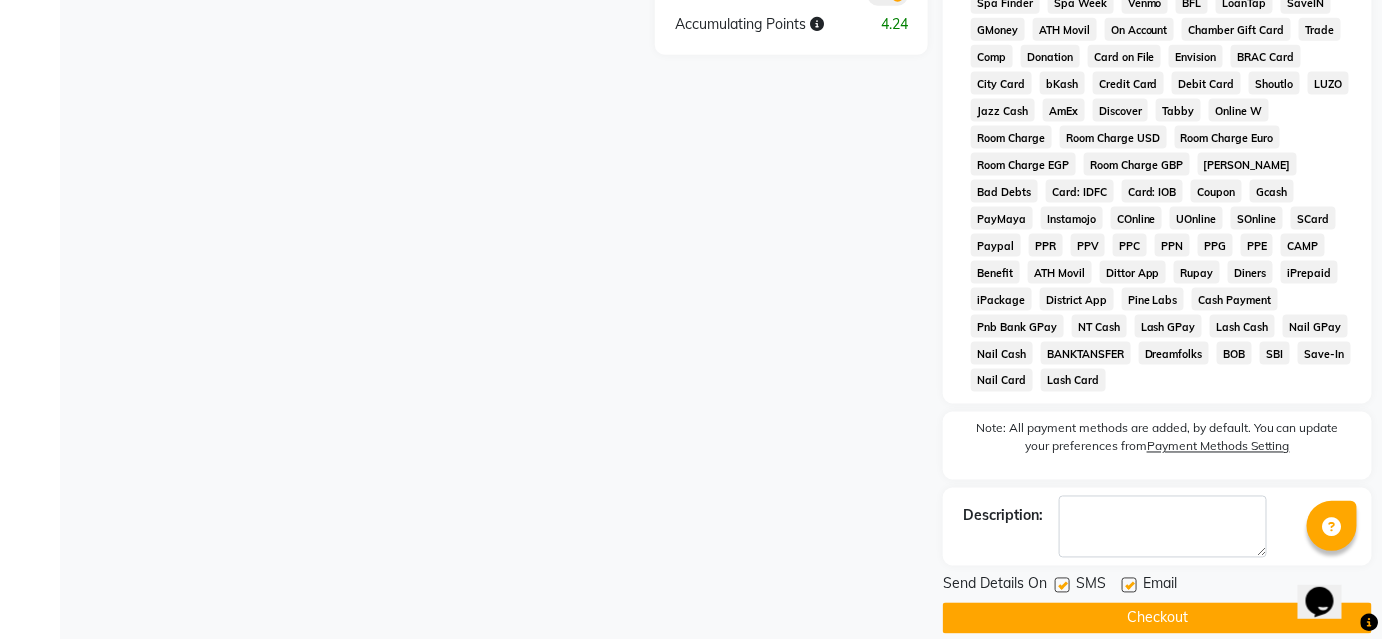 click on "Checkout" 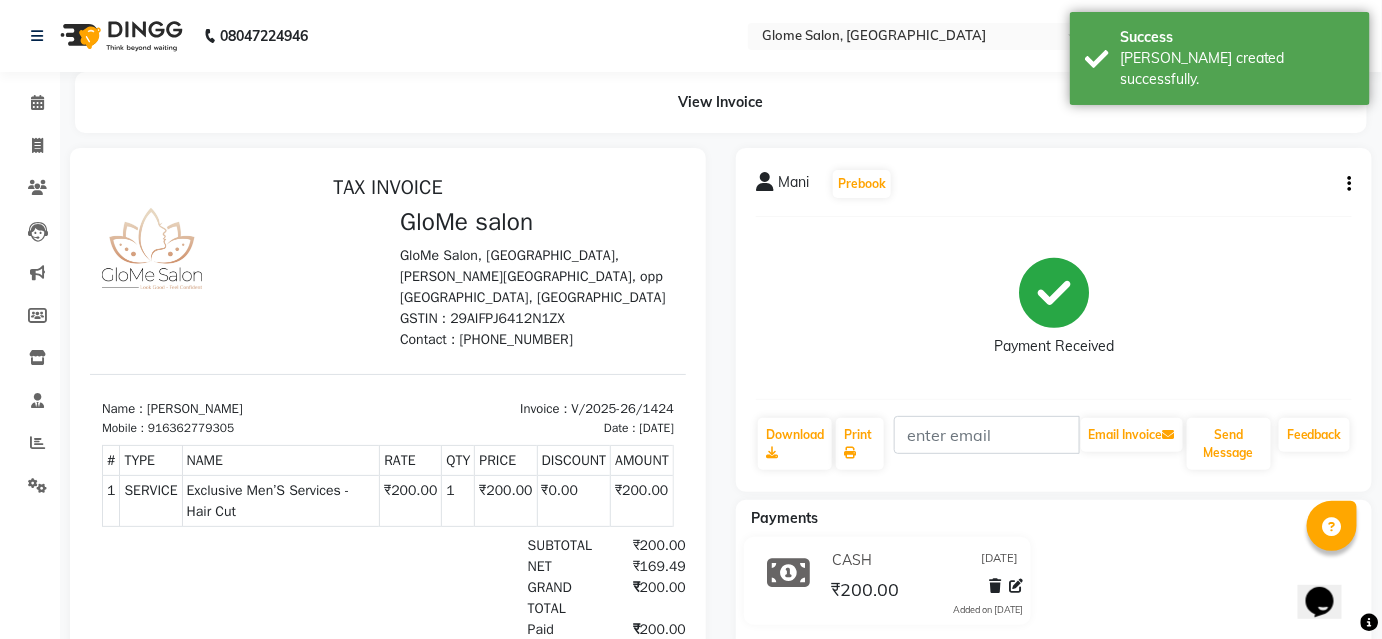 scroll, scrollTop: 0, scrollLeft: 0, axis: both 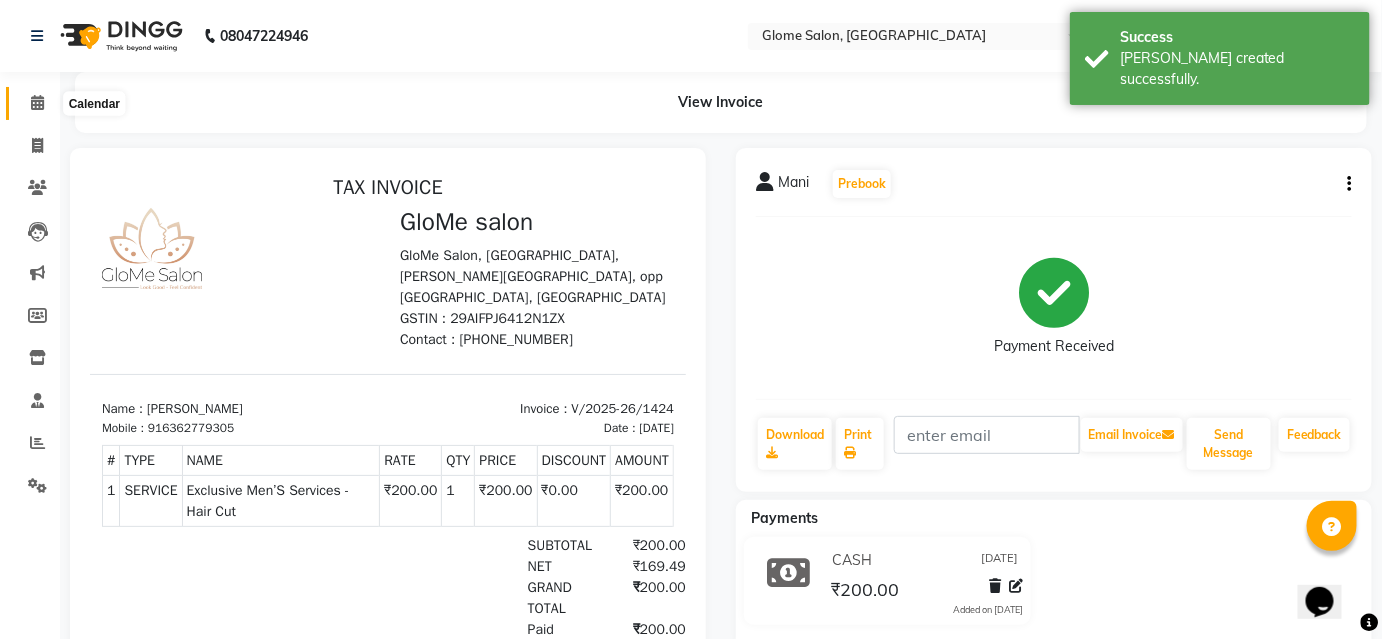 click 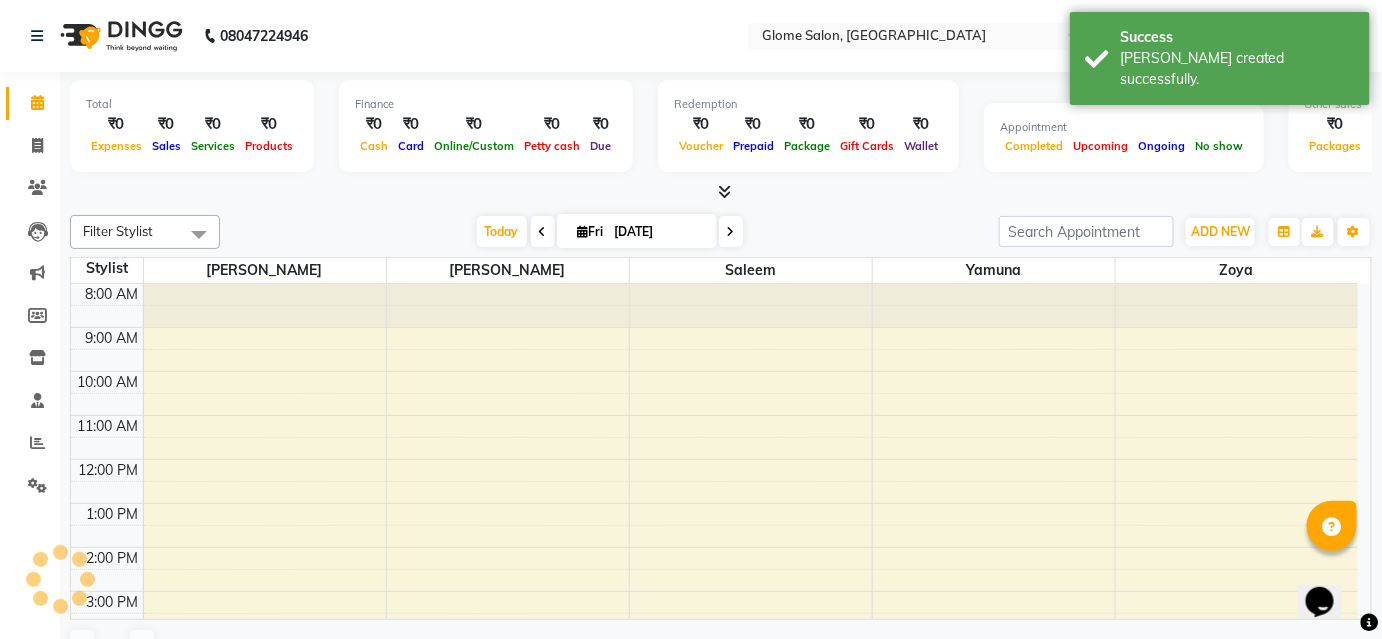 scroll, scrollTop: 228, scrollLeft: 0, axis: vertical 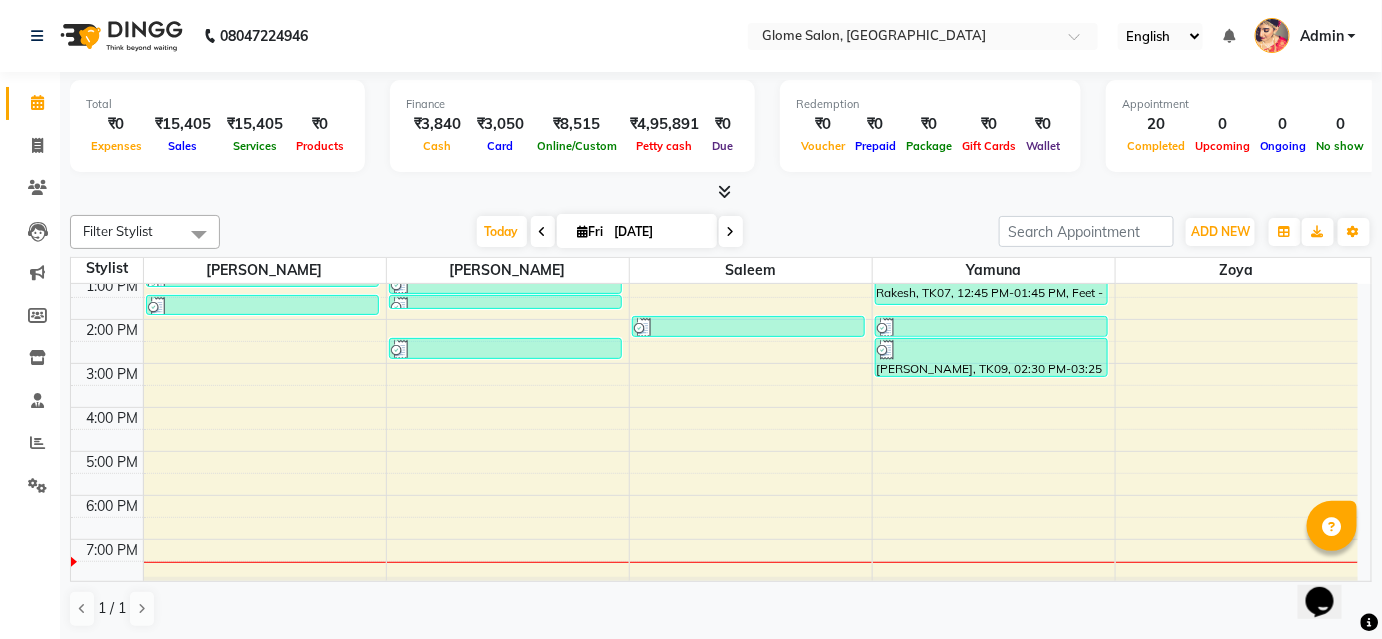 click on "8:00 AM 9:00 AM 10:00 AM 11:00 AM 12:00 PM 1:00 PM 2:00 PM 3:00 PM 4:00 PM 5:00 PM 6:00 PM 7:00 PM 8:00 PM     Paramjeeth Kaur, TK04, 10:00 AM-11:00 AM, Hands - Chocolate Manicure     Paramjeeth Kaur, TK04, 11:00 AM-12:00 PM, Flavoured Waxing - Full Arms     [PERSON_NAME], TK06, 01:00 PM-01:20 PM, [PERSON_NAME] coloring      Aishwarya, TK08, 01:30 PM-02:00 PM, Threading  - Eyebrows     [PERSON_NAME], TK02, 09:00 AM-09:30 AM, Hair Cut - Fringe Cut     Allam, TK03, 09:30 AM-10:00 AM, Exclusive Men’S Services - Hair Cut     Vinayaka, TK10, 01:00 PM-01:30 PM, Exclusive Men’S Services - Hair Cut     Vinayaka, TK10, 01:30 PM-01:45 PM, Exclusive Men’S Services - [PERSON_NAME] Shape And Trim     Mani, TK12, 02:30 PM-03:00 PM, Exclusive Men’S Services - Hair Cut     [PERSON_NAME], TK05, 10:00 AM-01:00 PM, Nanoplastia / ( mid back )     [GEOGRAPHIC_DATA], TK11, 02:00 PM-02:30 PM, Hair Cut - Baby Cut (Below 10 Years)     Rakesh, TK07, 11:00 AM-11:20 AM, Detan  - Face & Neck     Rakesh, TK07, 11:15 AM-11:35 AM, Detan  - Face & Neck" at bounding box center (714, 341) 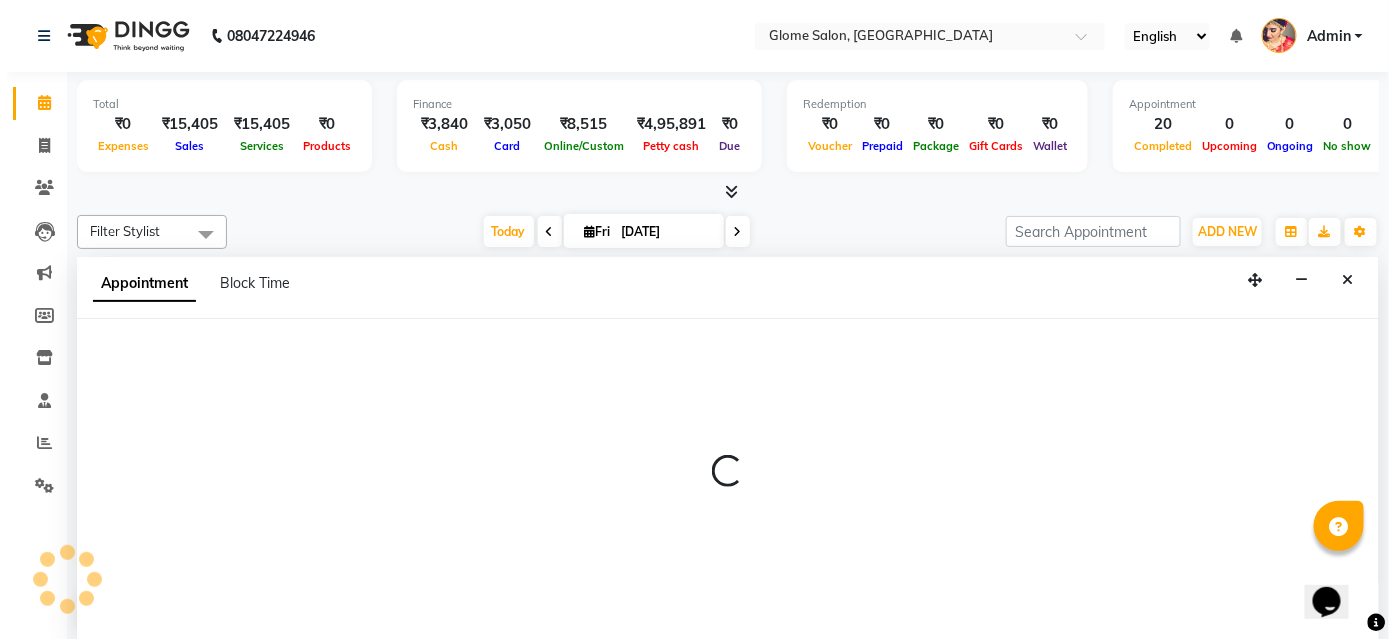 scroll, scrollTop: 0, scrollLeft: 0, axis: both 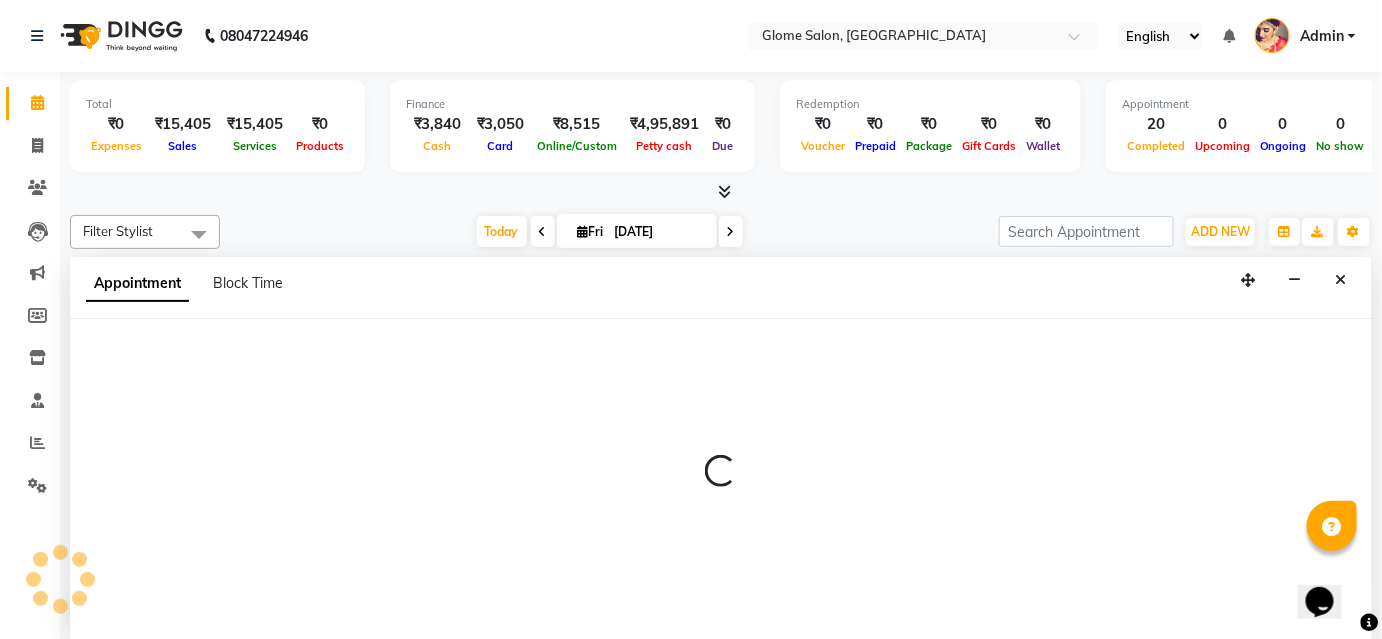 select on "63052" 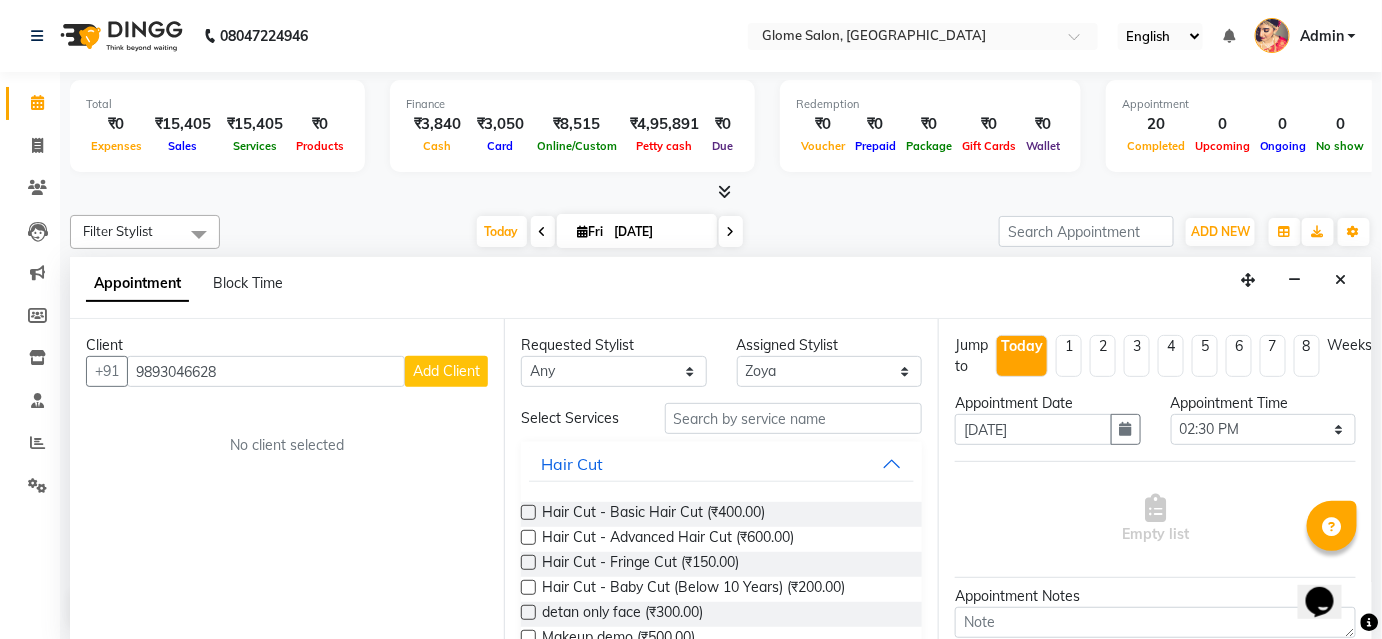 type on "9893046628" 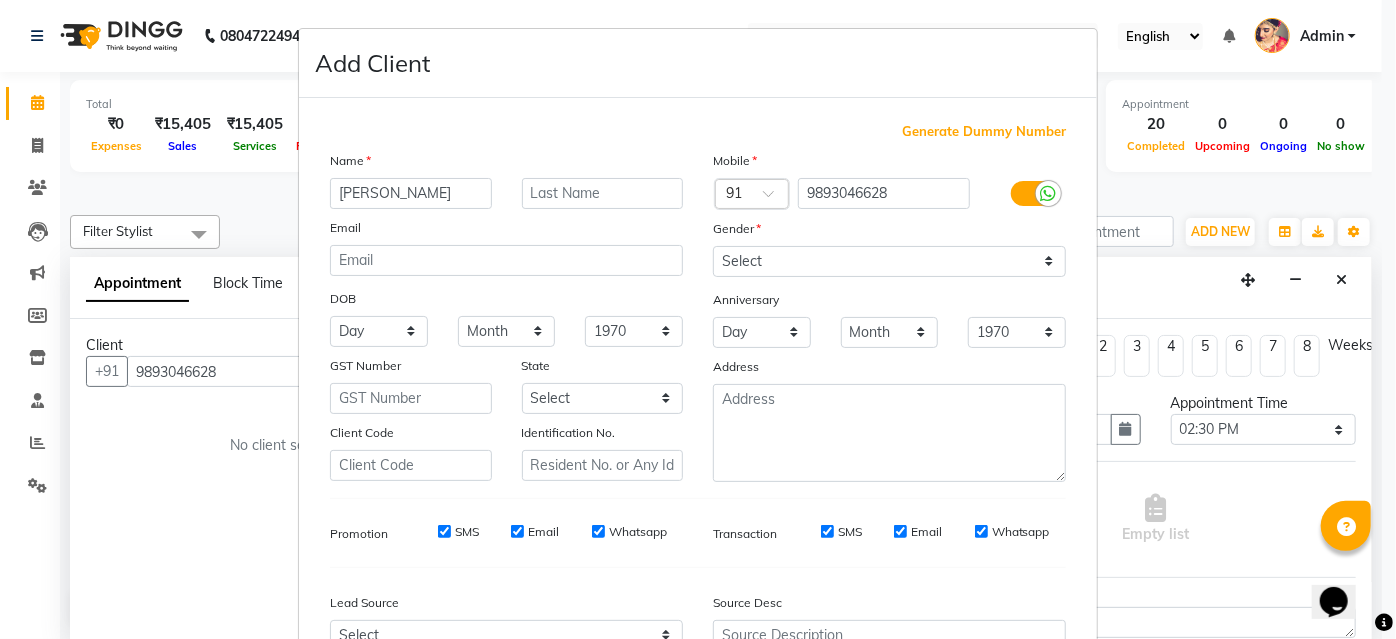 type on "[PERSON_NAME]" 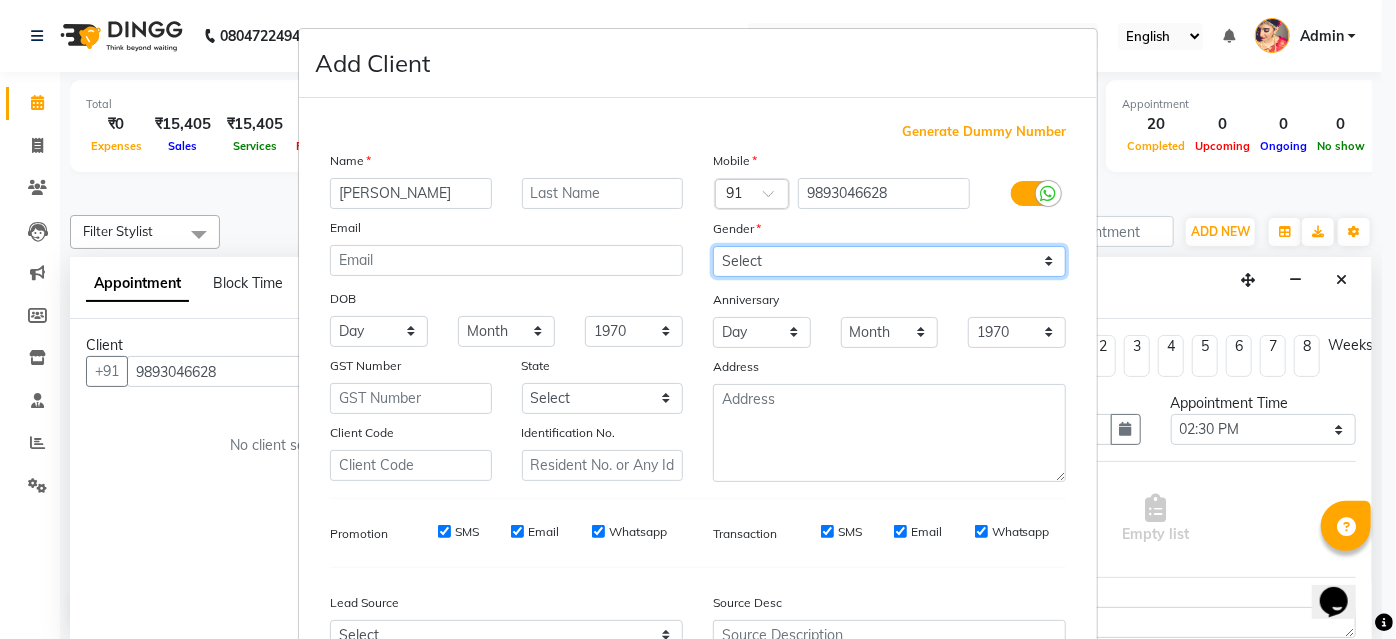 click on "Select [DEMOGRAPHIC_DATA] [DEMOGRAPHIC_DATA] Other Prefer Not To Say" at bounding box center (889, 261) 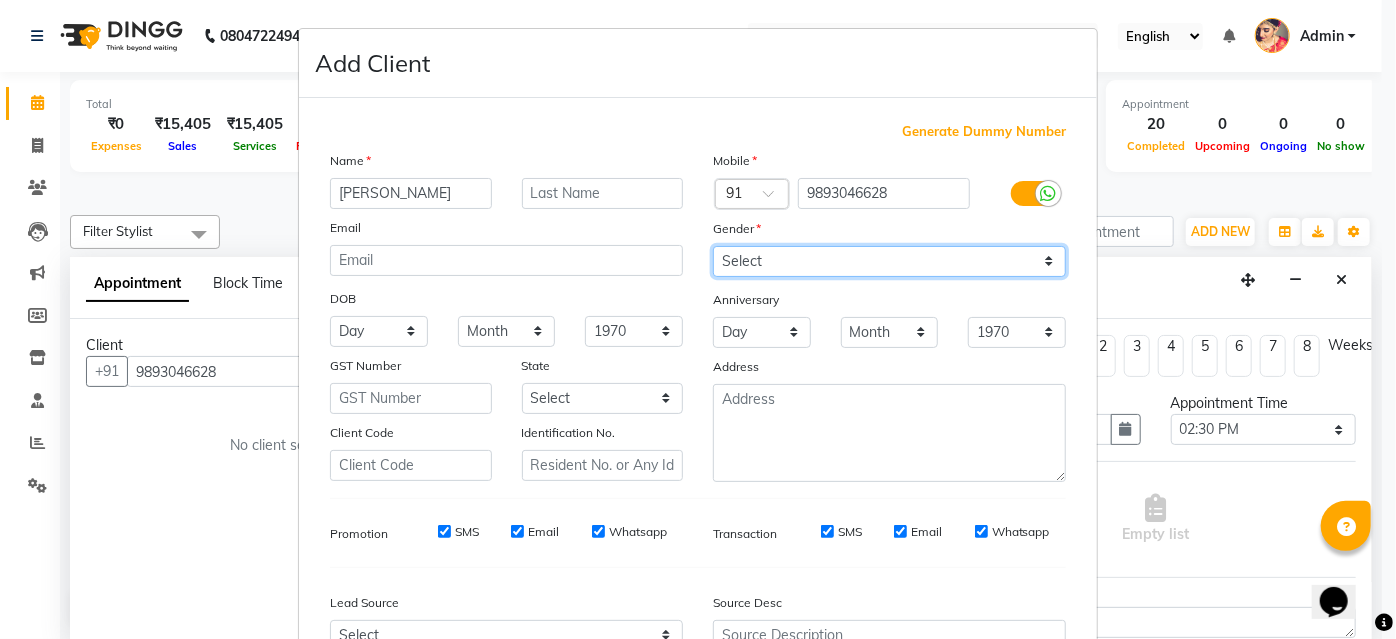 select on "[DEMOGRAPHIC_DATA]" 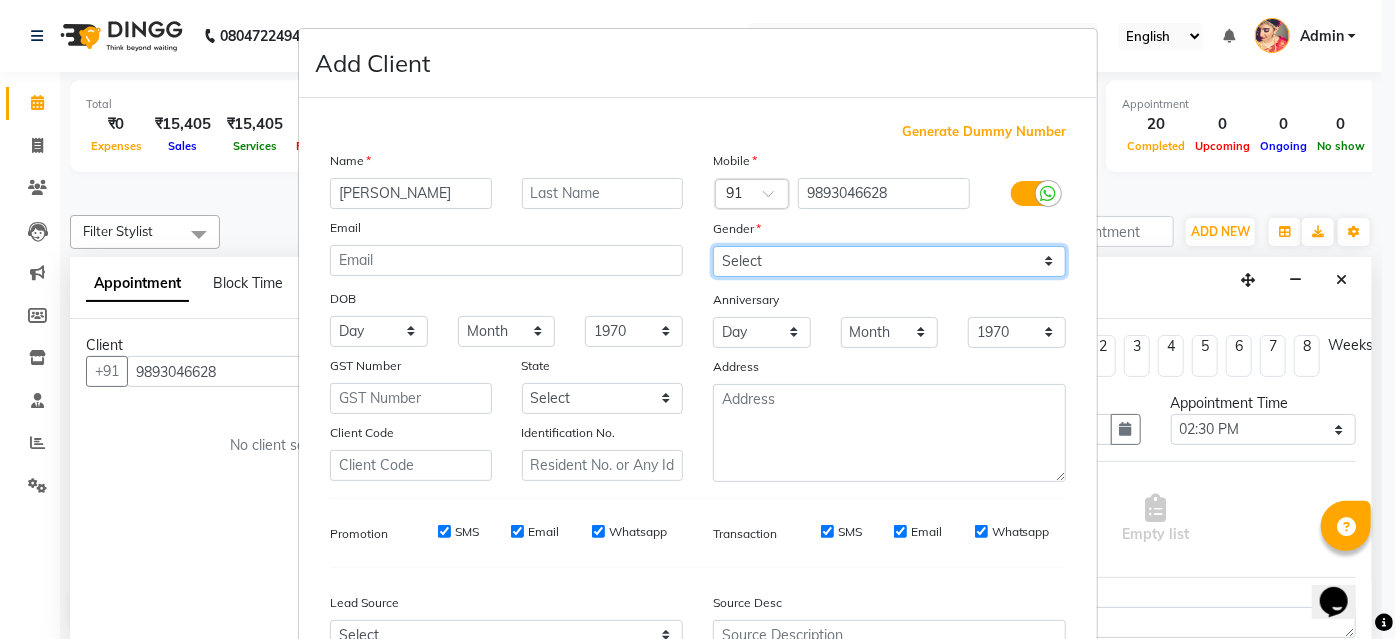 click on "Select [DEMOGRAPHIC_DATA] [DEMOGRAPHIC_DATA] Other Prefer Not To Say" at bounding box center [889, 261] 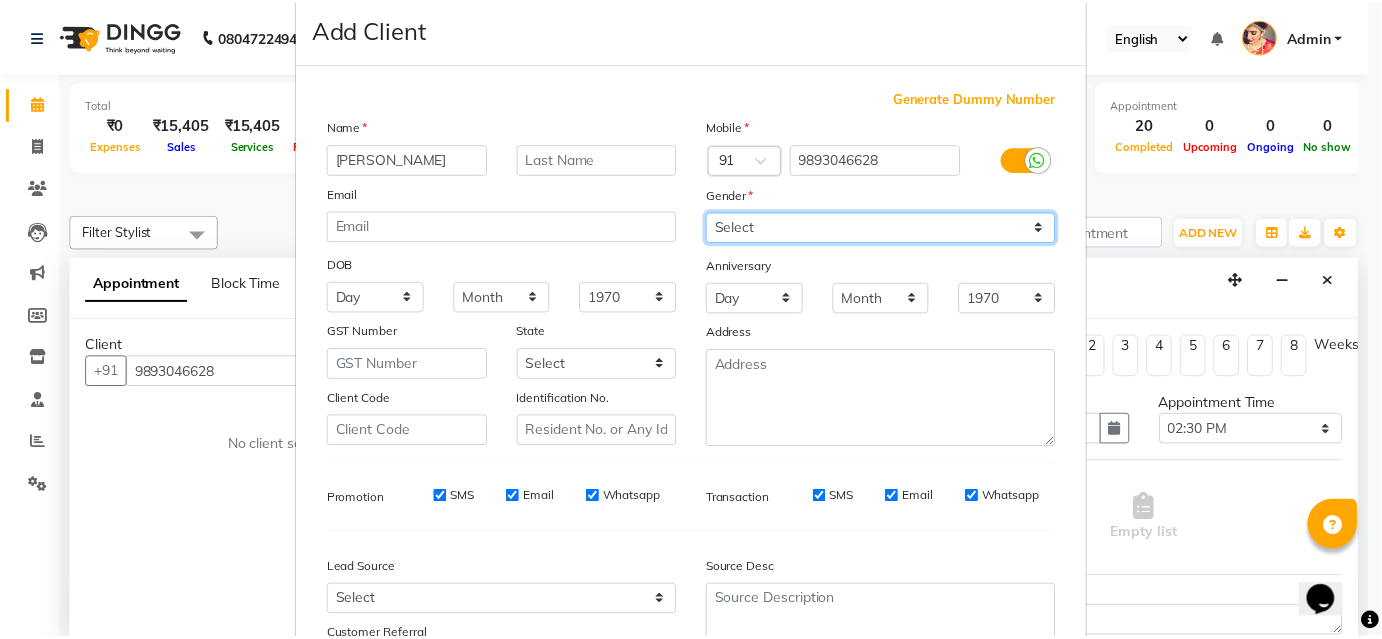 scroll, scrollTop: 208, scrollLeft: 0, axis: vertical 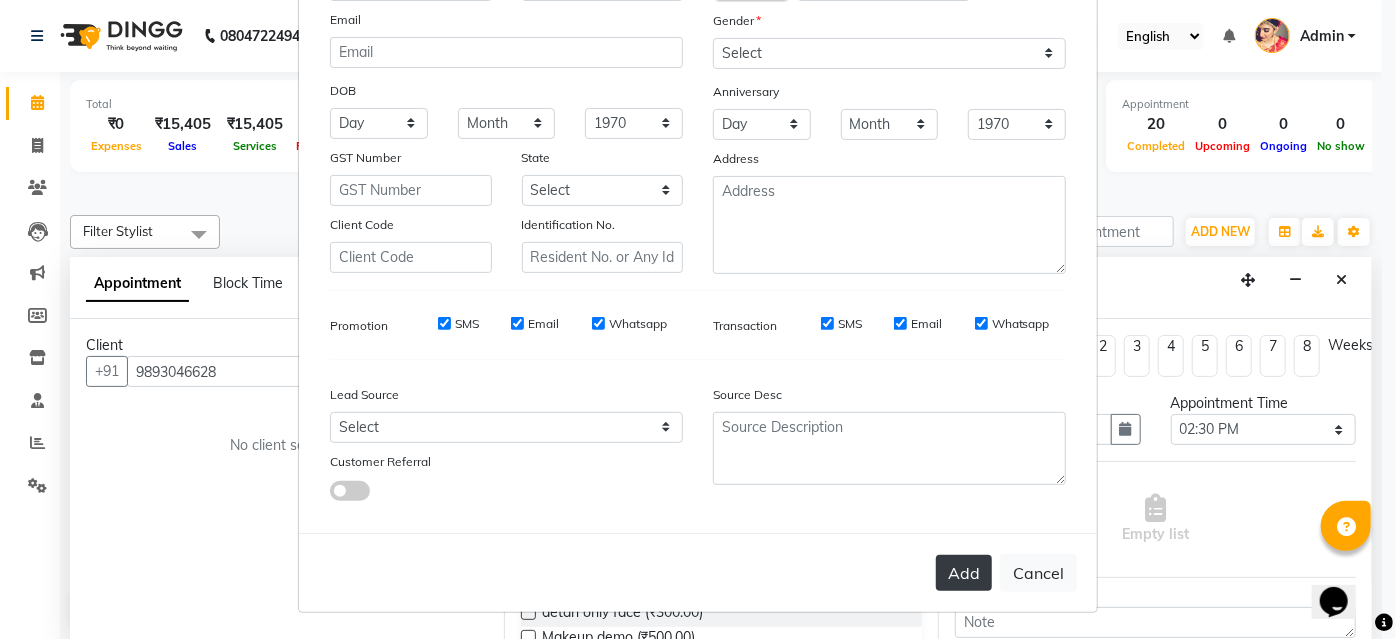 click on "Add" at bounding box center [964, 573] 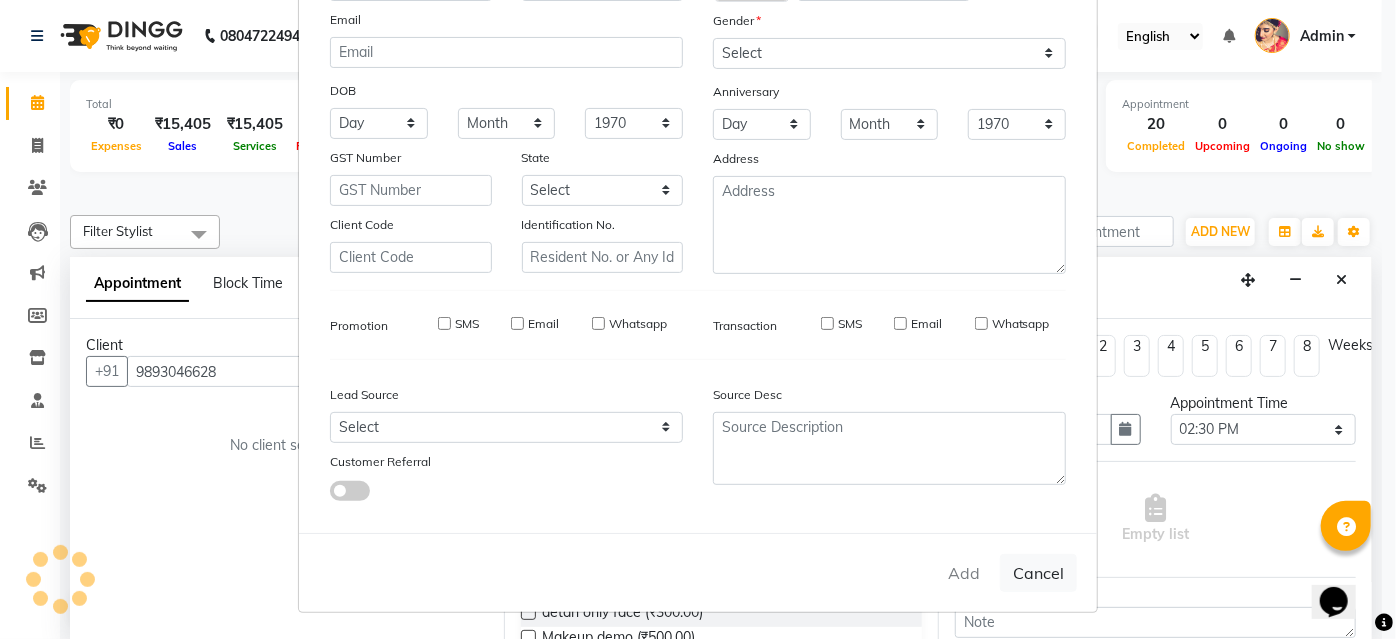 type 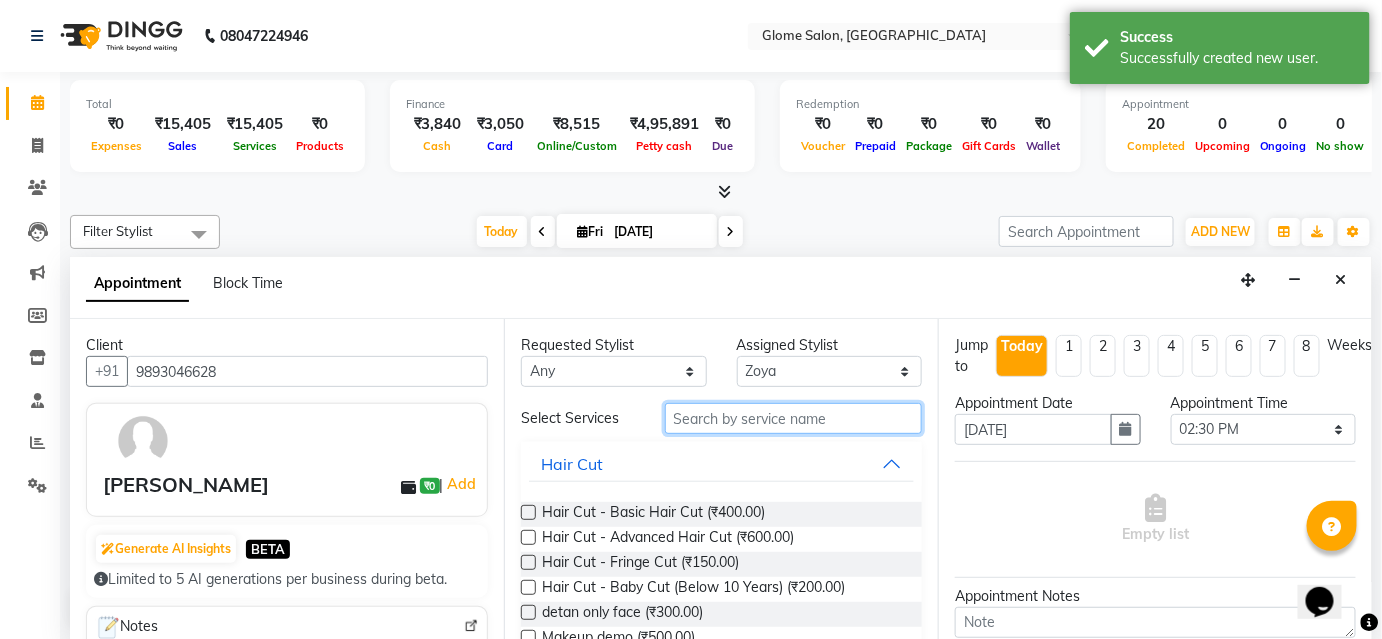 click at bounding box center [793, 418] 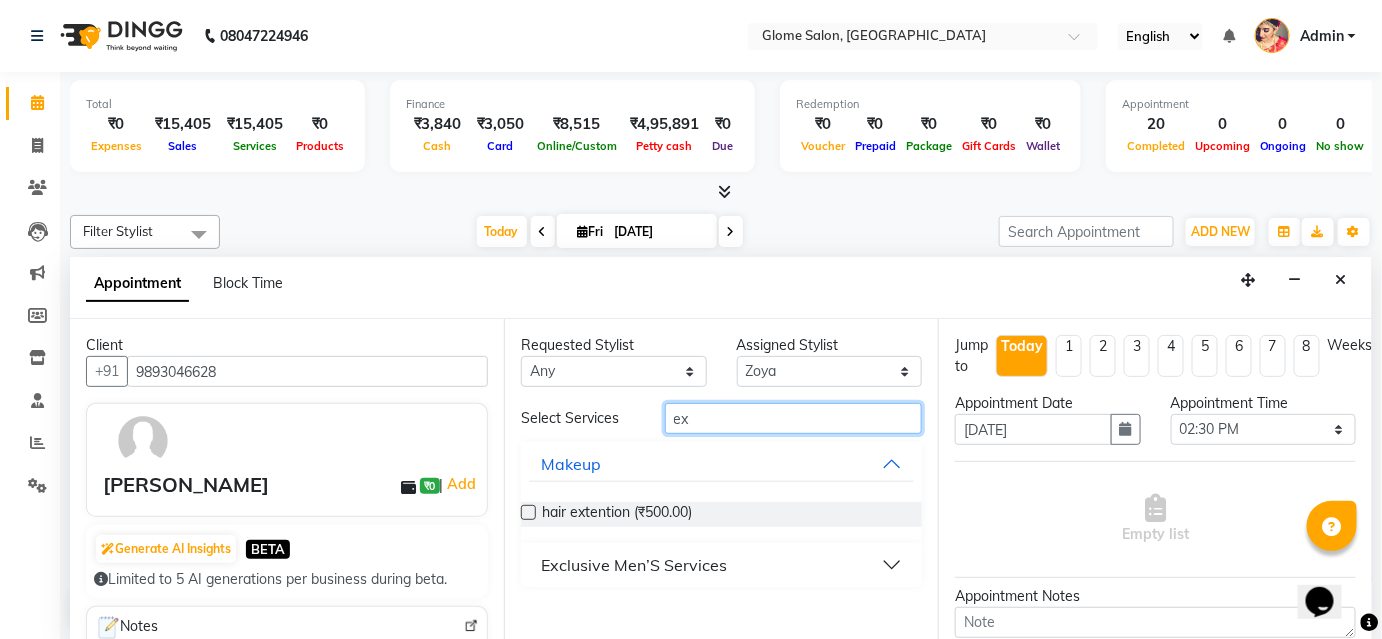 type on "ex" 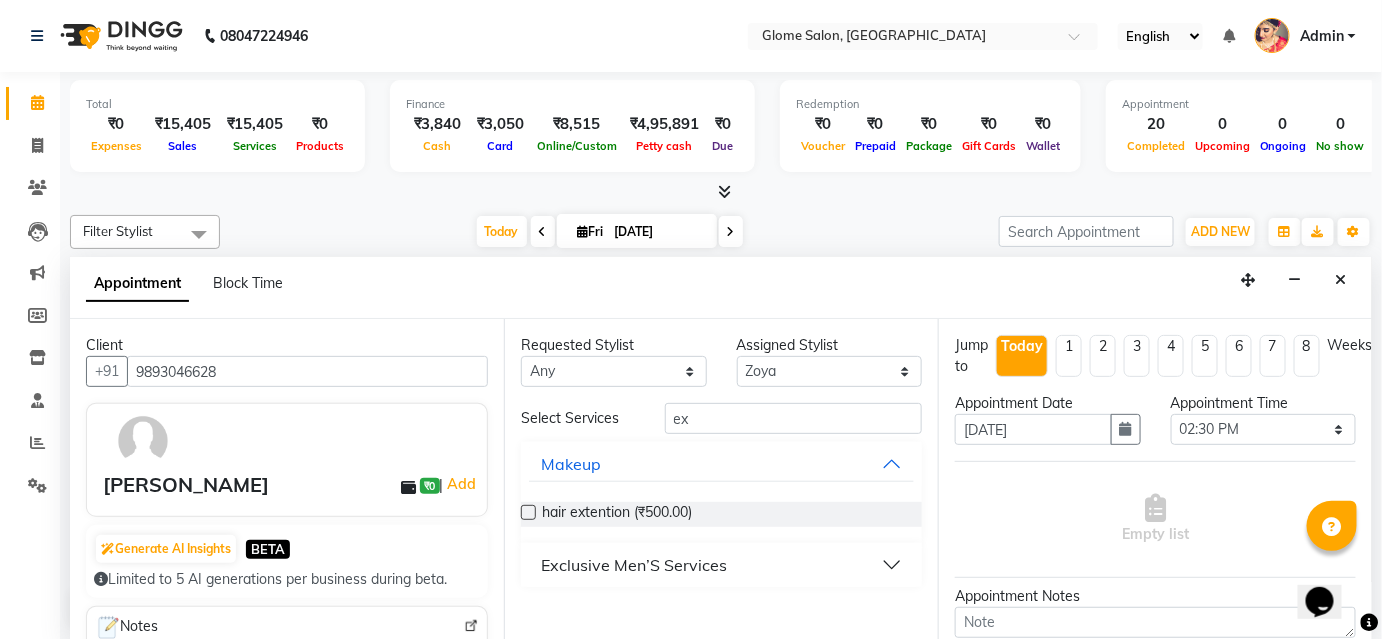 drag, startPoint x: 829, startPoint y: 559, endPoint x: 842, endPoint y: 506, distance: 54.571056 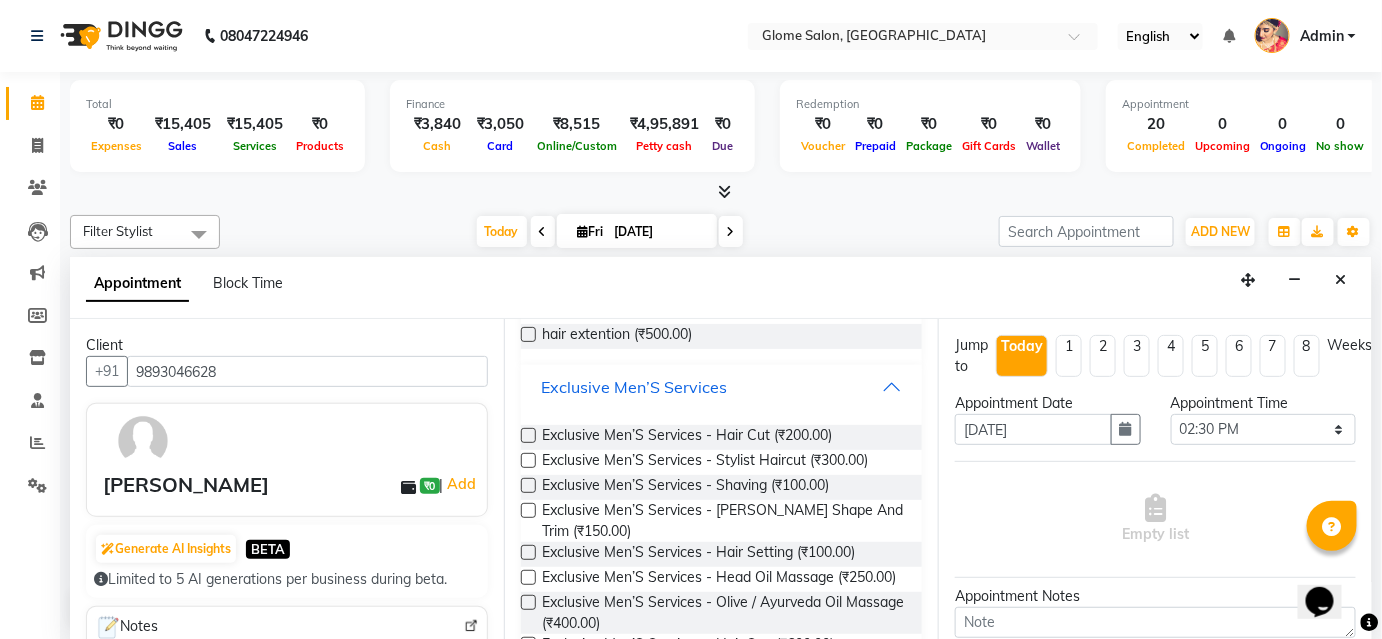 scroll, scrollTop: 272, scrollLeft: 0, axis: vertical 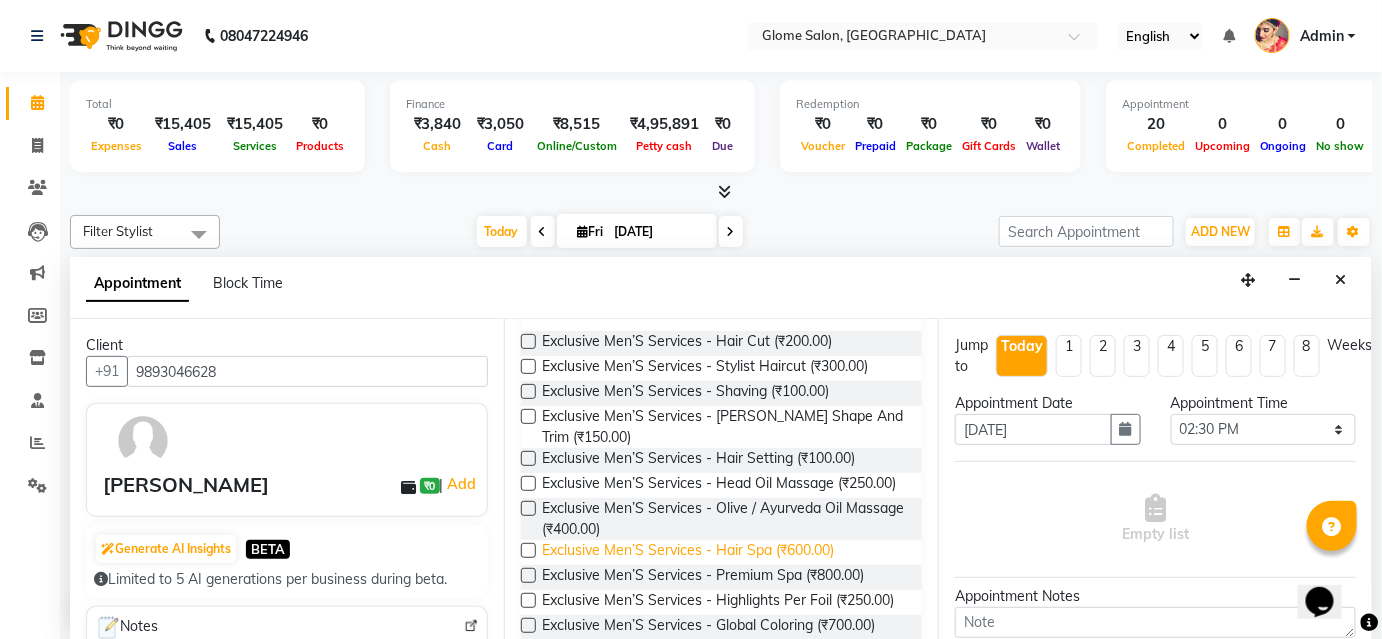 click on "Exclusive Men’S Services - Hair Spa (₹600.00)" at bounding box center (688, 552) 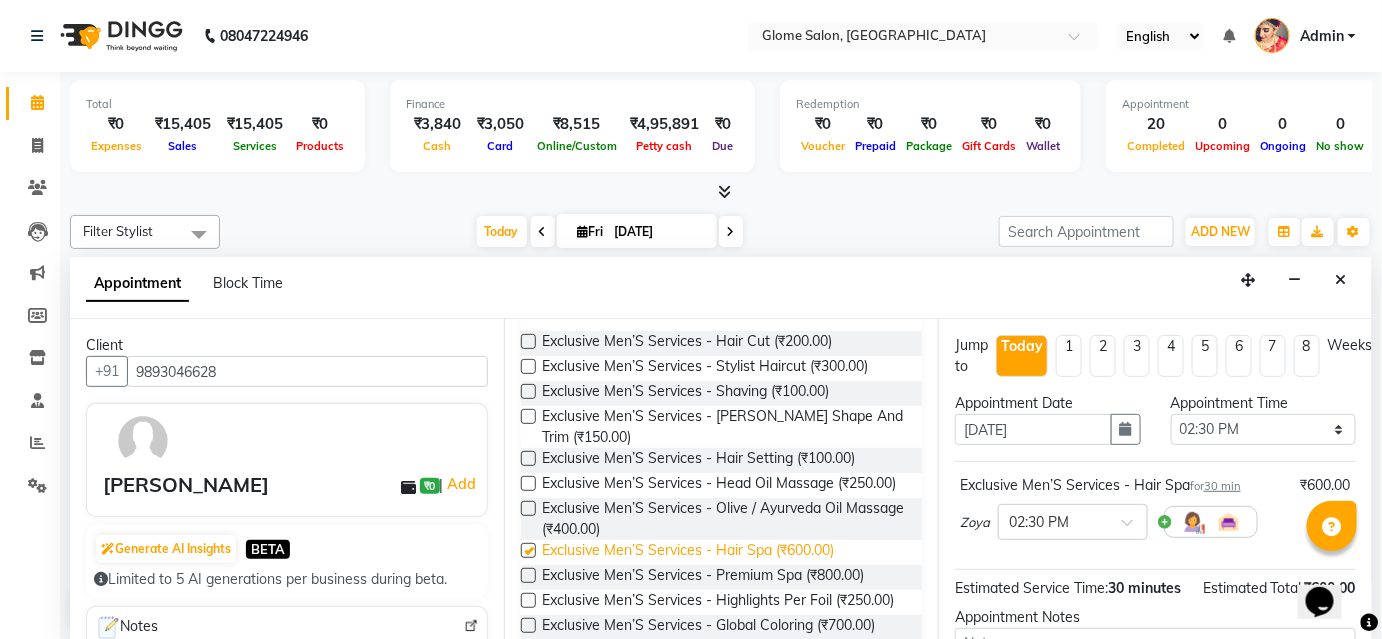 checkbox on "false" 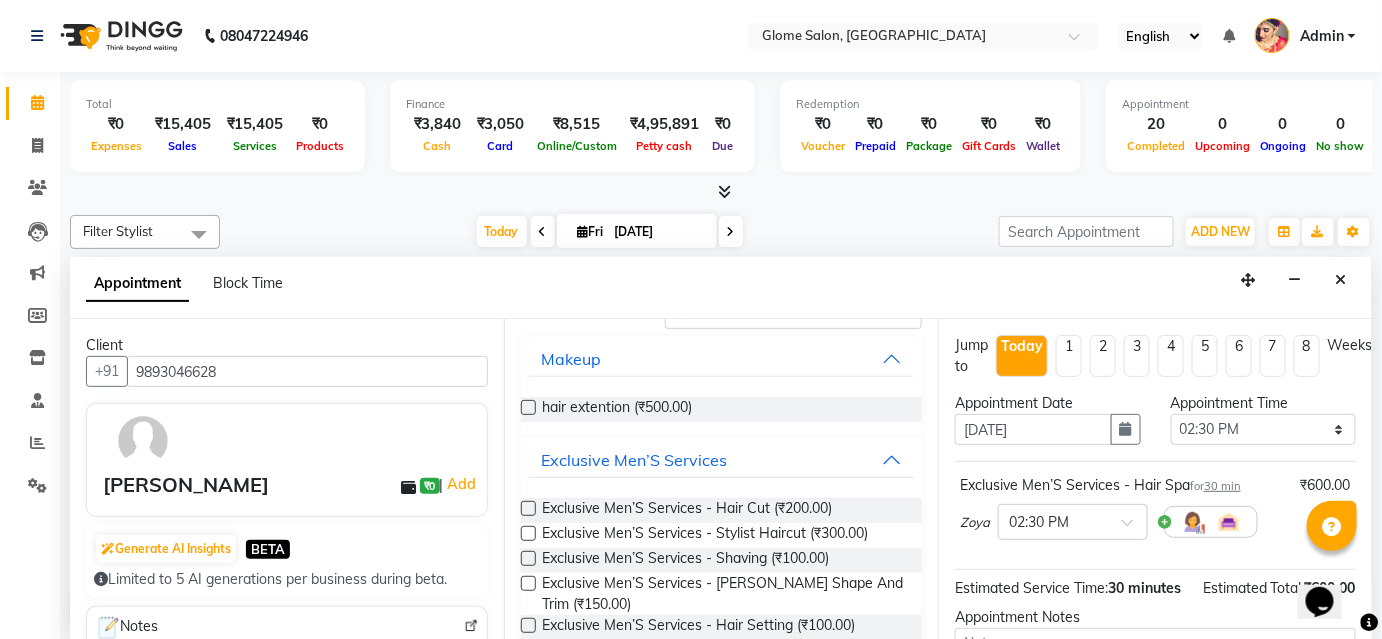 scroll, scrollTop: 0, scrollLeft: 0, axis: both 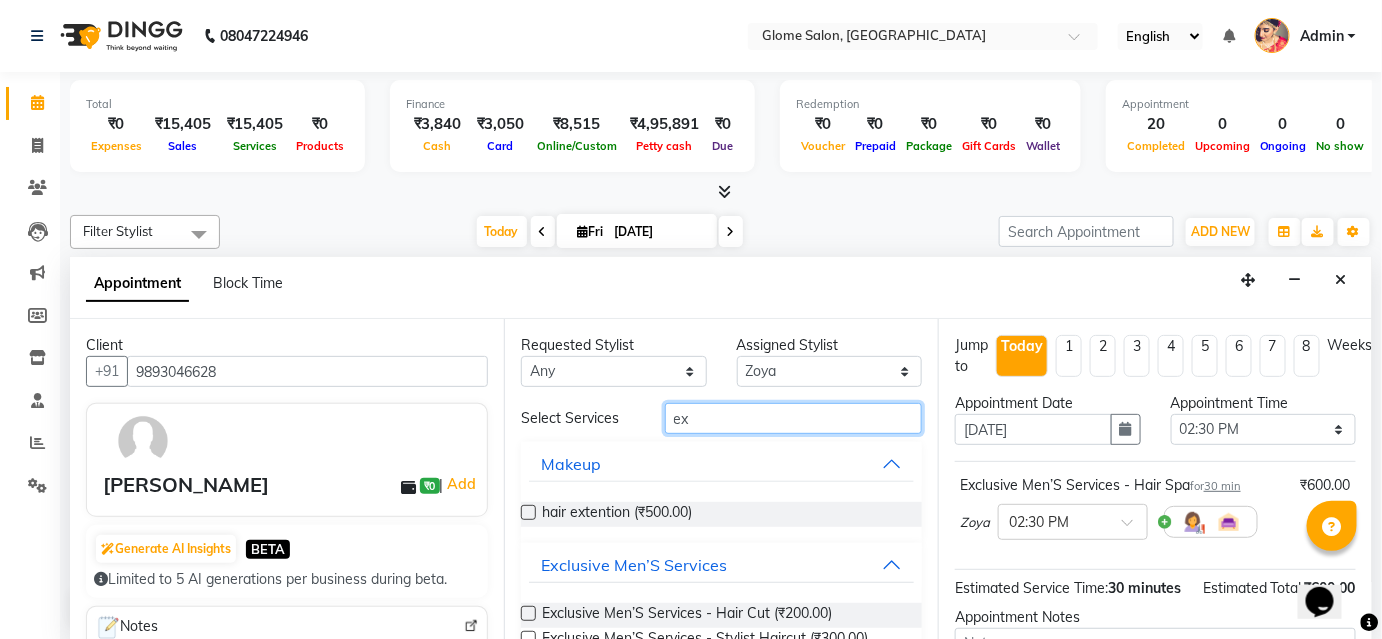click on "ex" at bounding box center [793, 418] 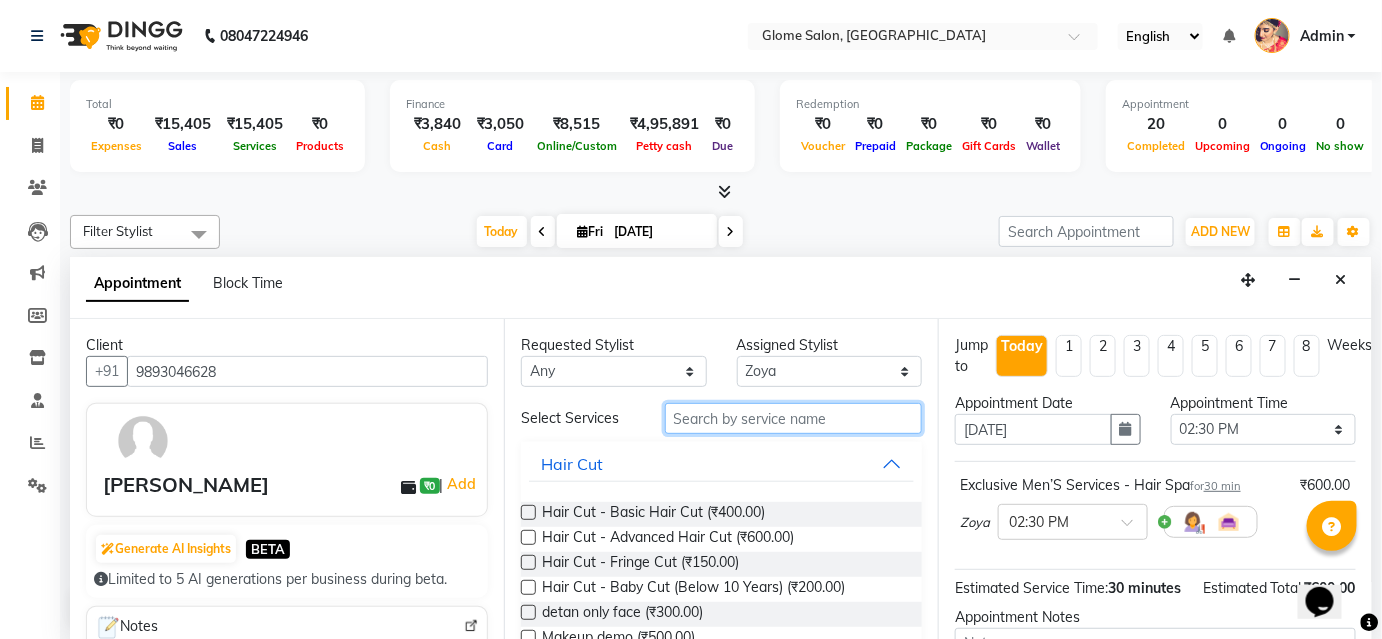 type on "h" 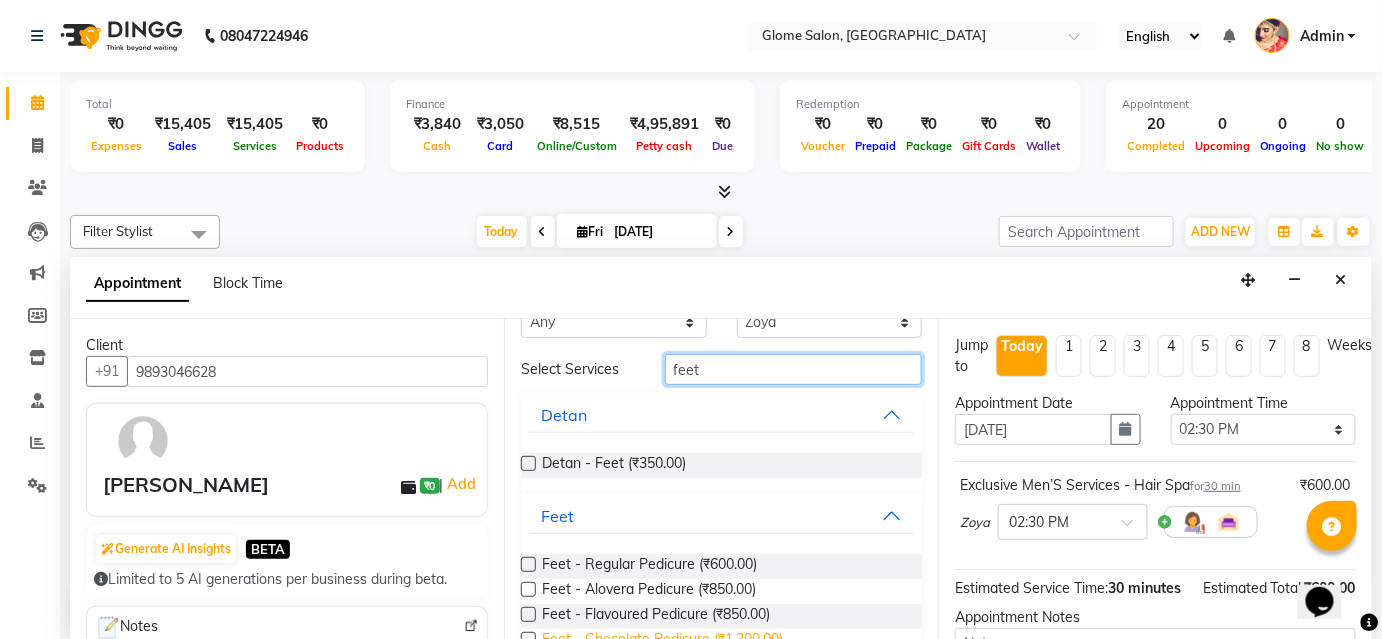 scroll, scrollTop: 90, scrollLeft: 0, axis: vertical 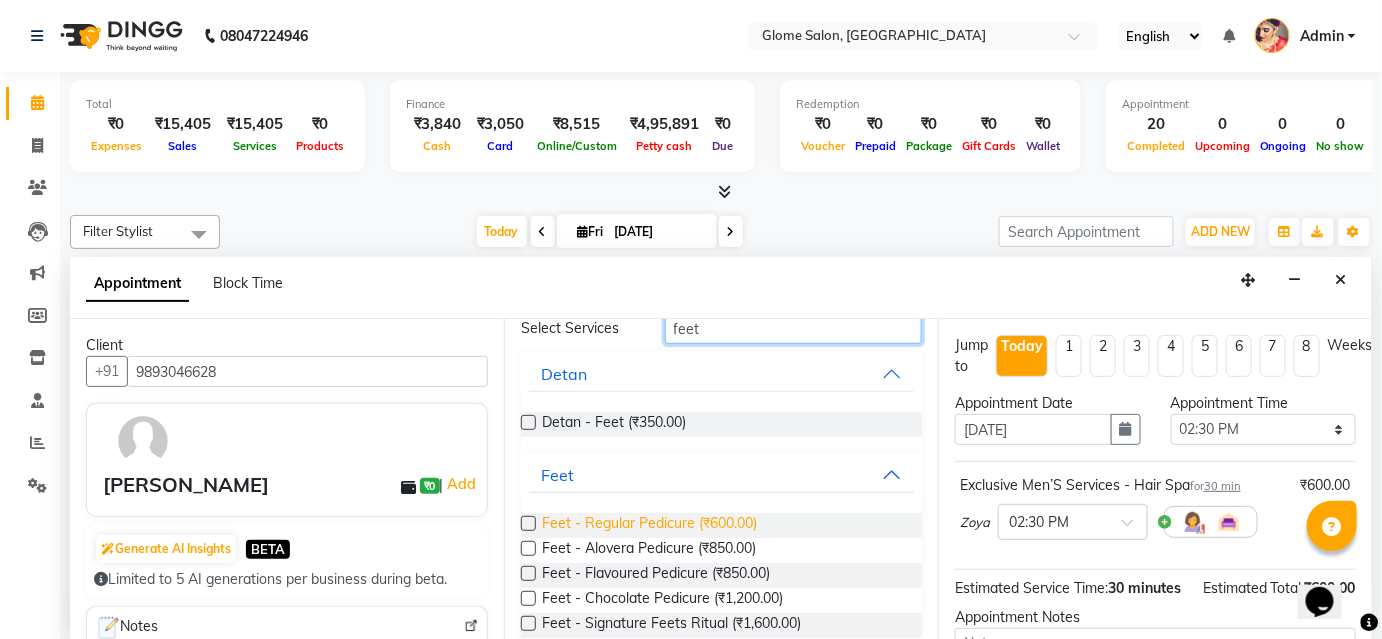 type on "feet" 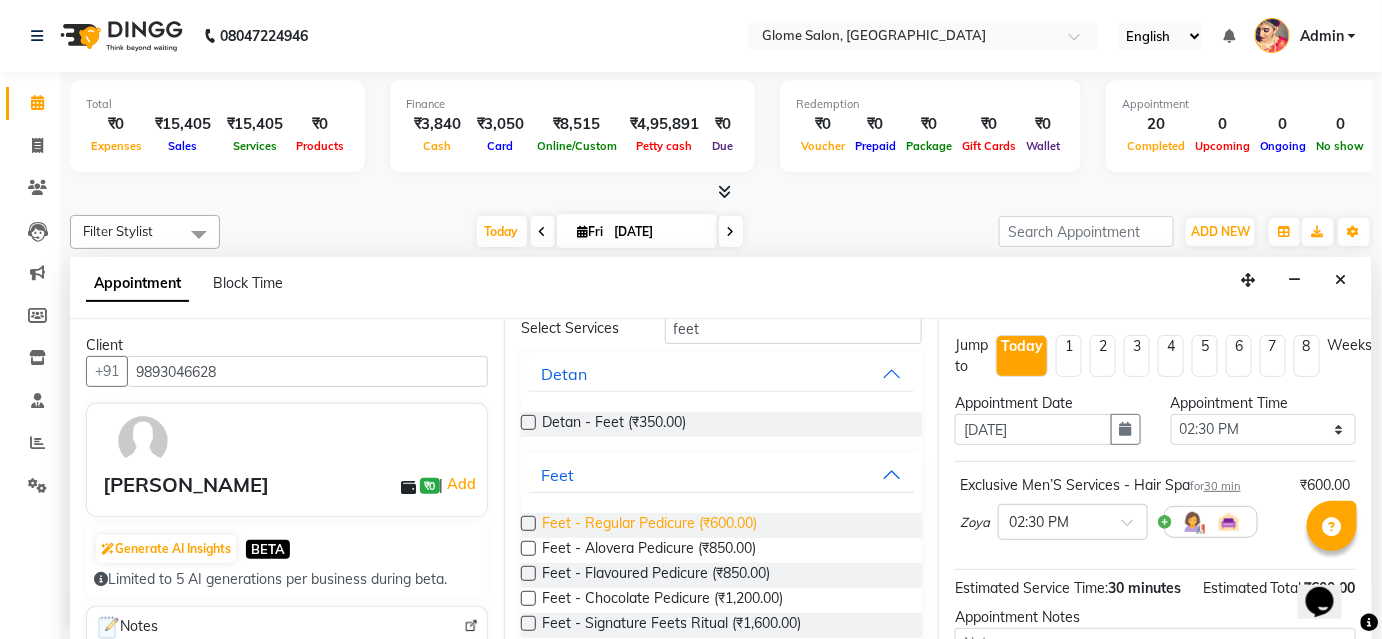 click on "Feet - Regular Pedicure (₹600.00)" at bounding box center (649, 525) 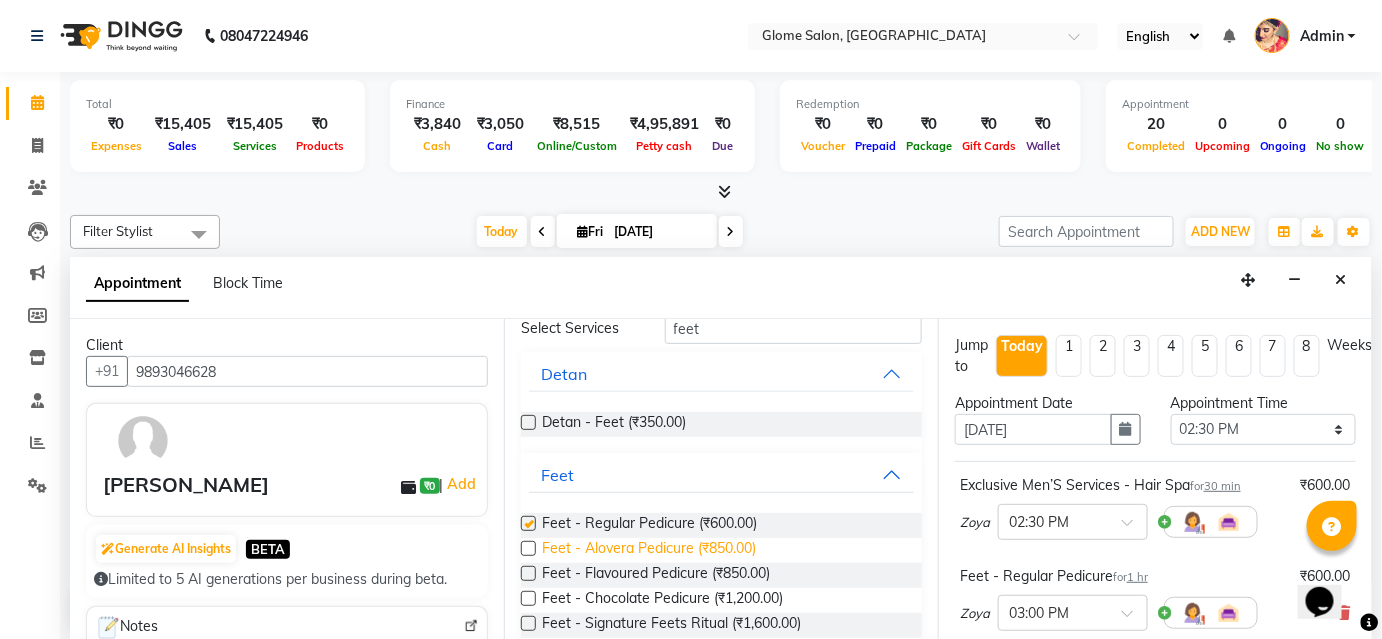 checkbox on "false" 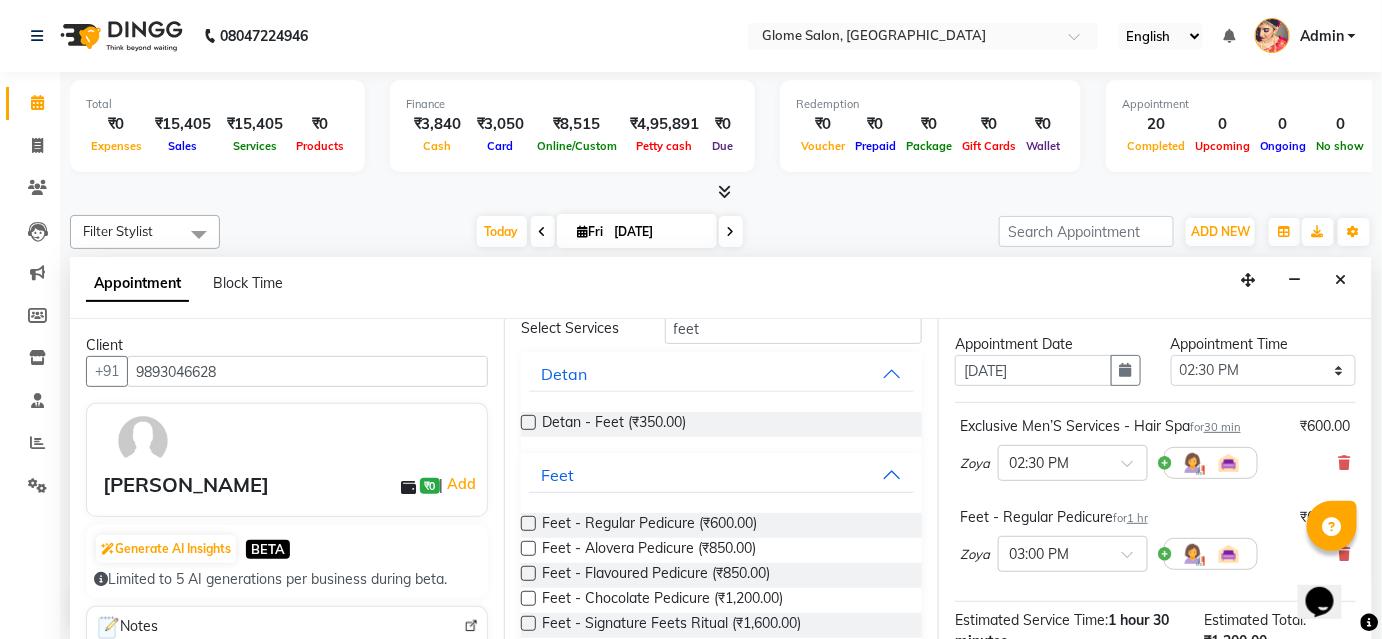 scroll, scrollTop: 90, scrollLeft: 0, axis: vertical 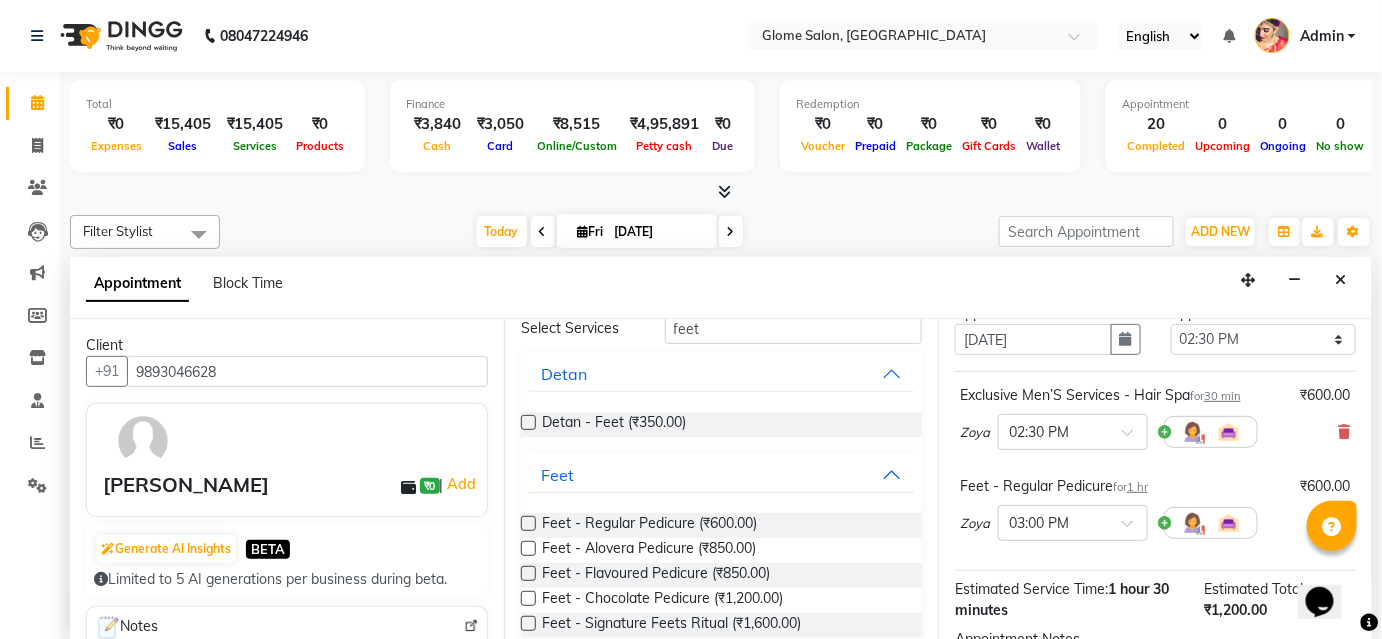 drag, startPoint x: 1334, startPoint y: 426, endPoint x: 1320, endPoint y: 439, distance: 19.104973 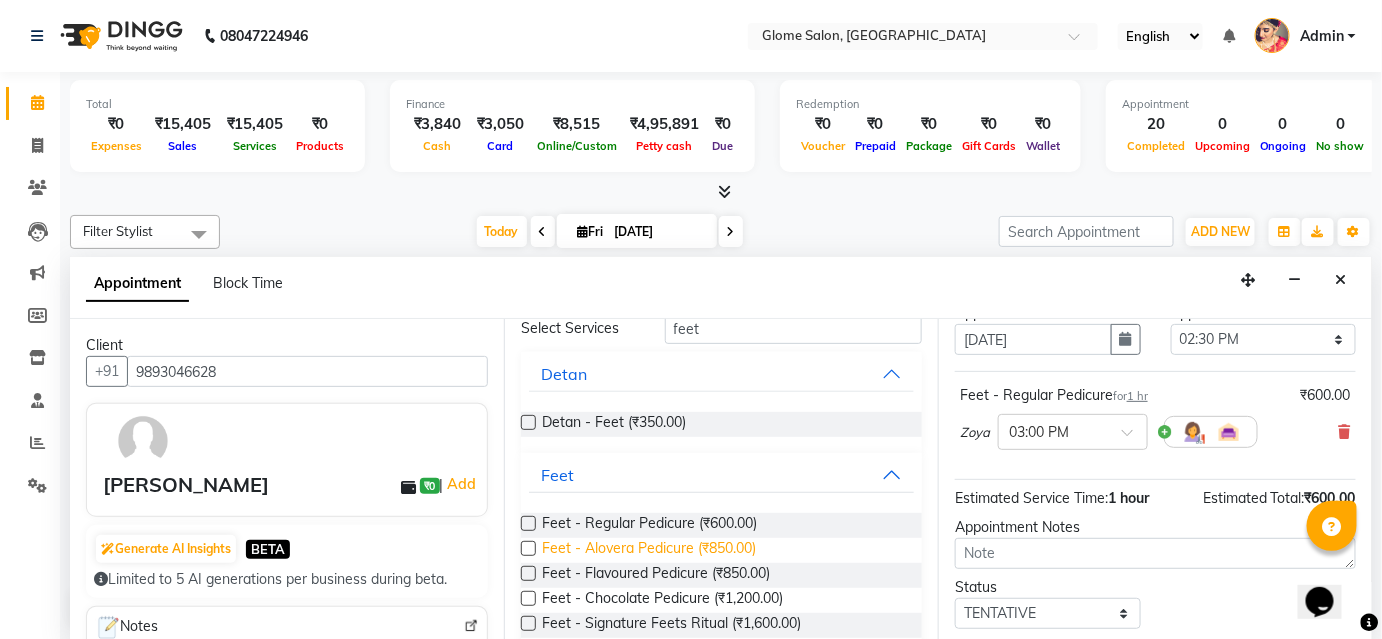 drag, startPoint x: 695, startPoint y: 547, endPoint x: 894, endPoint y: 527, distance: 200.0025 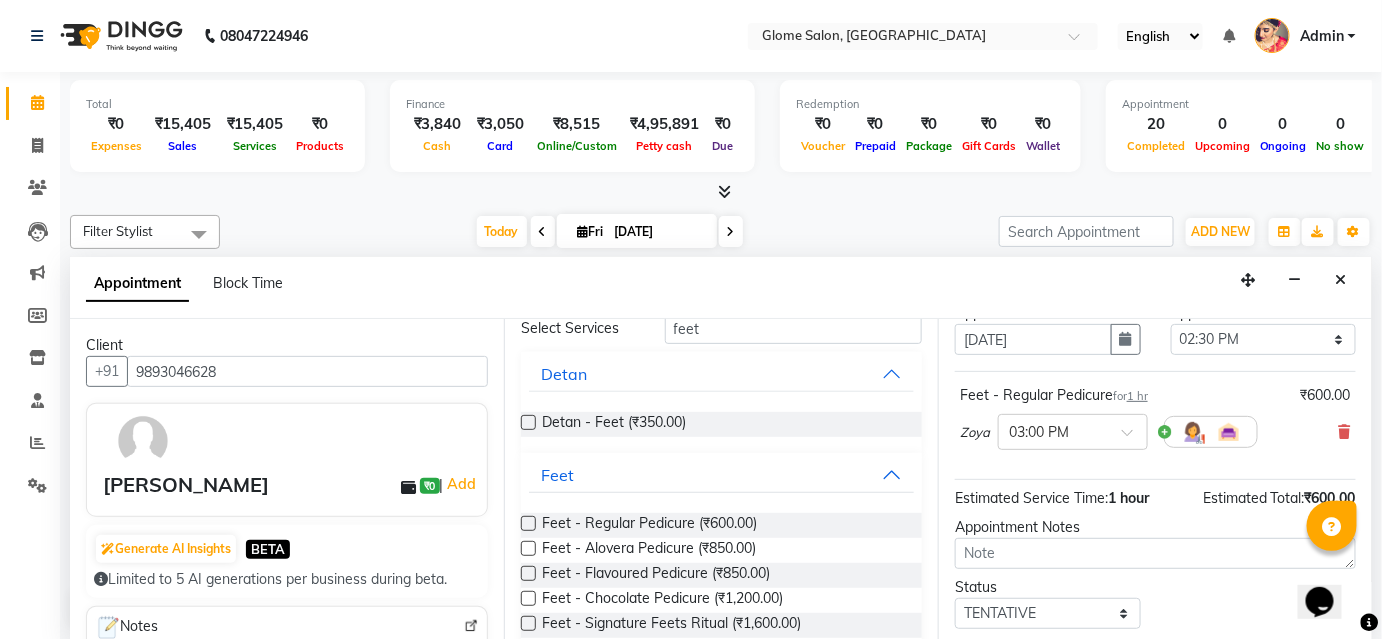 click on "Feet - Alovera Pedicure (₹850.00)" at bounding box center (649, 550) 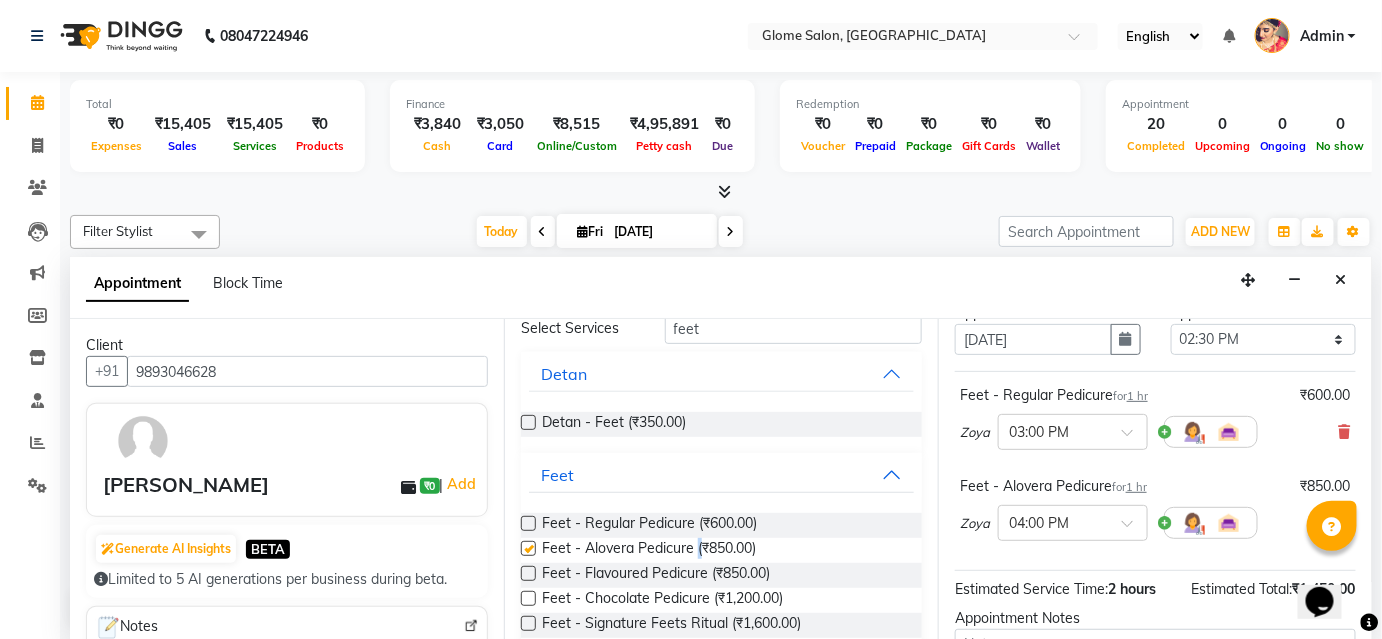 checkbox on "false" 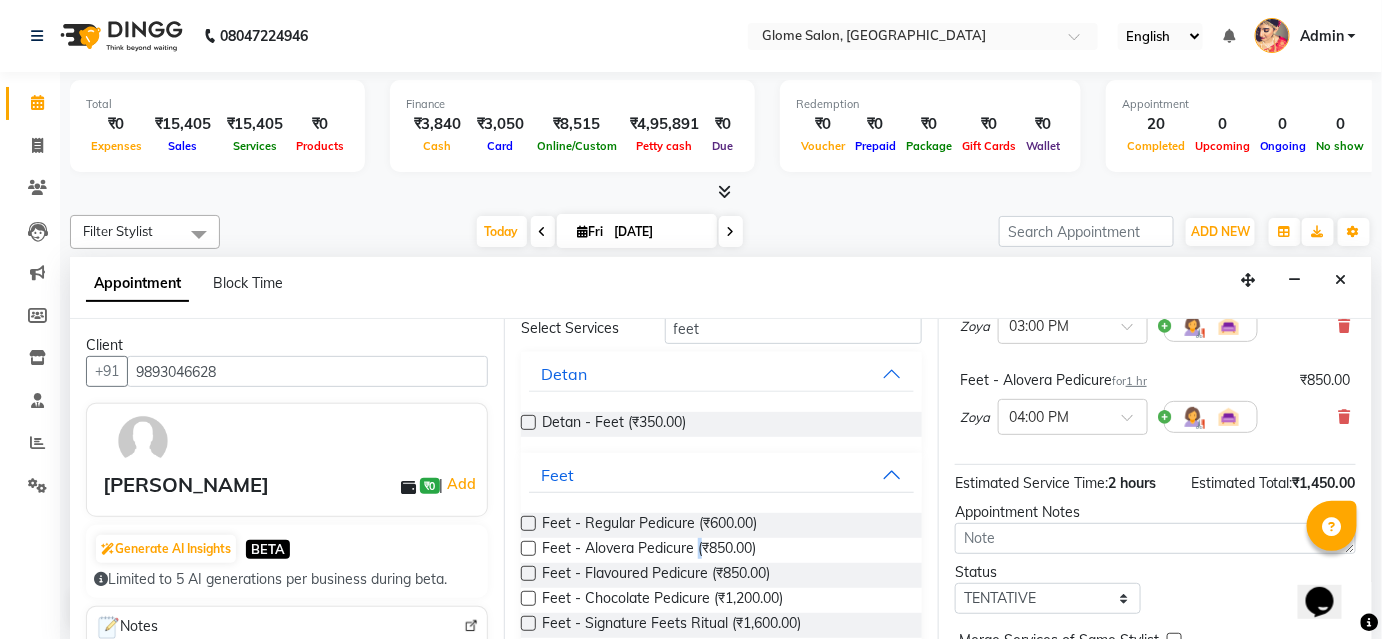 scroll, scrollTop: 294, scrollLeft: 0, axis: vertical 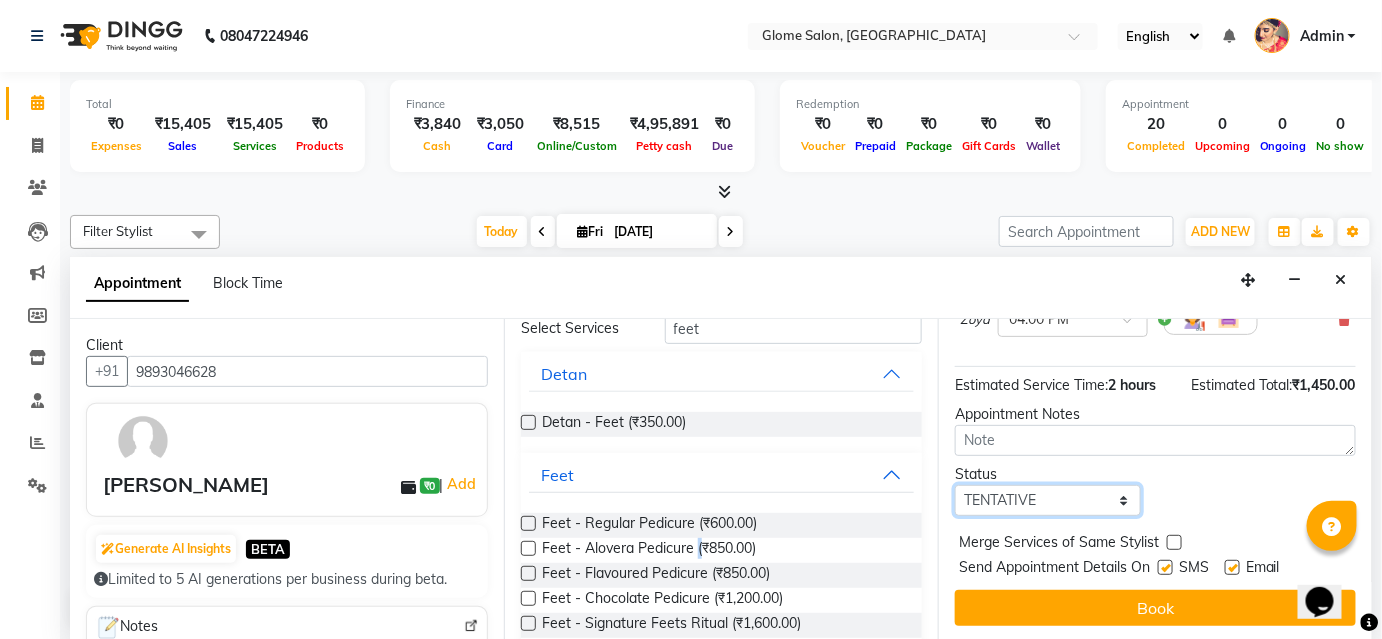 click on "Select TENTATIVE CONFIRM CHECK-IN UPCOMING" at bounding box center [1048, 500] 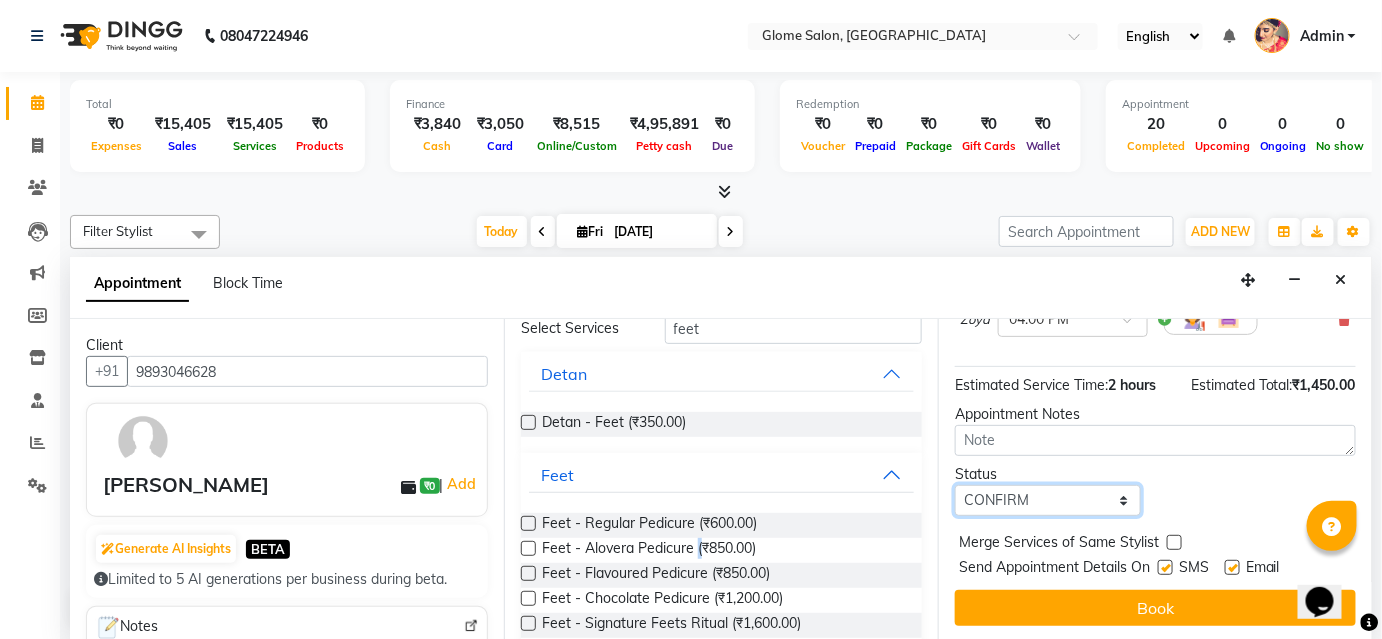 click on "Select TENTATIVE CONFIRM CHECK-IN UPCOMING" at bounding box center (1048, 500) 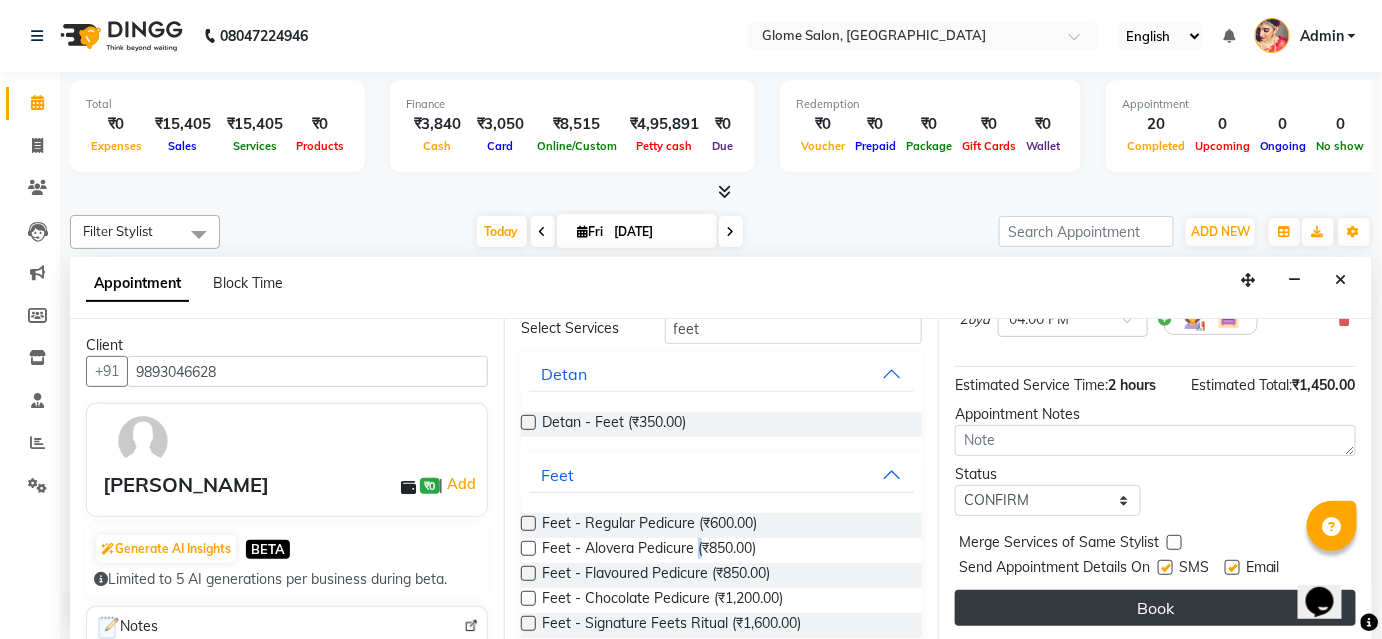 click on "Book" at bounding box center (1155, 608) 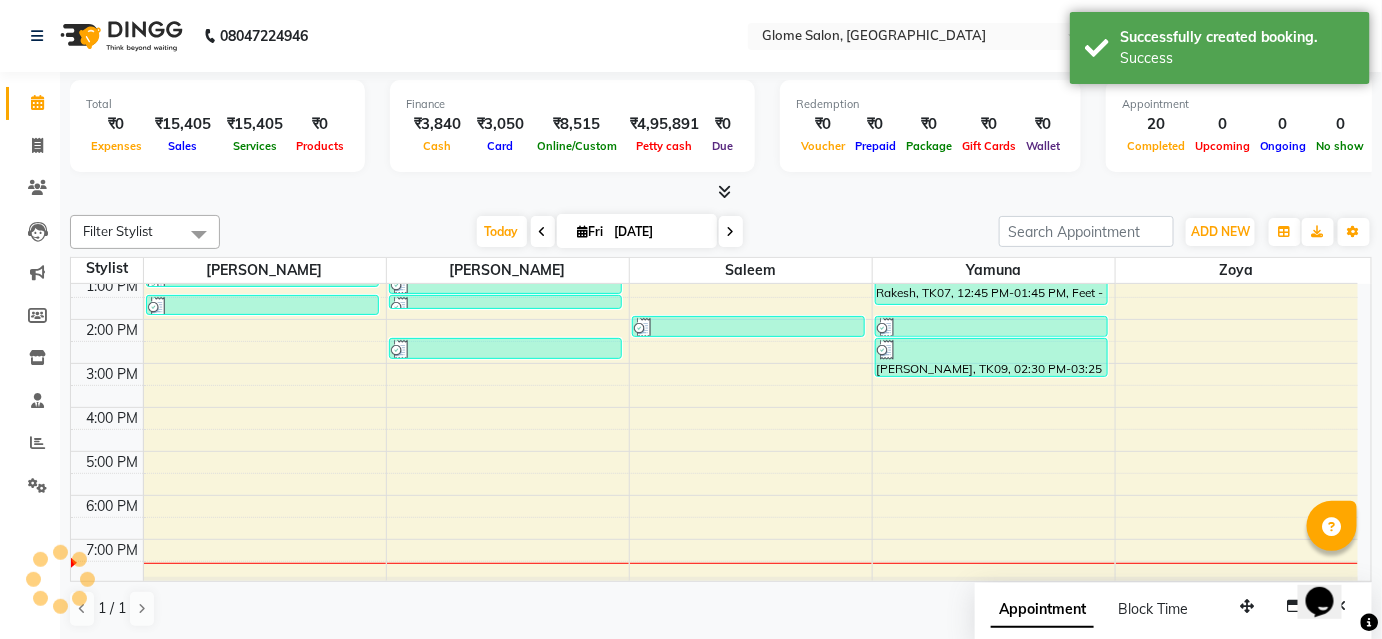 scroll, scrollTop: 0, scrollLeft: 0, axis: both 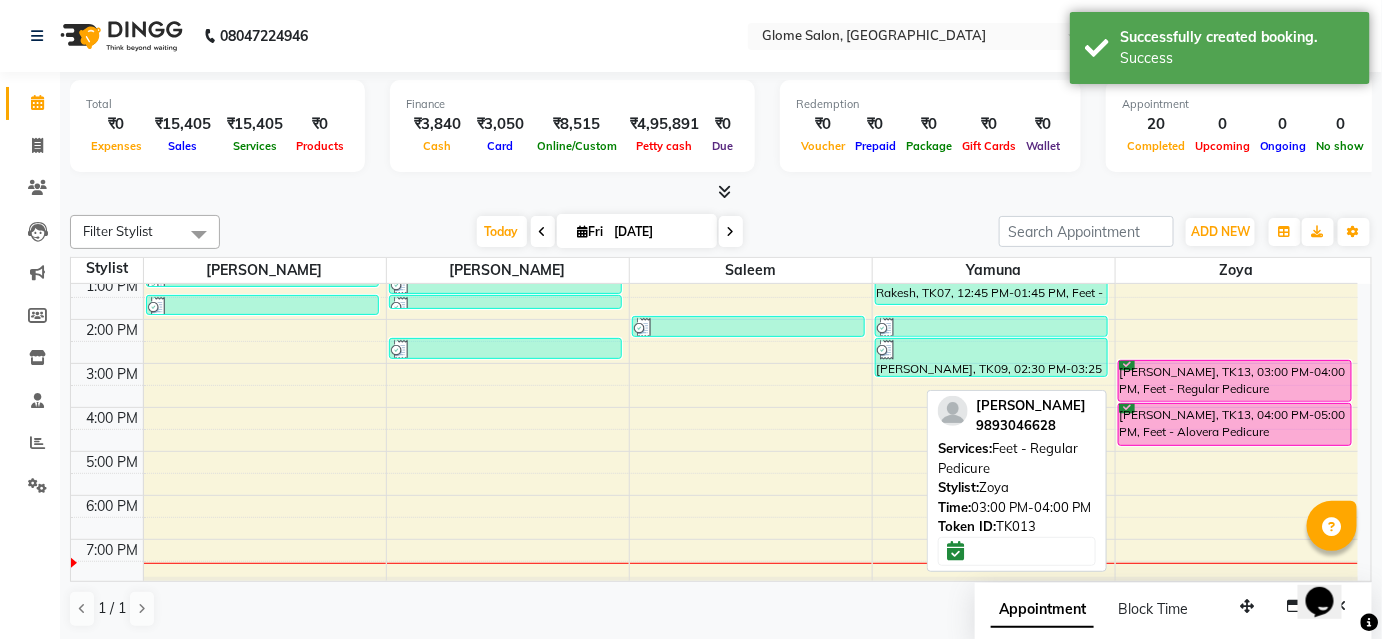 click on "[PERSON_NAME], TK13, 03:00 PM-04:00 PM, Feet - Regular Pedicure" at bounding box center [1235, 381] 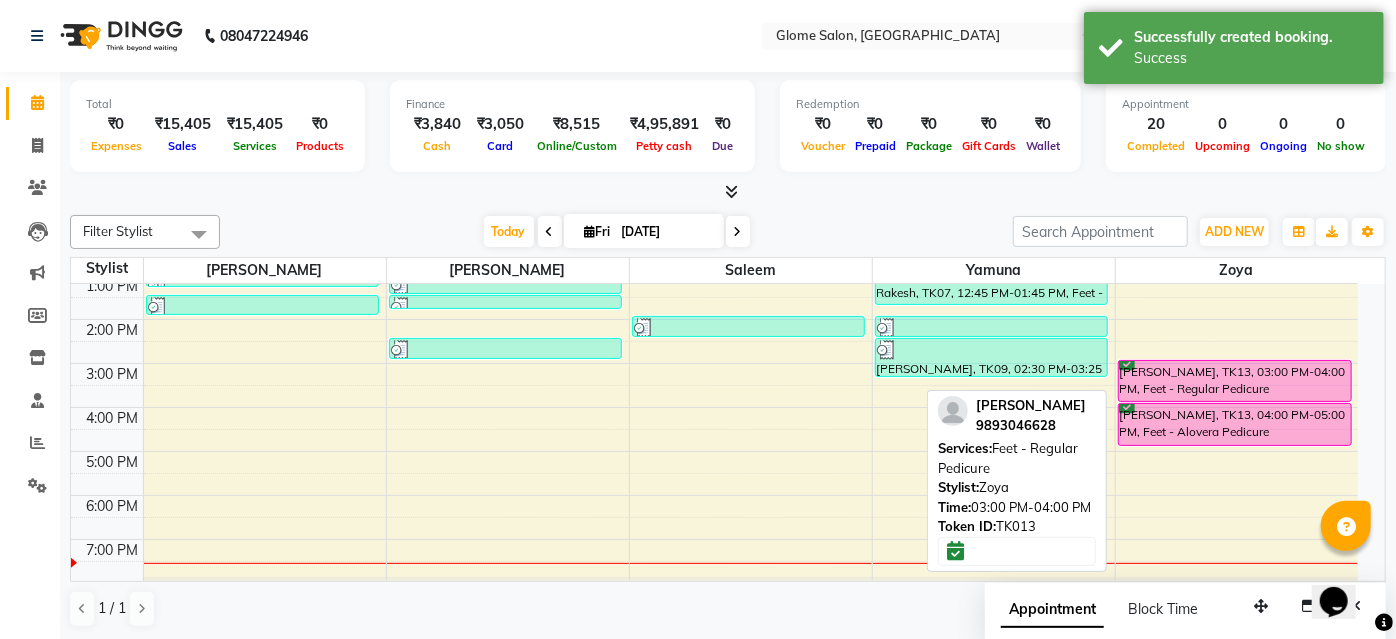 select on "6" 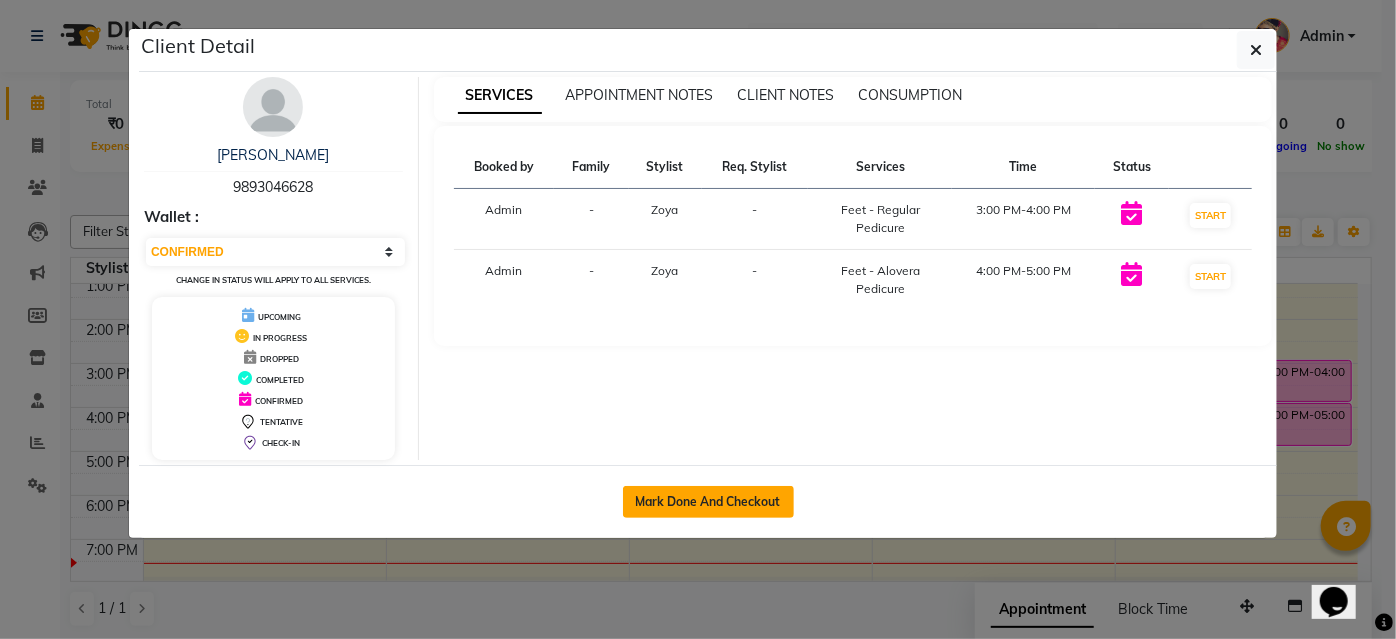 click on "Mark Done And Checkout" 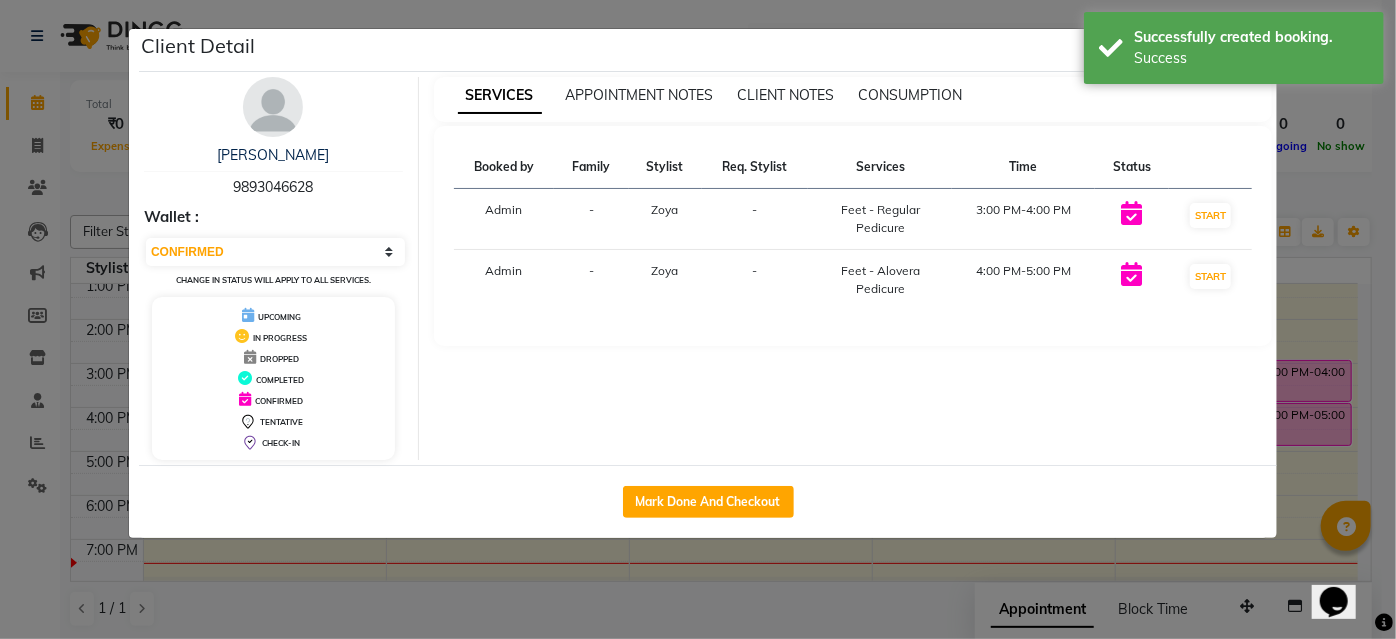 select on "5199" 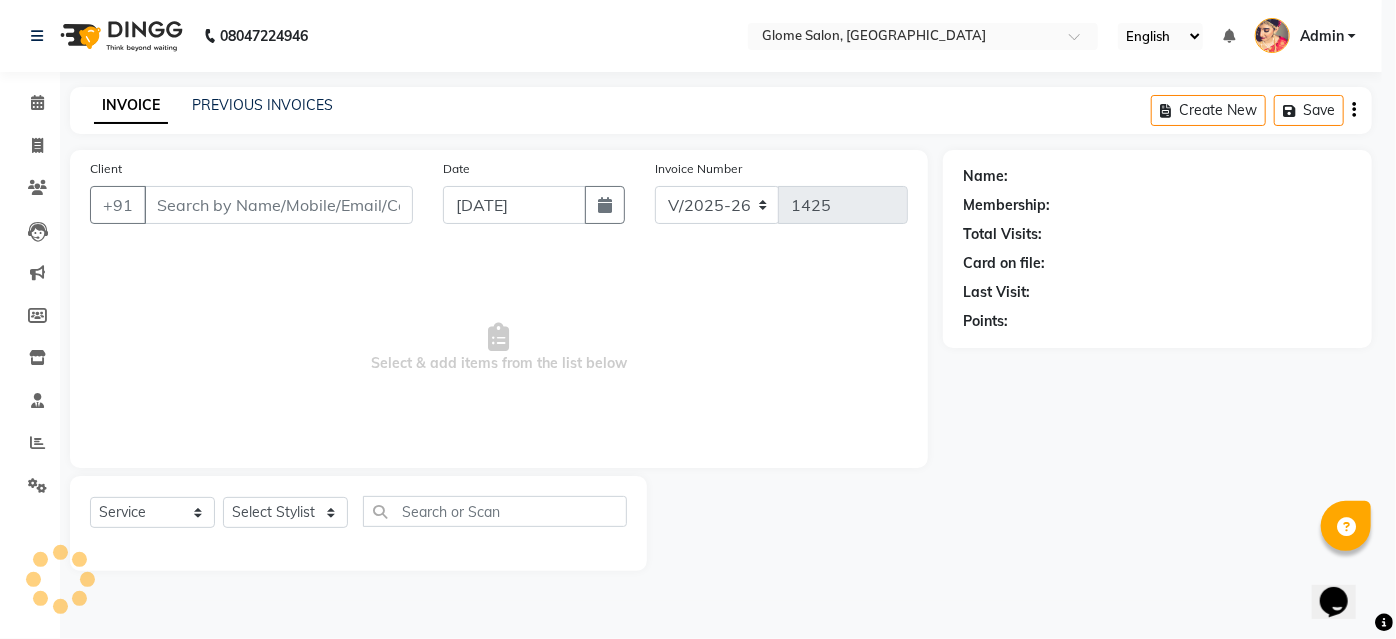 select on "3" 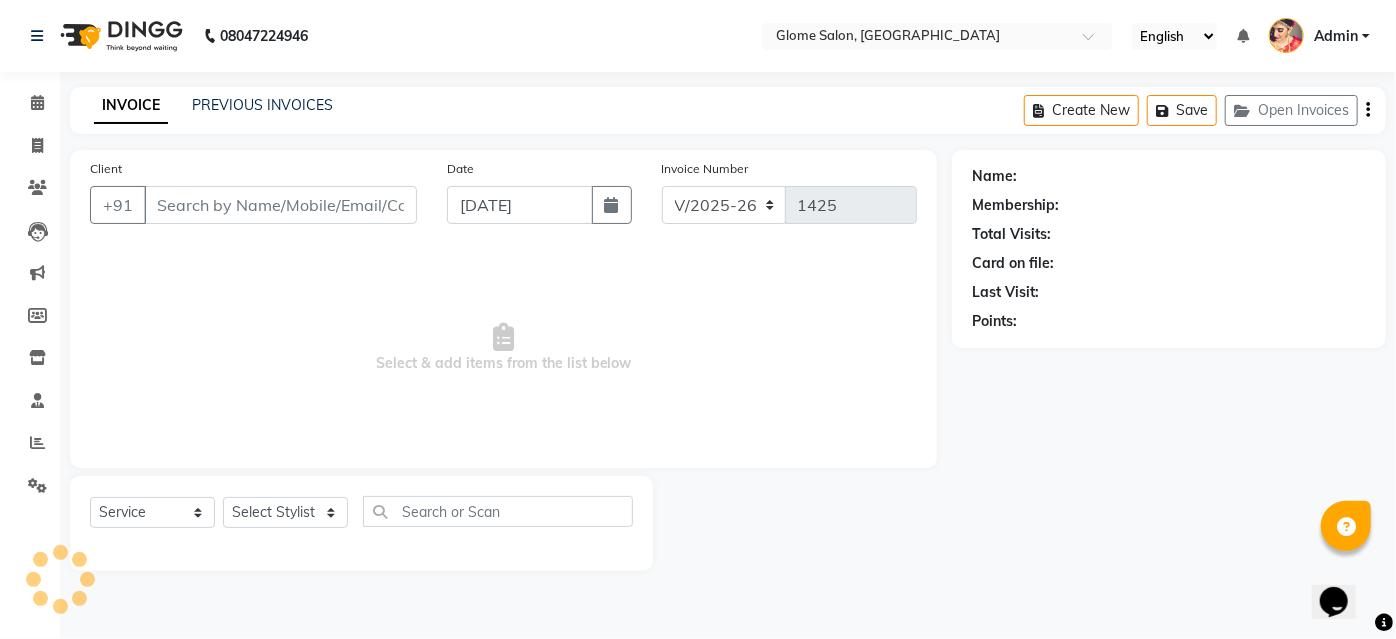 type on "9893046628" 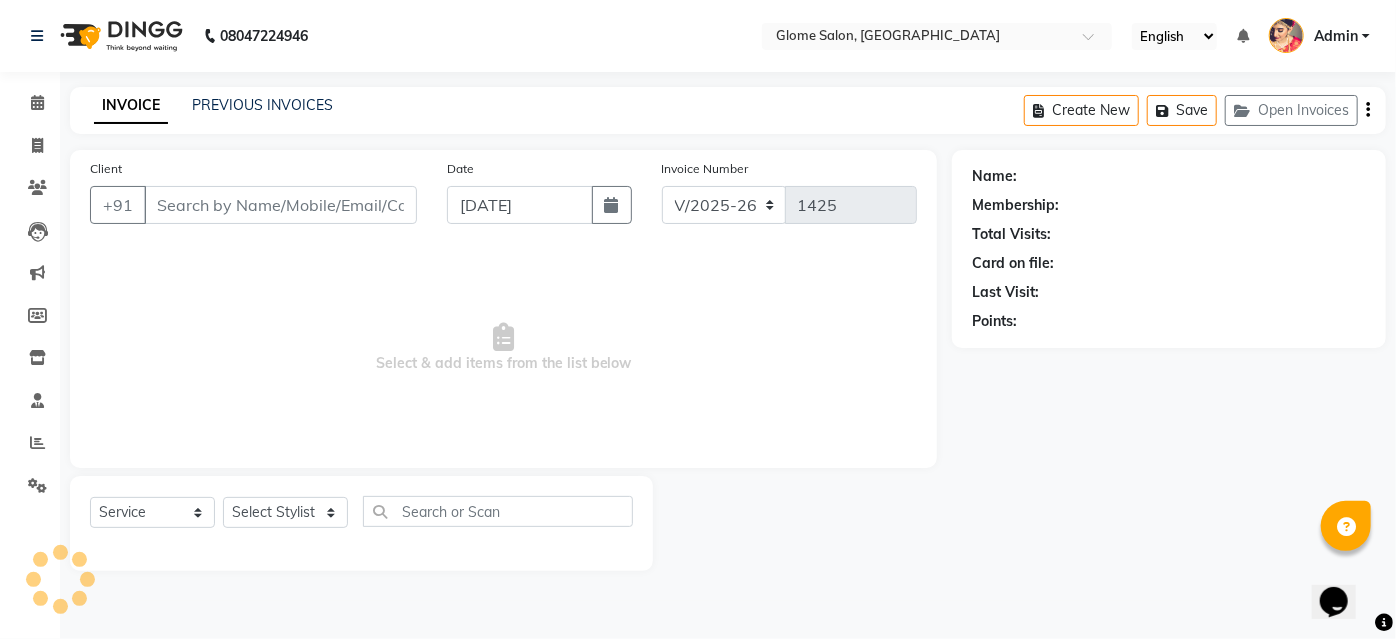 select on "63052" 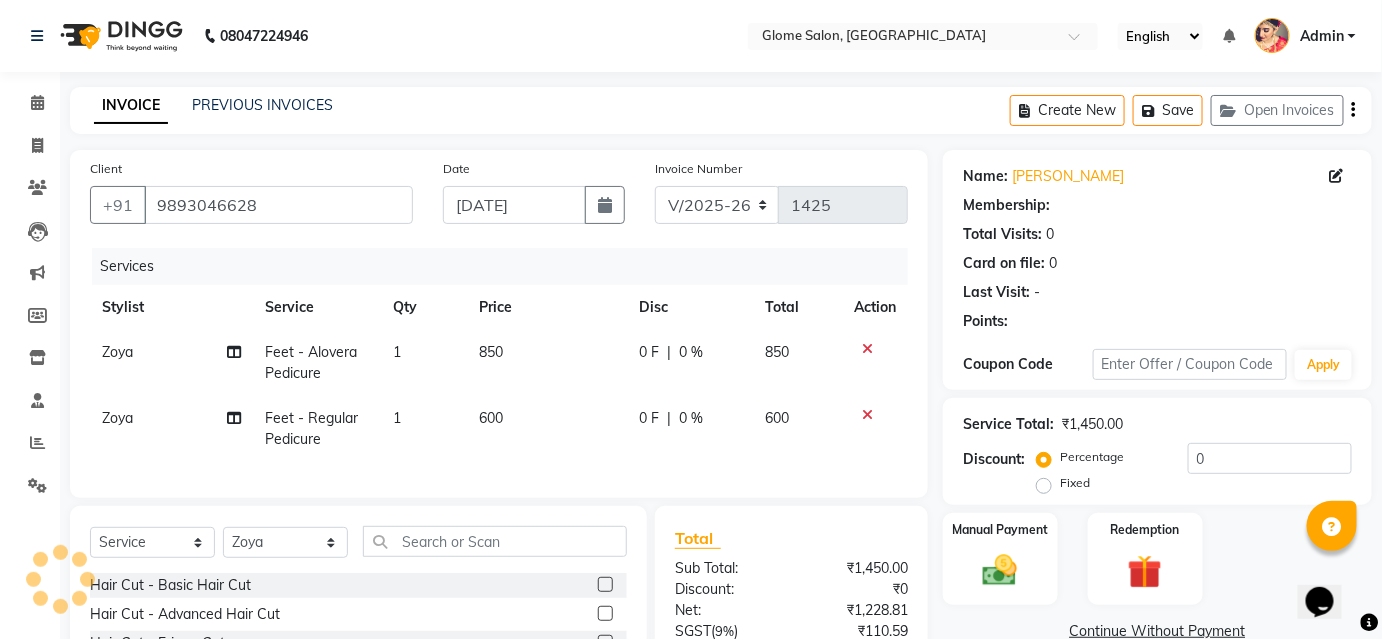 select on "1: Object" 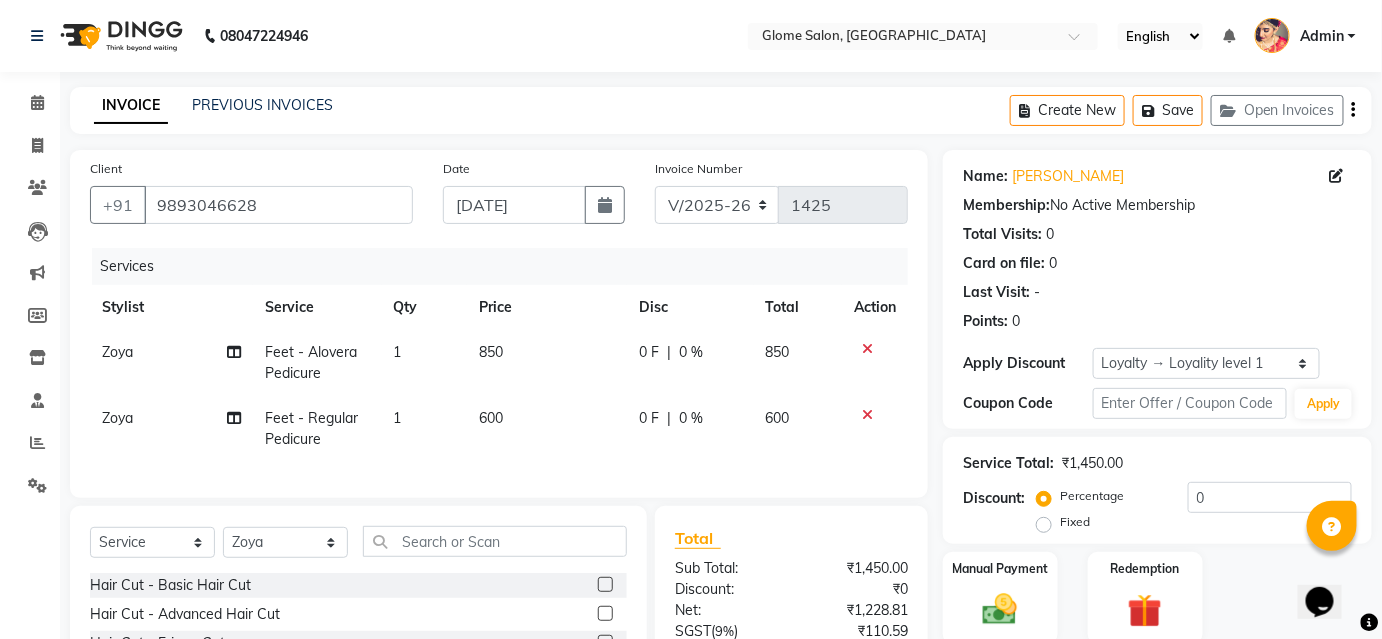scroll, scrollTop: 205, scrollLeft: 0, axis: vertical 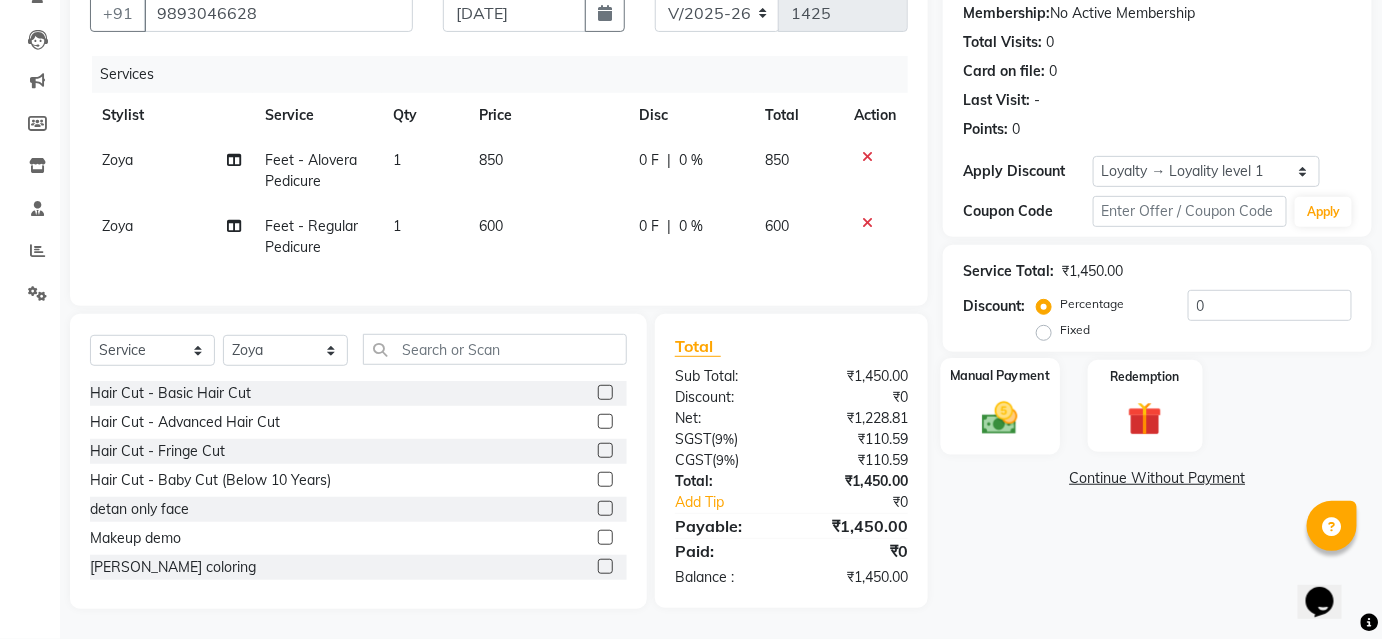 click on "Manual Payment" 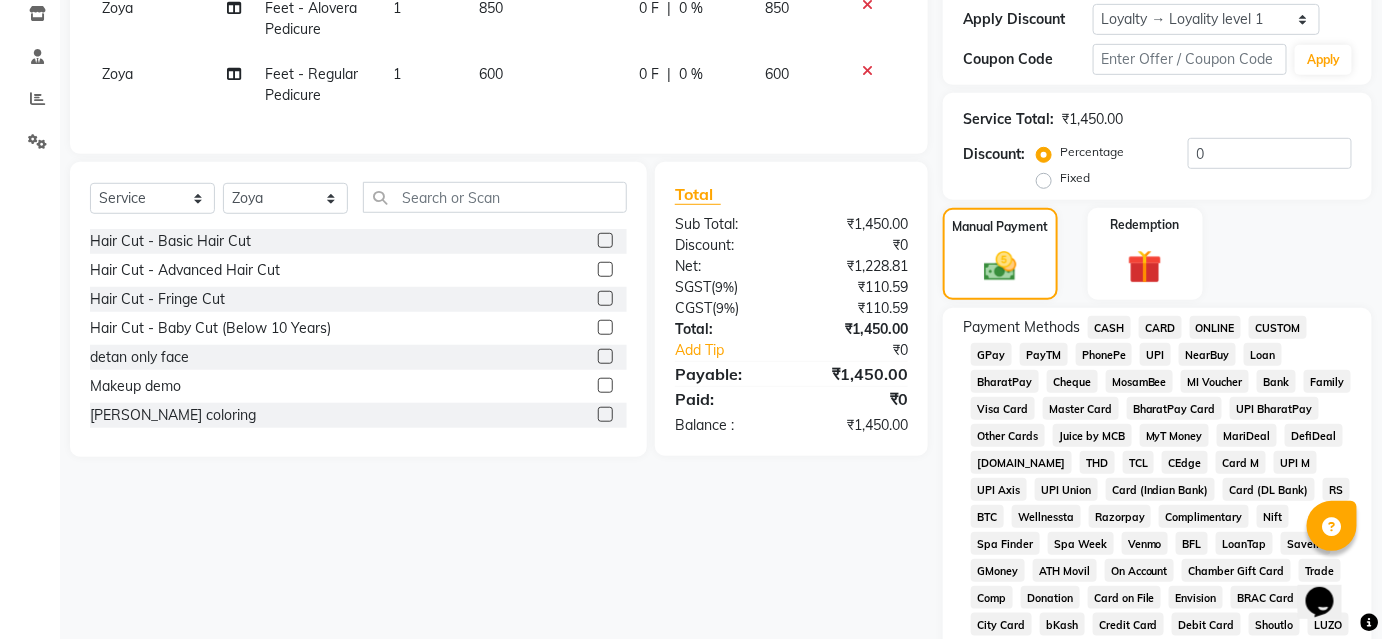 scroll, scrollTop: 386, scrollLeft: 0, axis: vertical 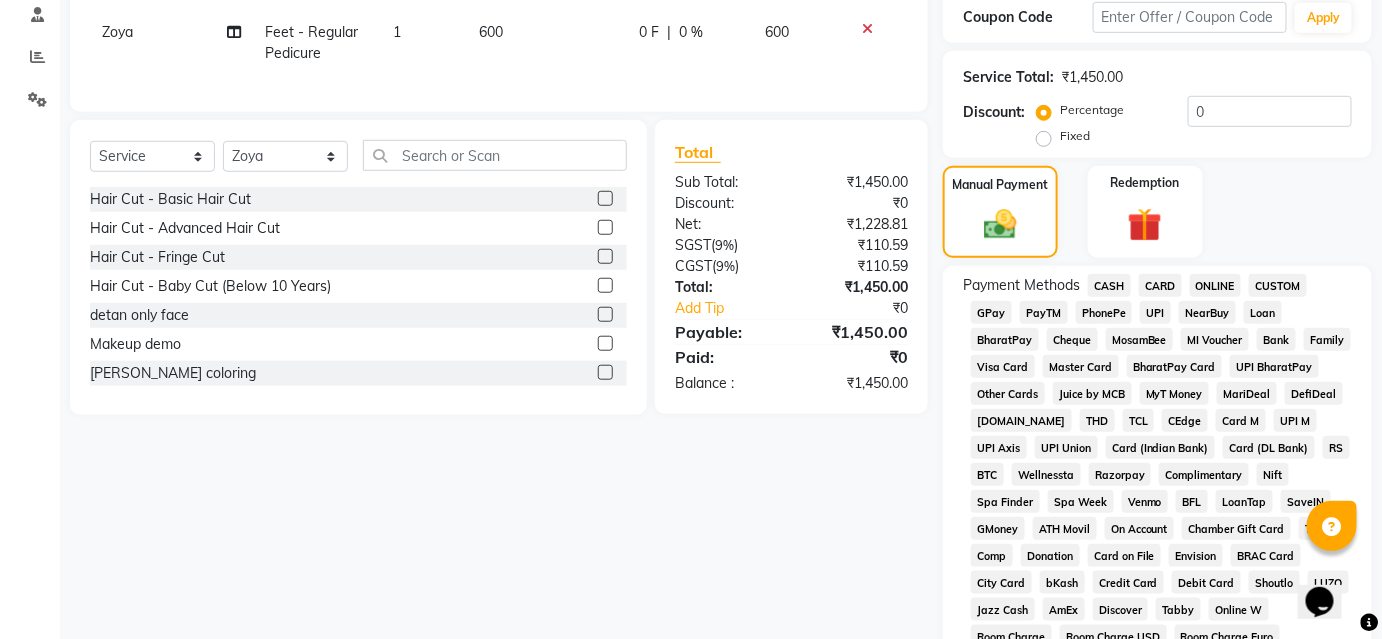 click on "CASH" 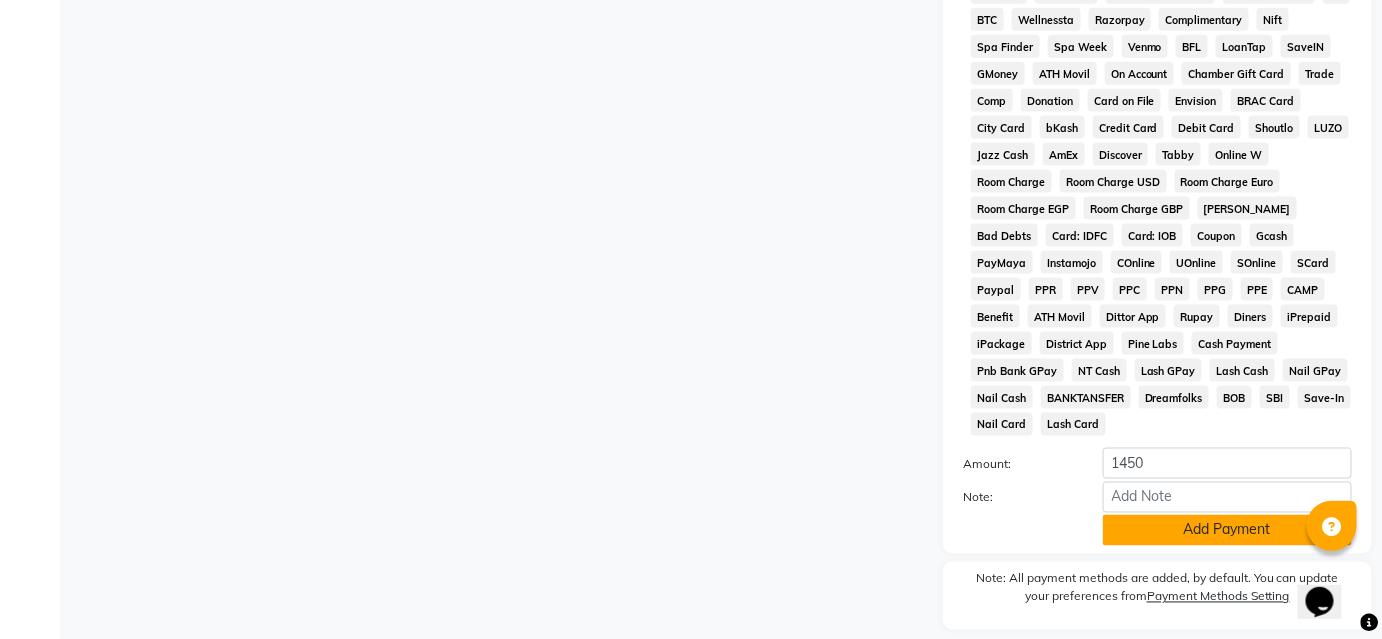 scroll, scrollTop: 878, scrollLeft: 0, axis: vertical 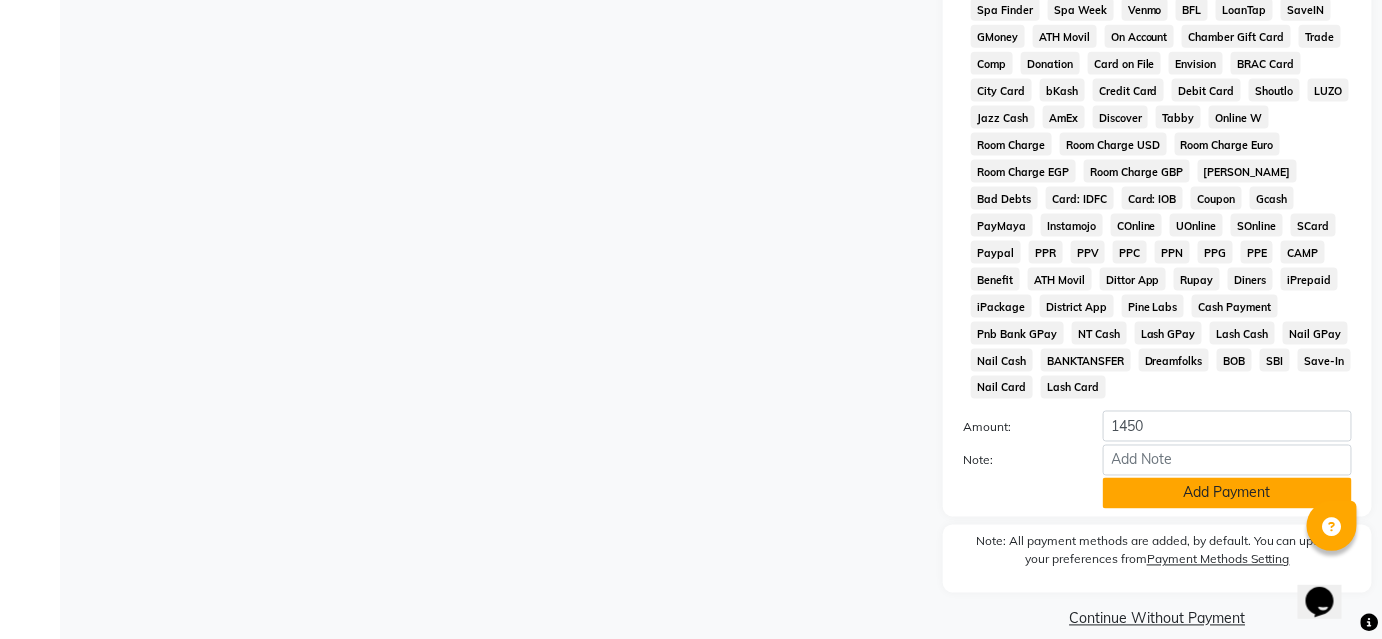 click on "Add Payment" 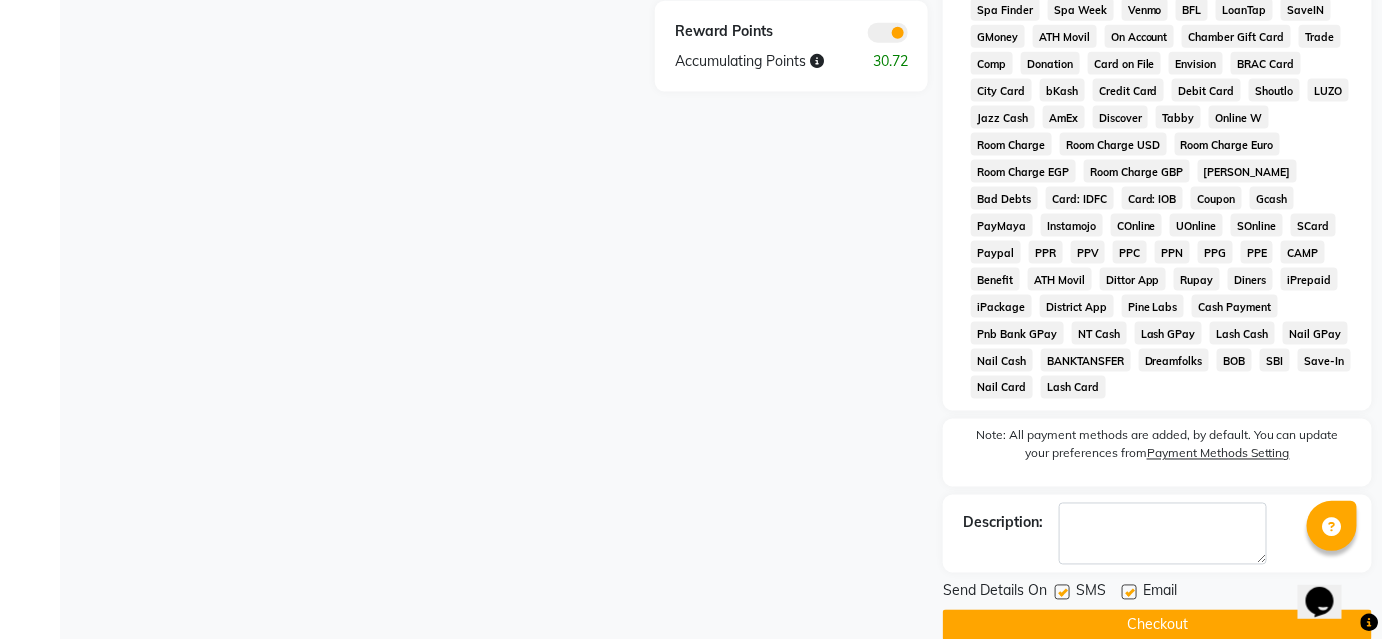 click on "Checkout" 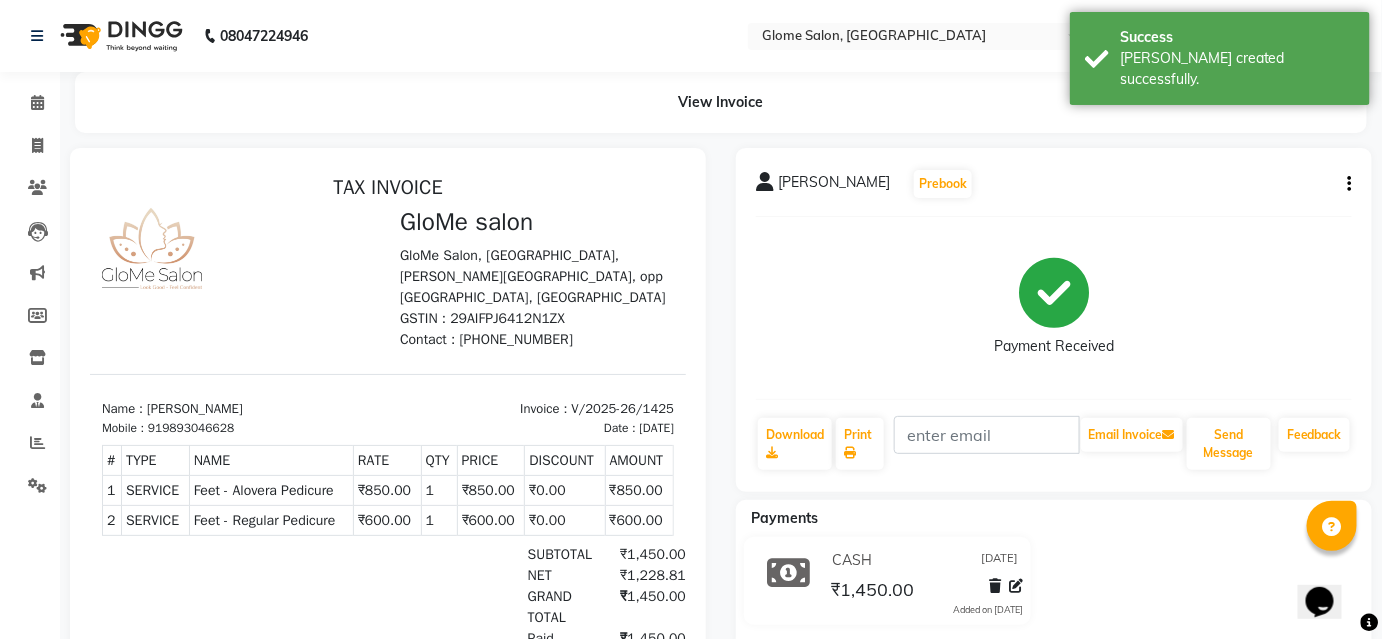 scroll, scrollTop: 0, scrollLeft: 0, axis: both 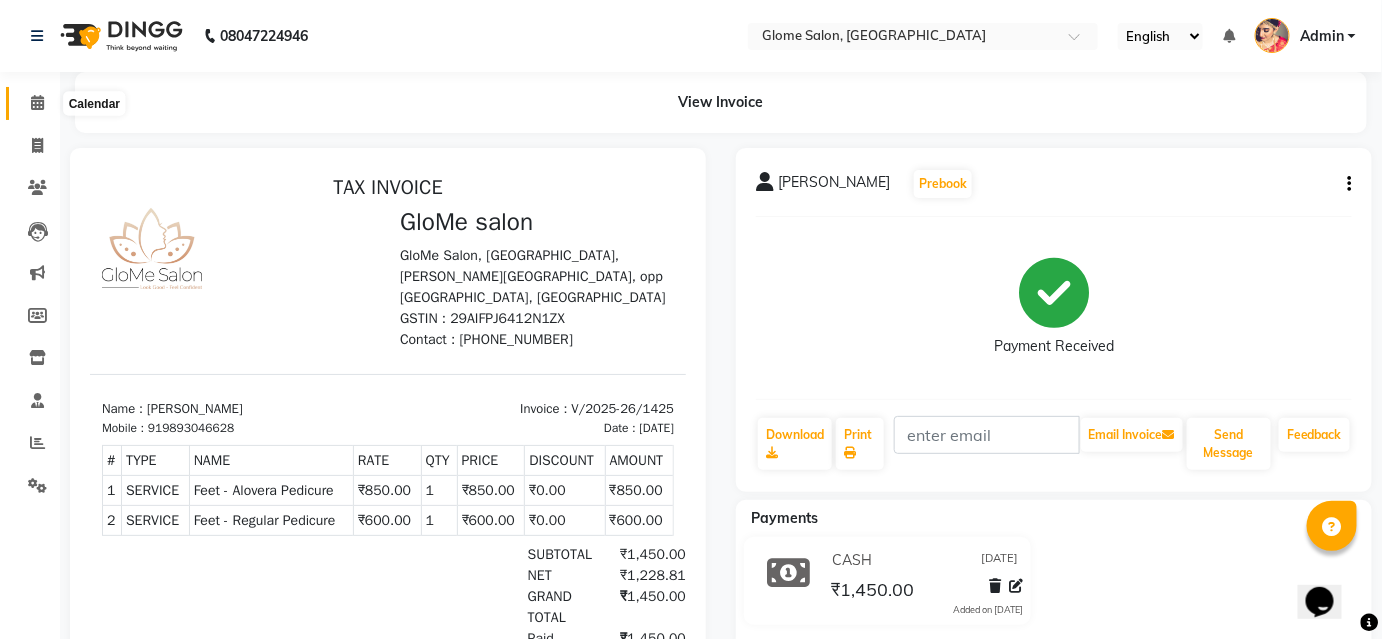 click 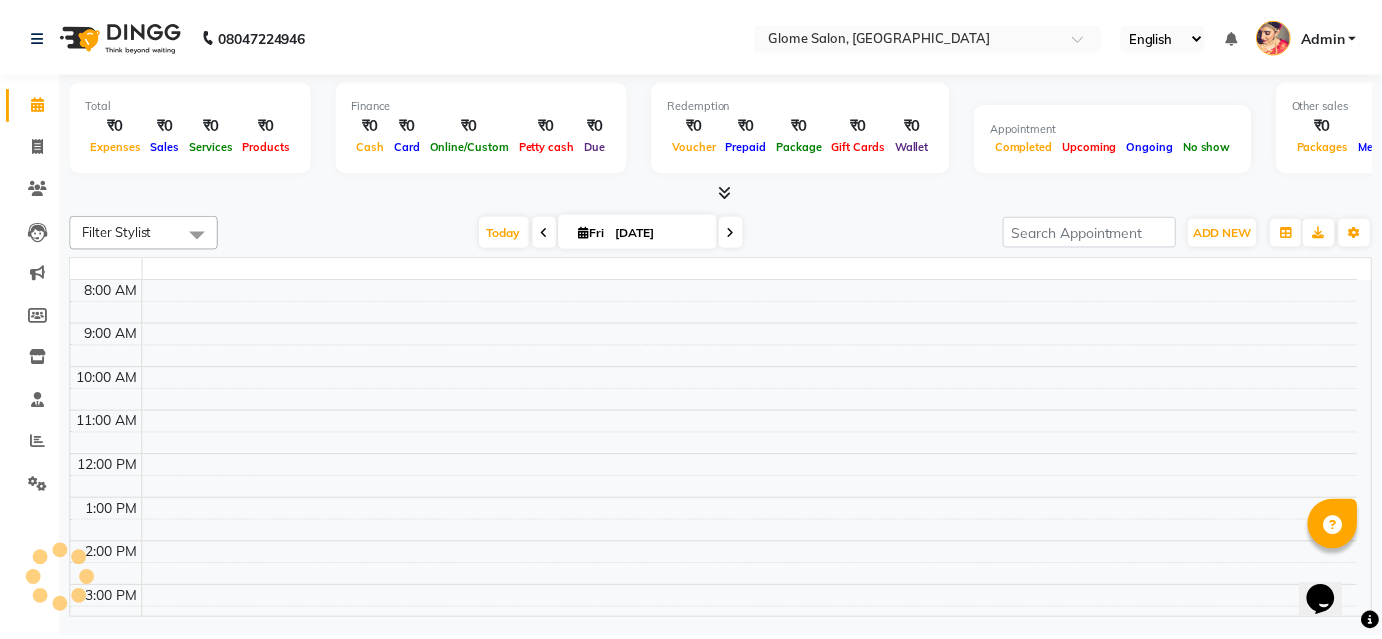 scroll, scrollTop: 228, scrollLeft: 0, axis: vertical 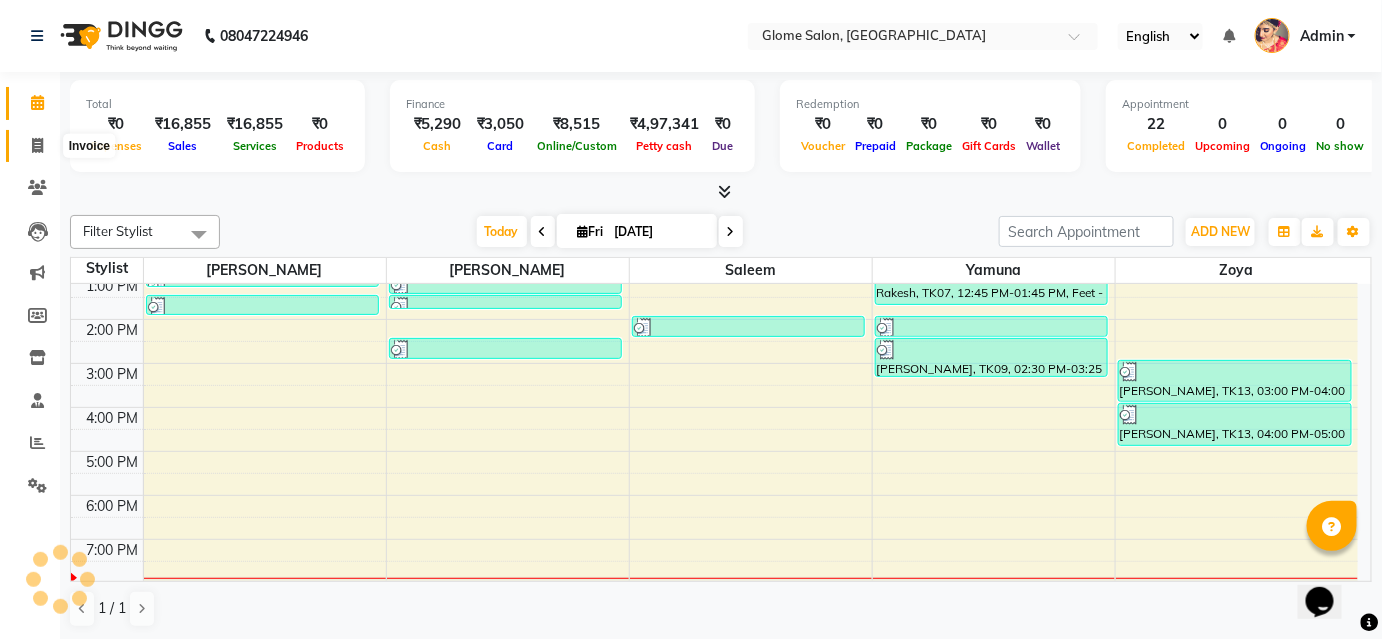click 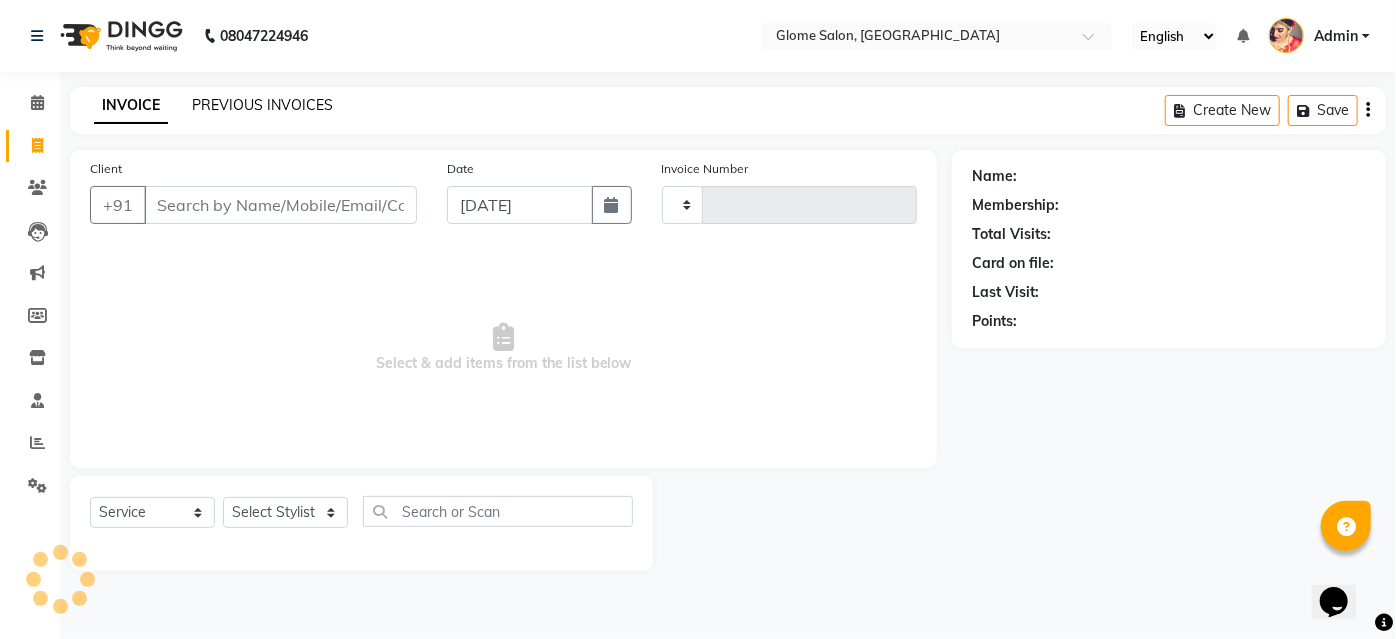 click on "PREVIOUS INVOICES" 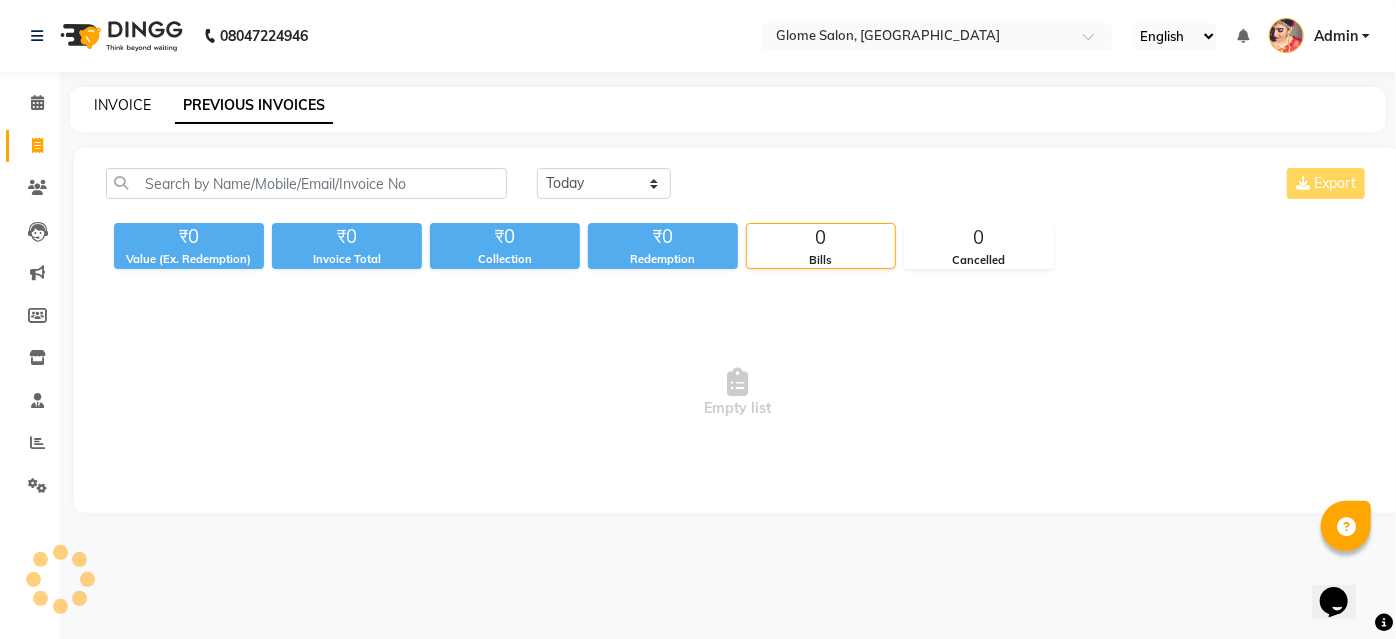 click on "INVOICE" 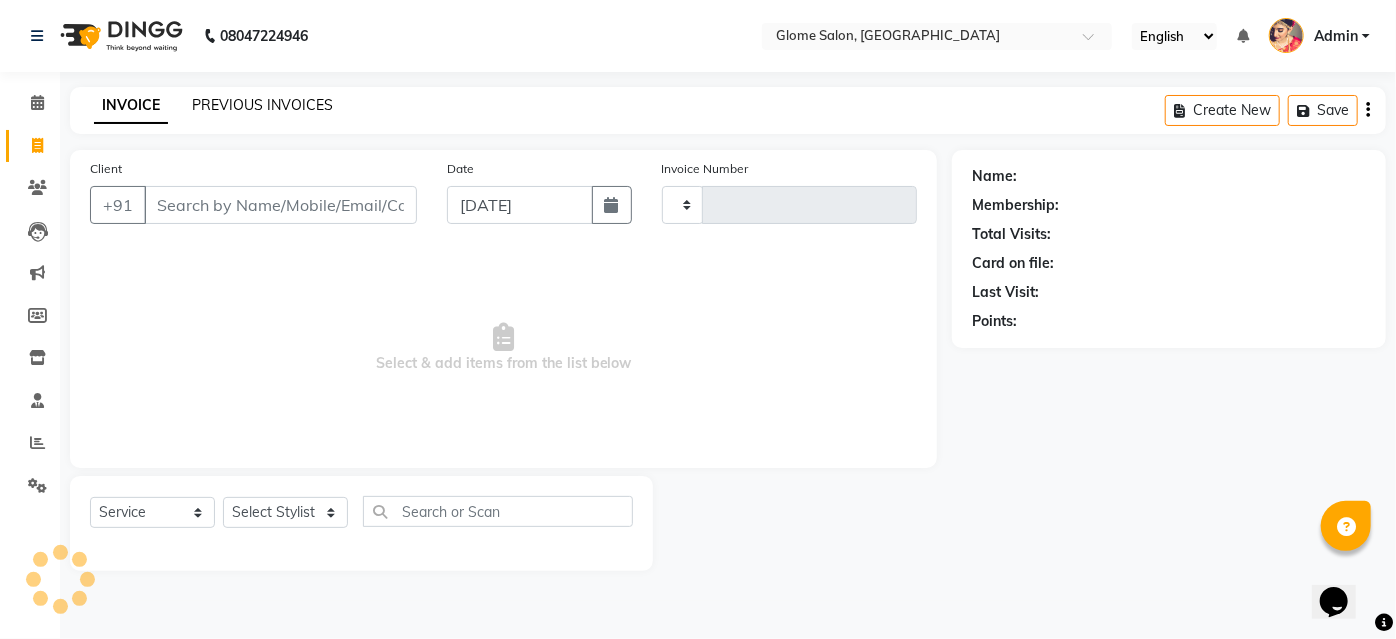 drag, startPoint x: 128, startPoint y: 107, endPoint x: 248, endPoint y: 111, distance: 120.06665 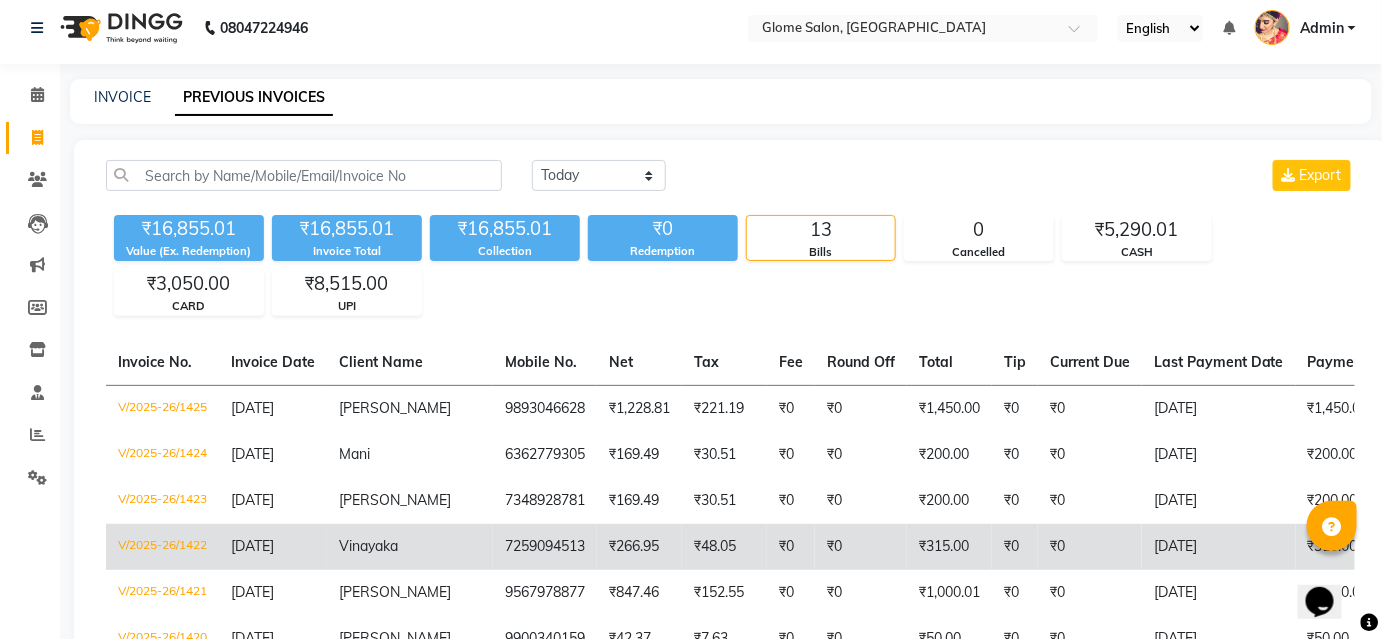 scroll, scrollTop: 0, scrollLeft: 0, axis: both 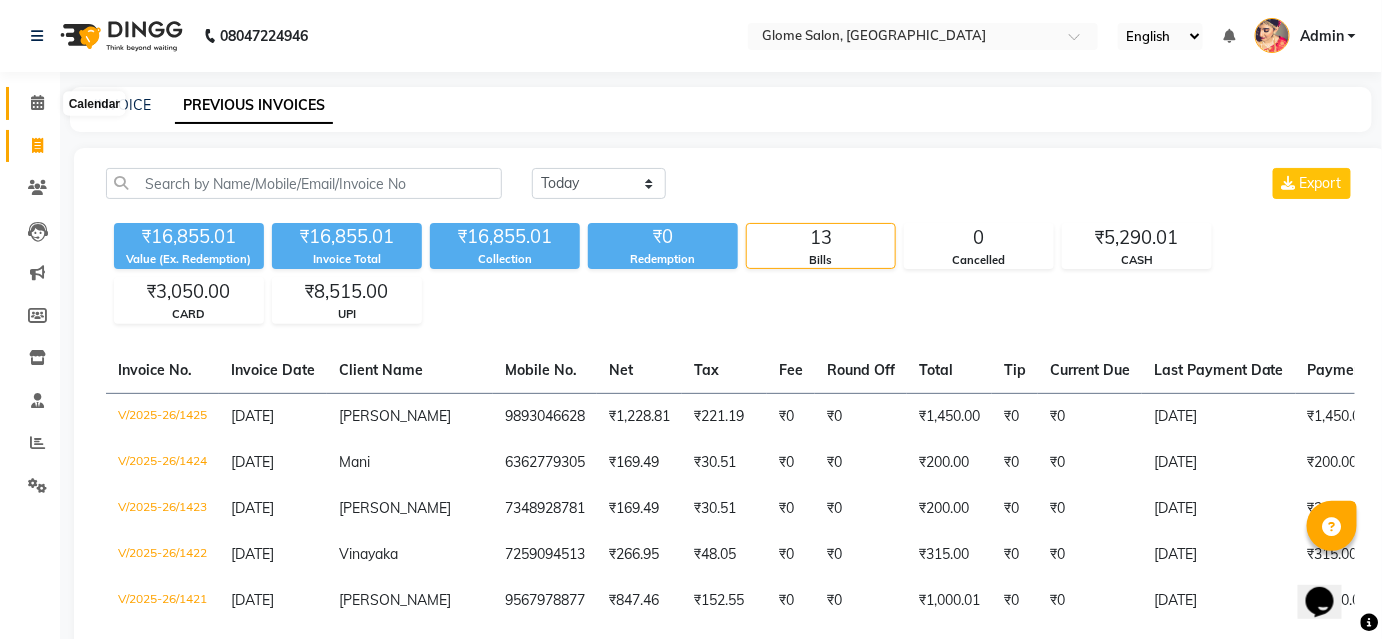 click 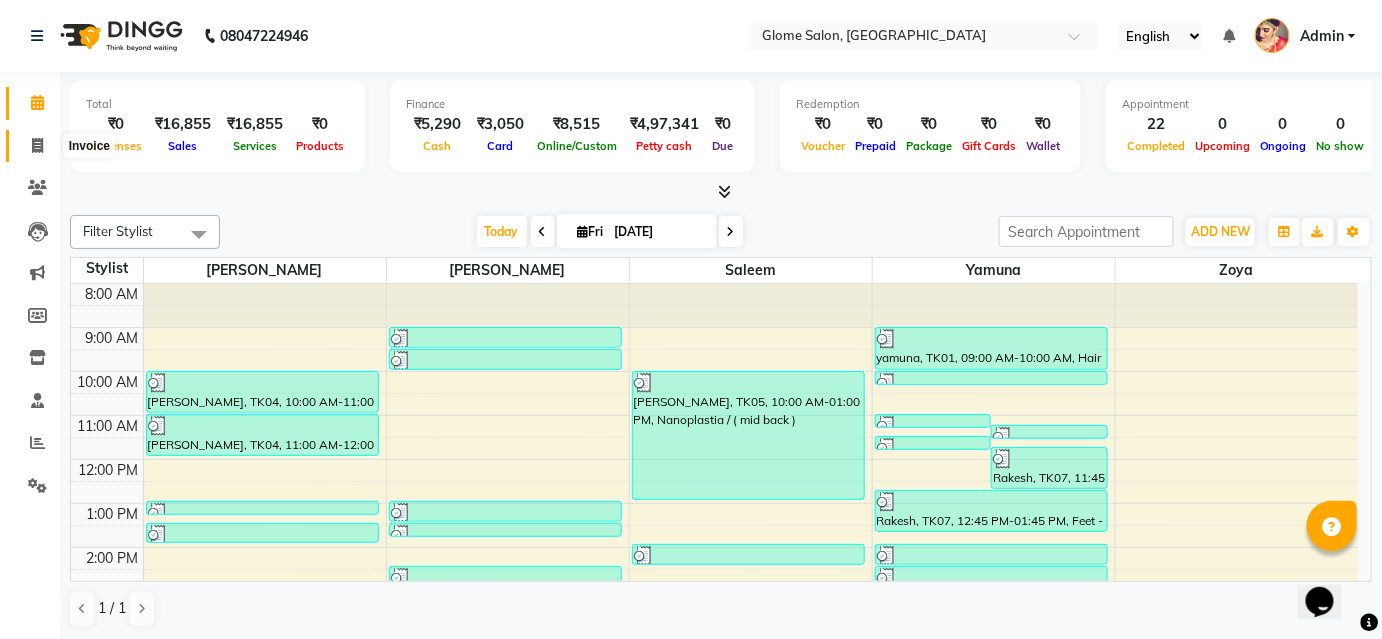 click 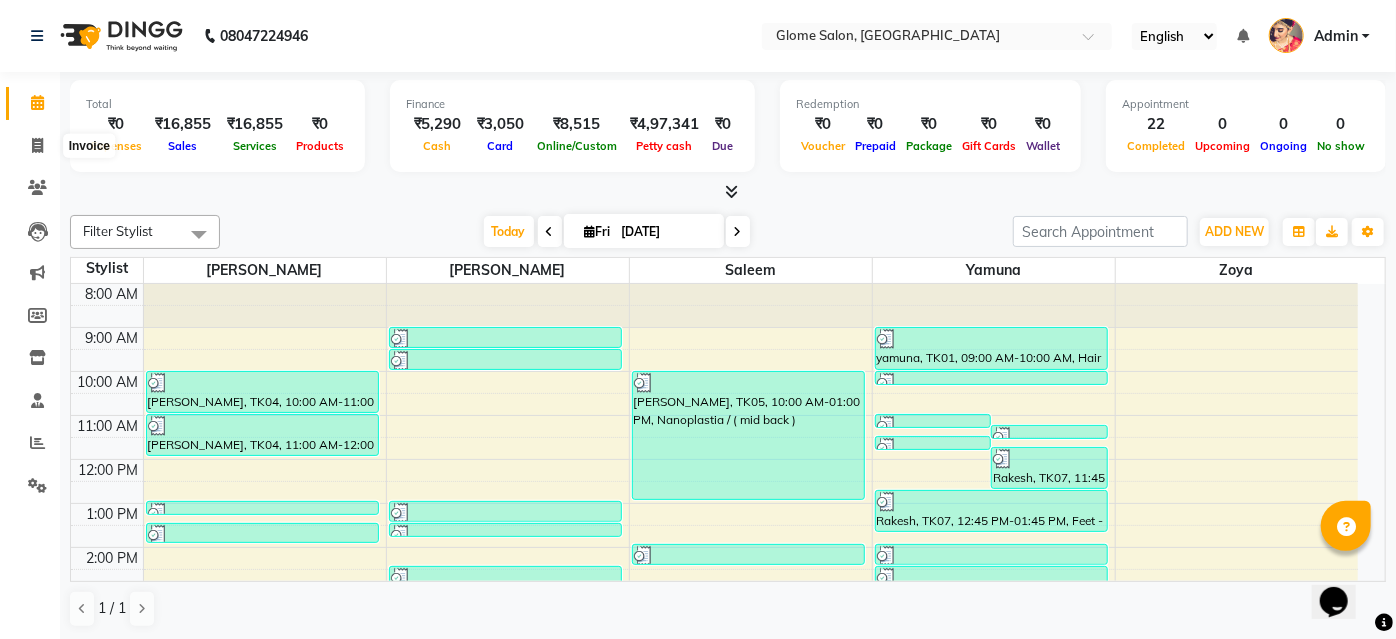 select on "5199" 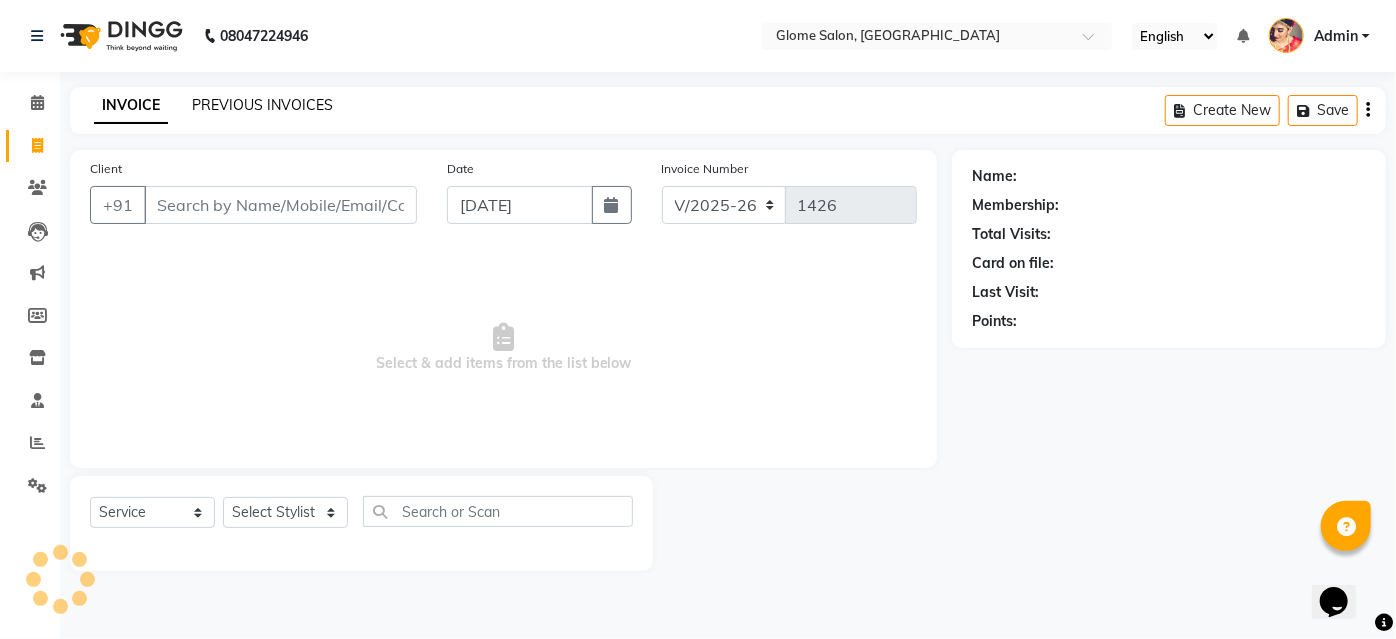 click on "PREVIOUS INVOICES" 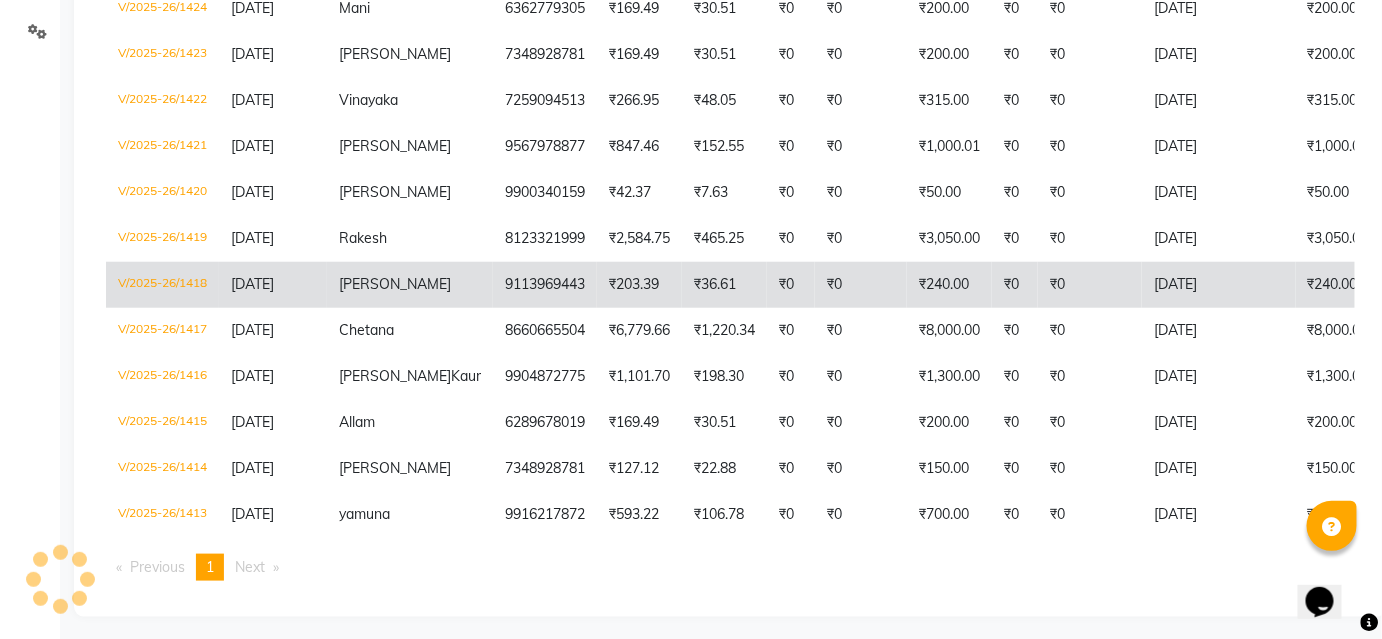 scroll, scrollTop: 488, scrollLeft: 0, axis: vertical 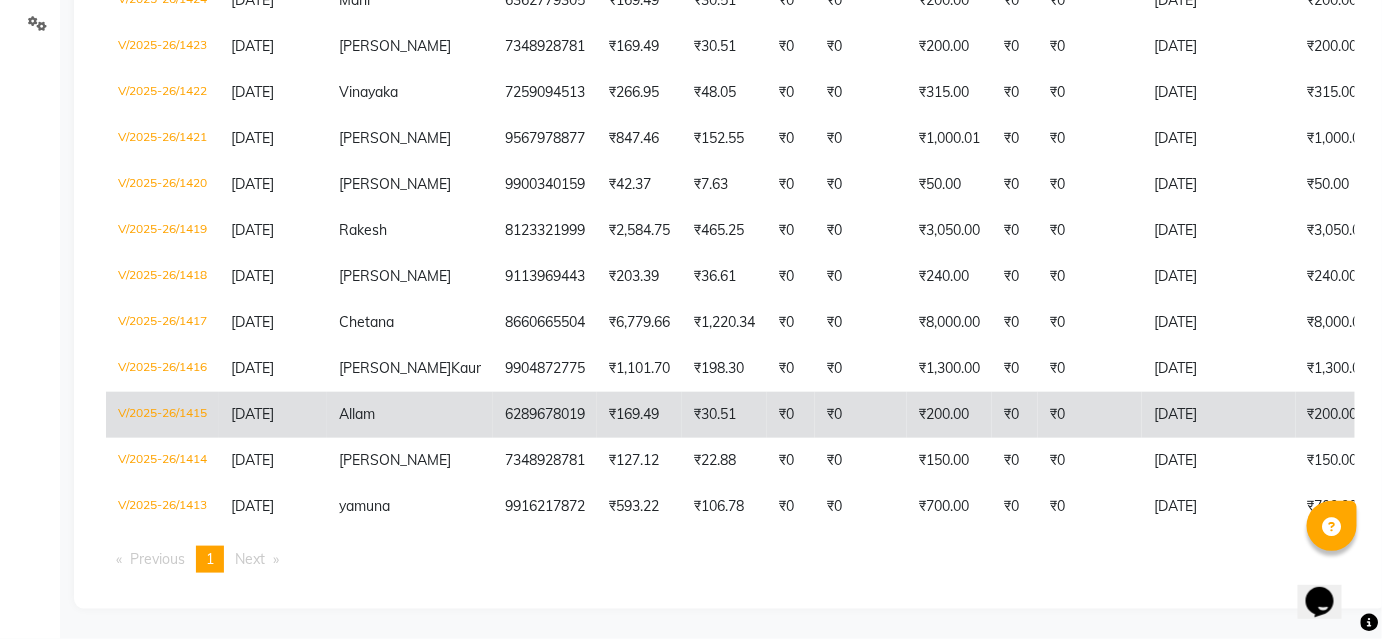 click on "[DATE]" 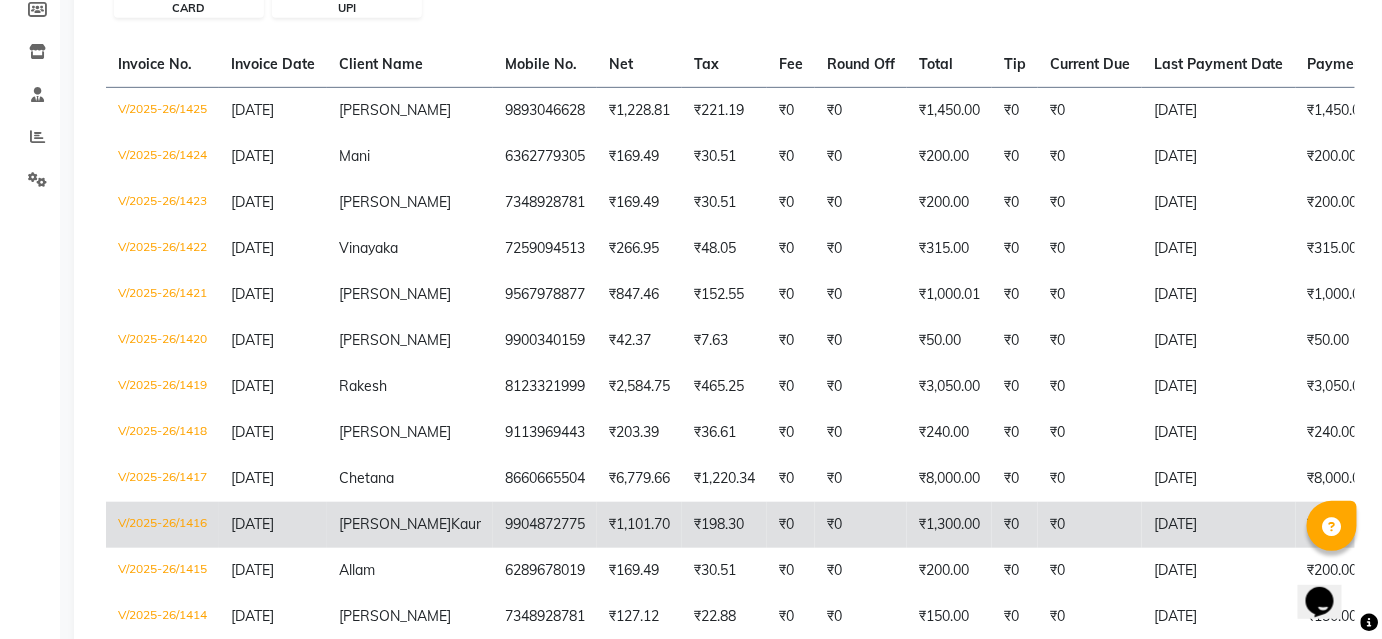 scroll, scrollTop: 488, scrollLeft: 0, axis: vertical 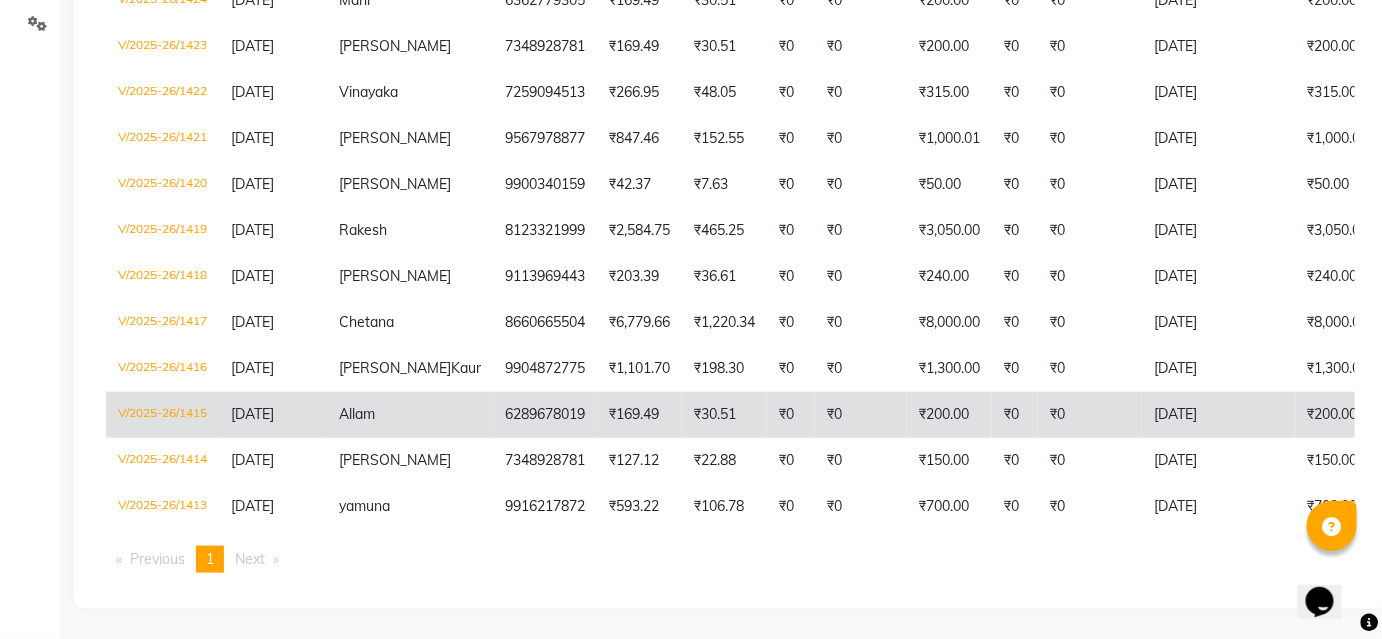click on "₹200.00" 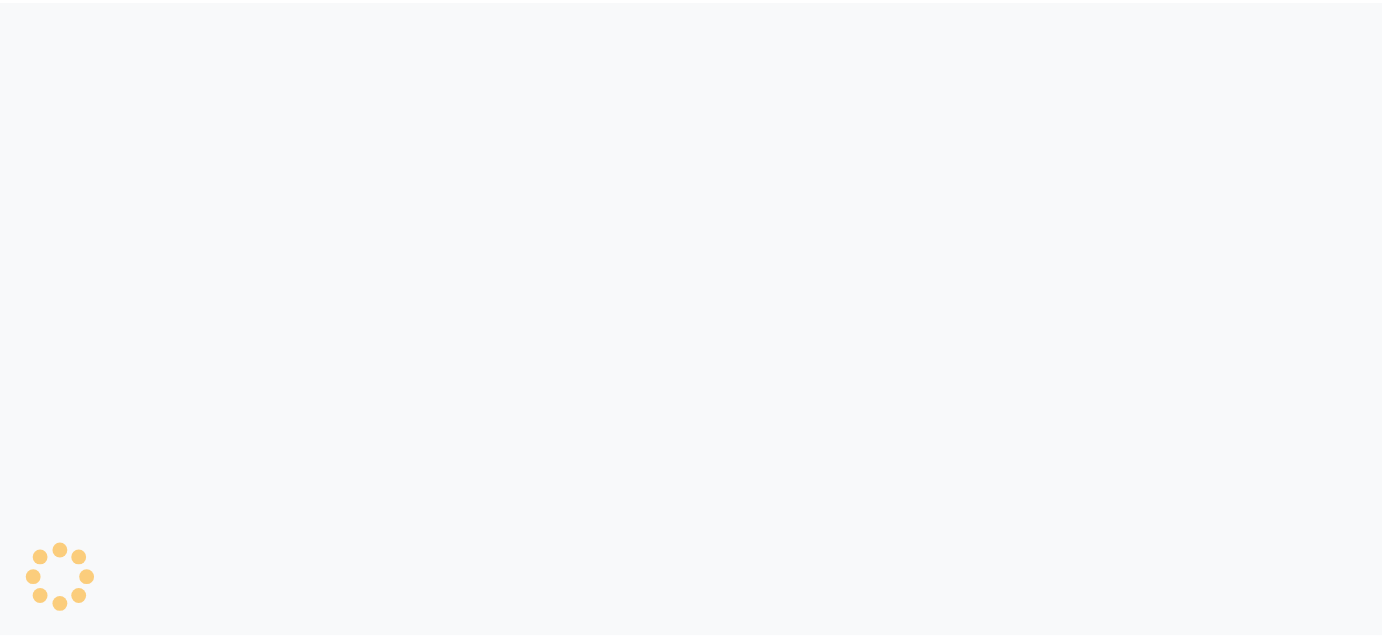 scroll, scrollTop: 0, scrollLeft: 0, axis: both 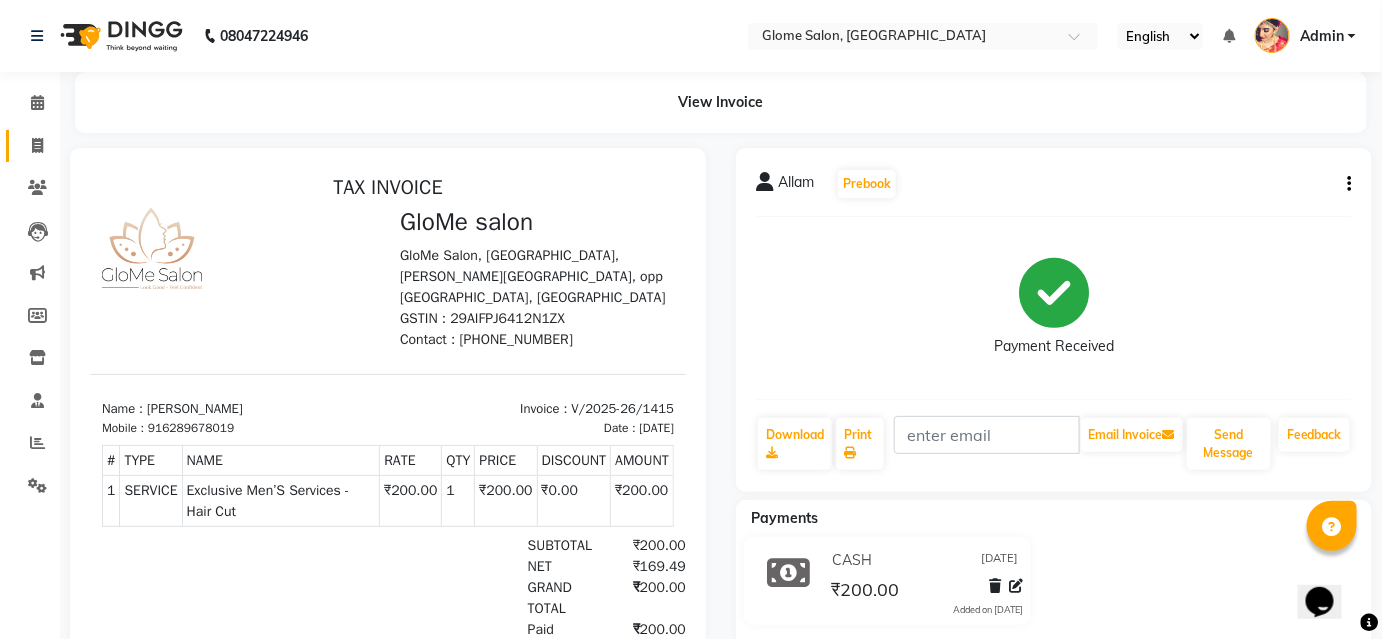 click on "Invoice" 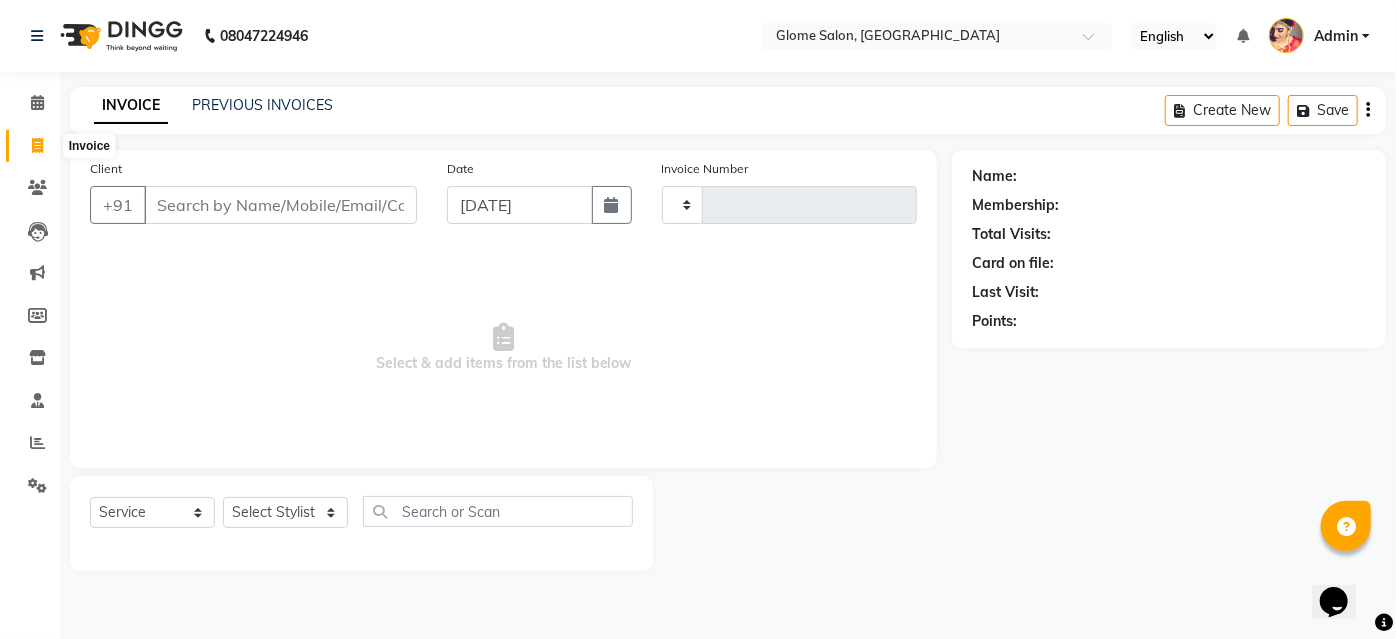 type on "1426" 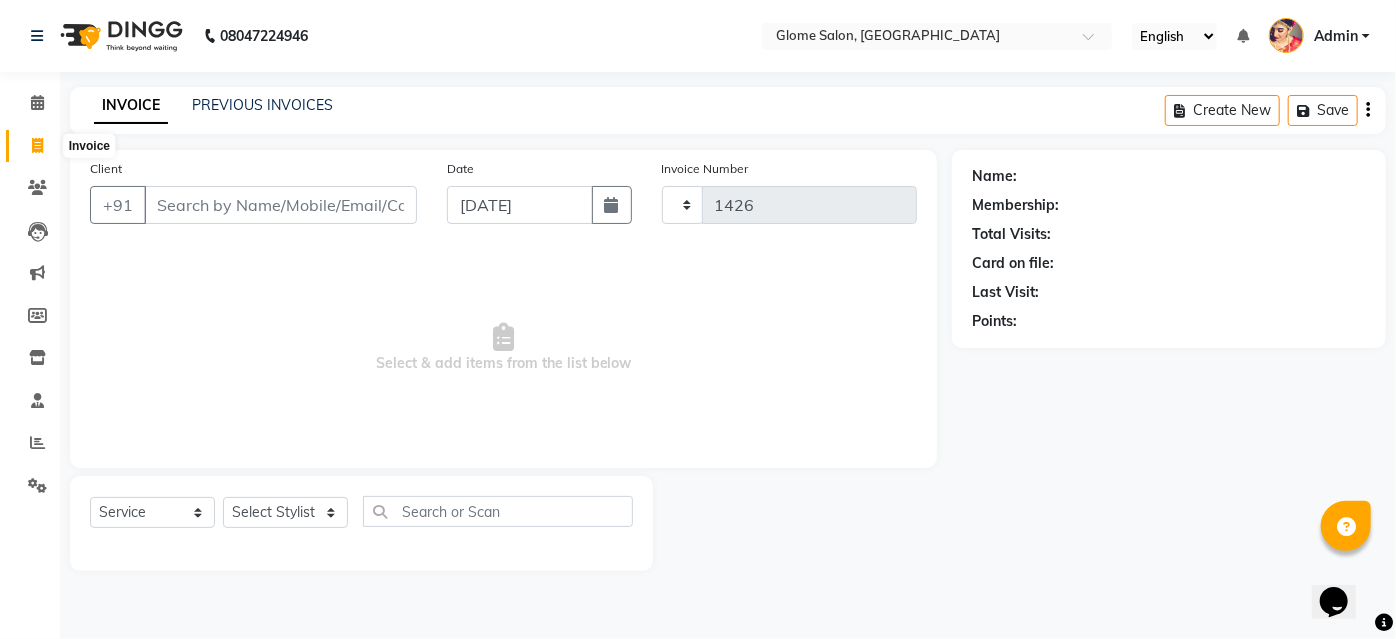 select on "5199" 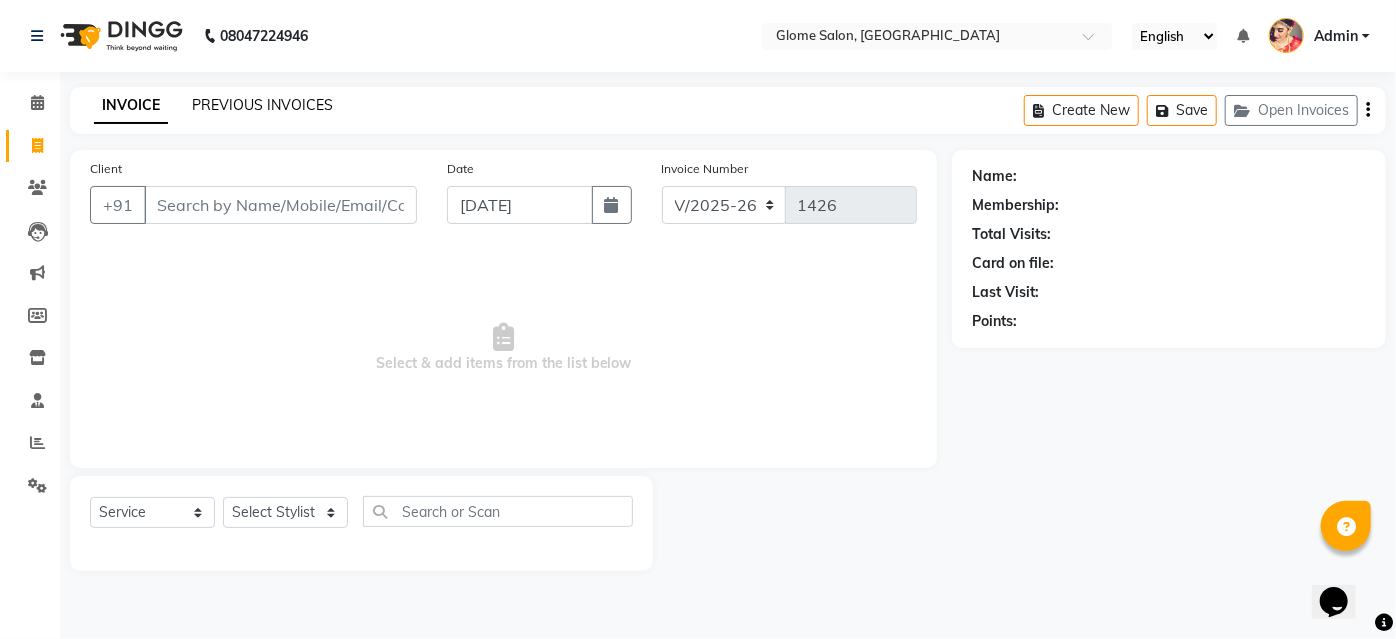 click on "PREVIOUS INVOICES" 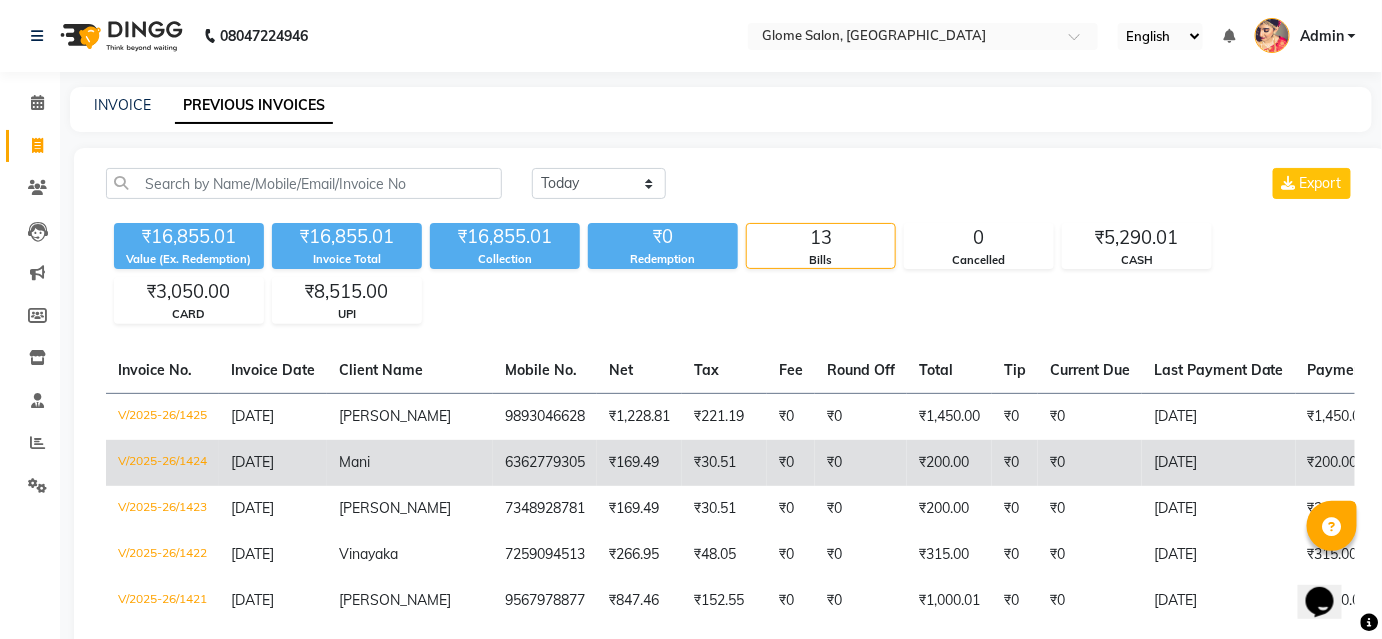 click on "[DATE]" 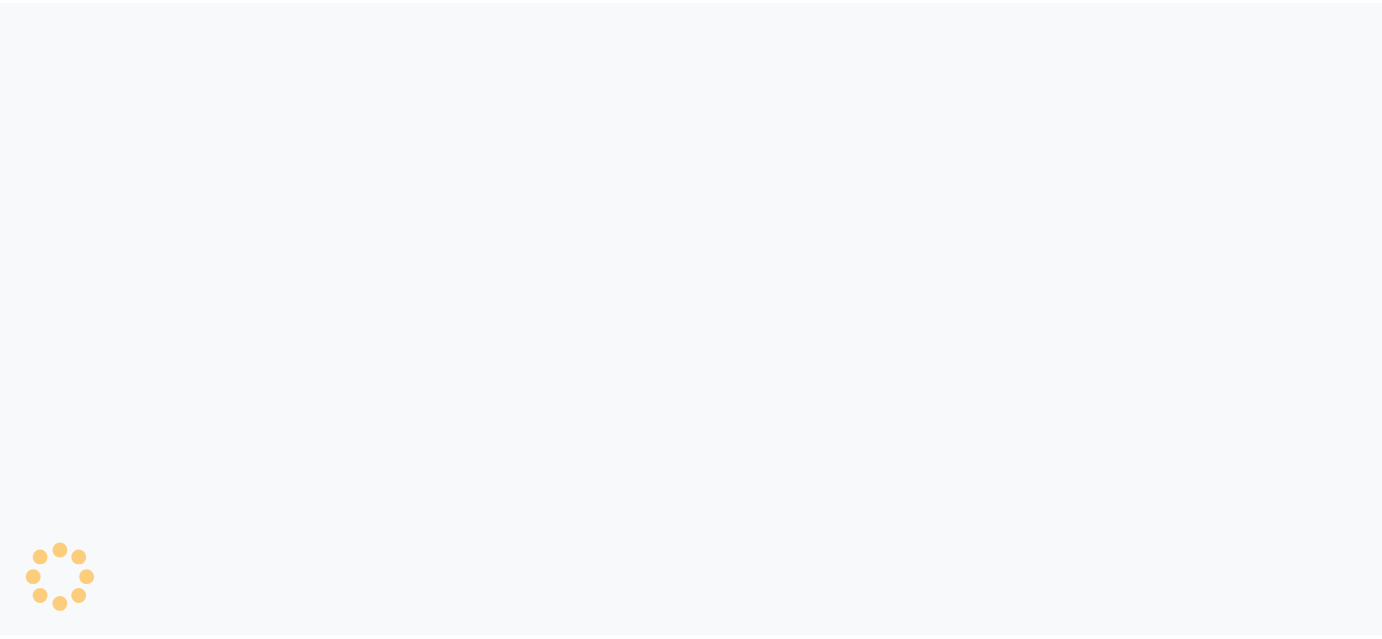scroll, scrollTop: 0, scrollLeft: 0, axis: both 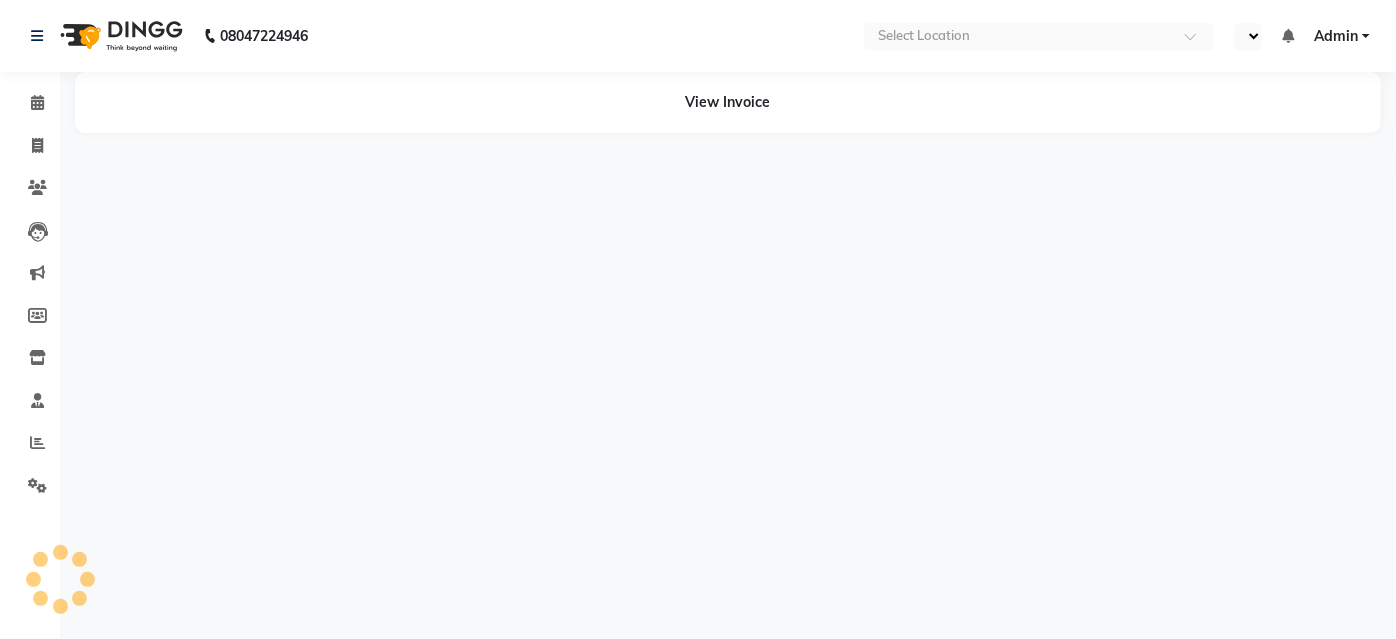 select on "en" 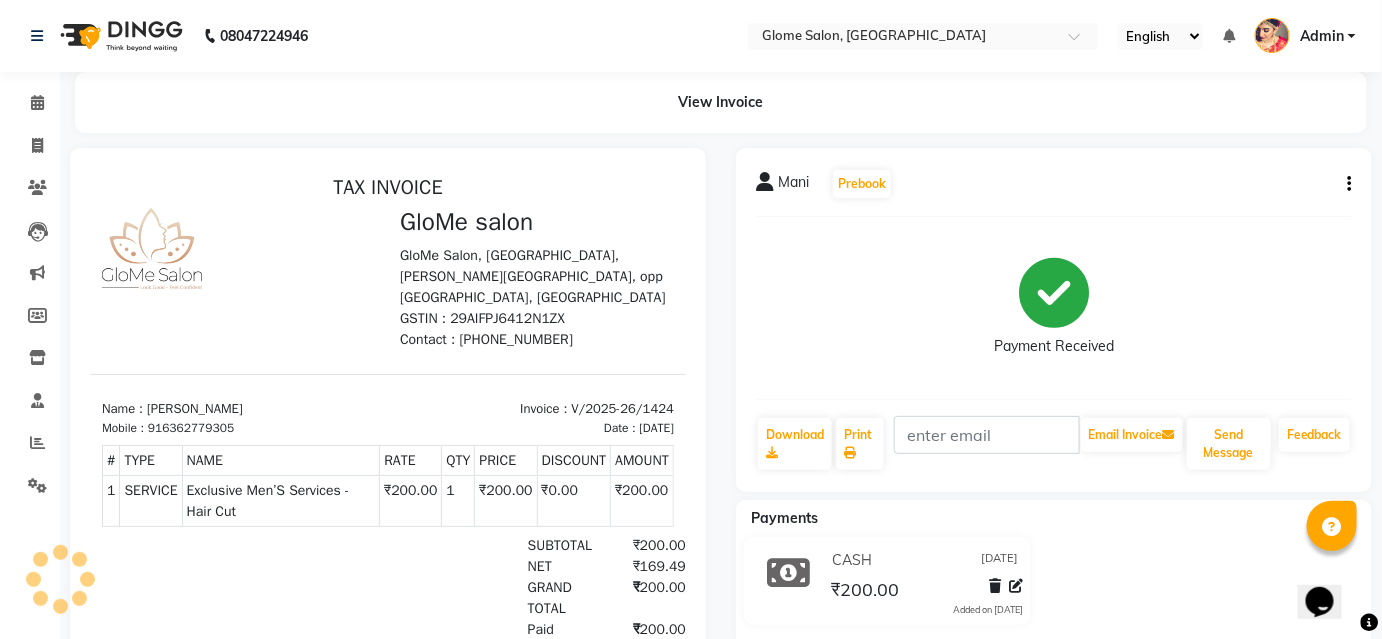 scroll, scrollTop: 0, scrollLeft: 0, axis: both 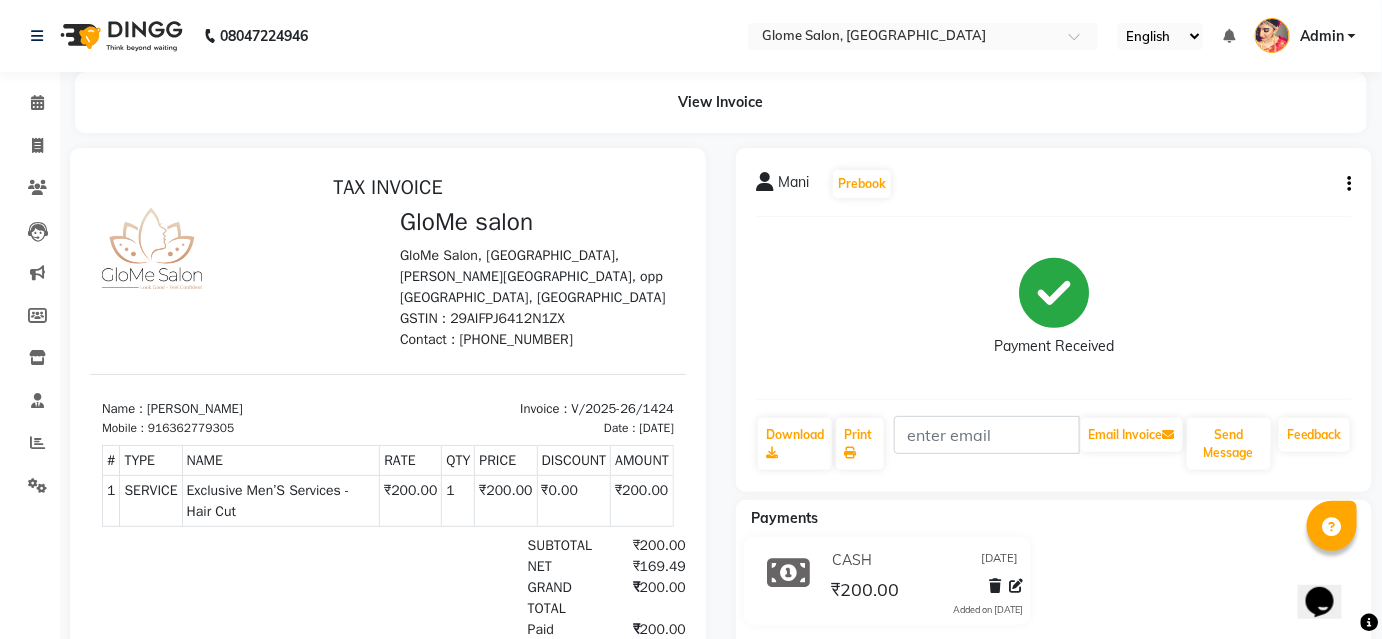 click on "Mani" 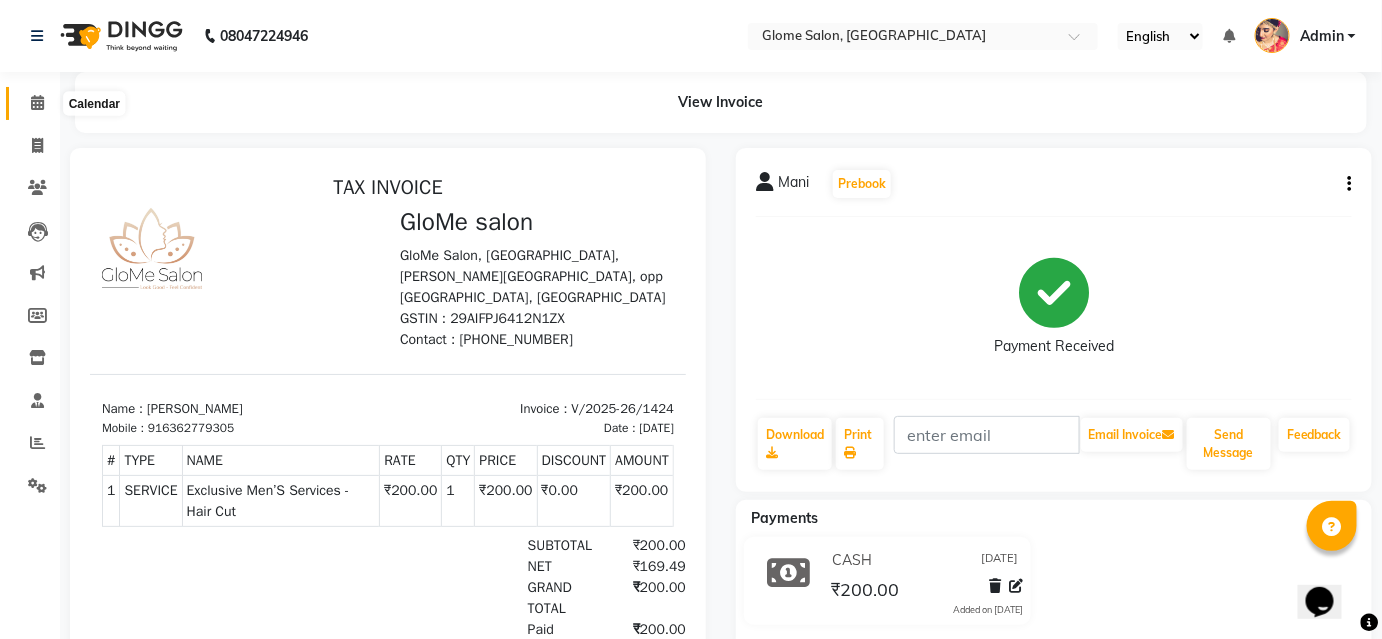 click 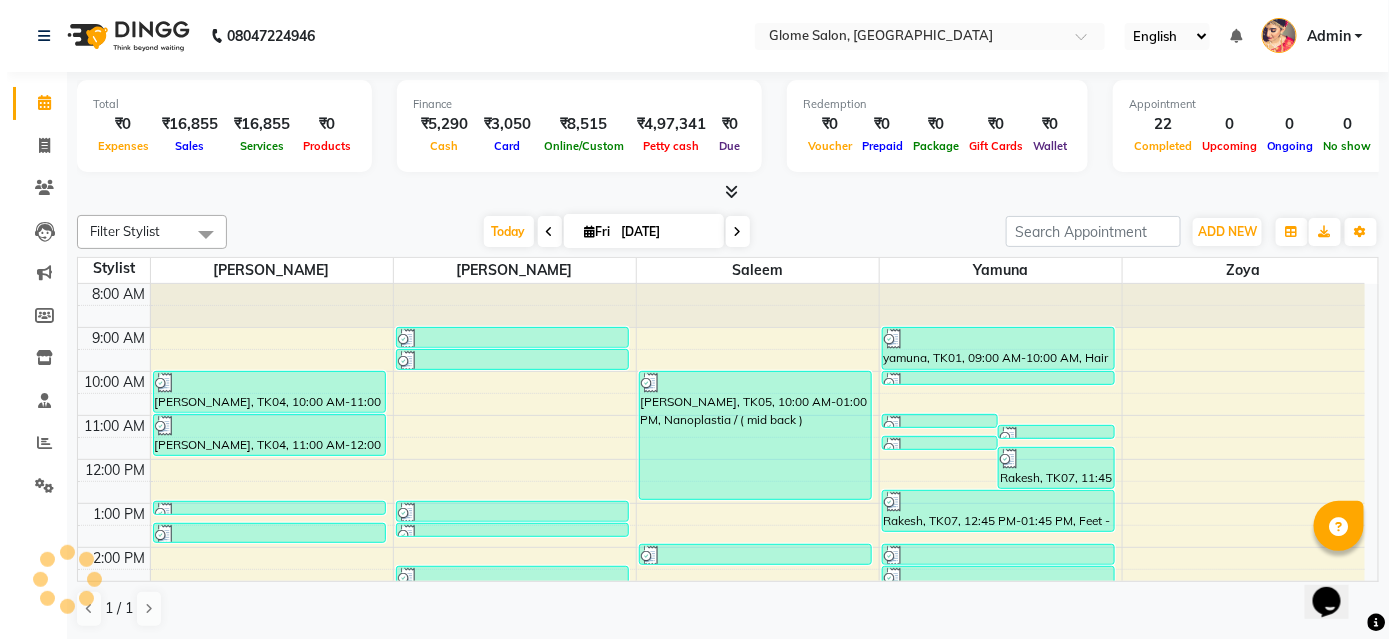 scroll, scrollTop: 0, scrollLeft: 0, axis: both 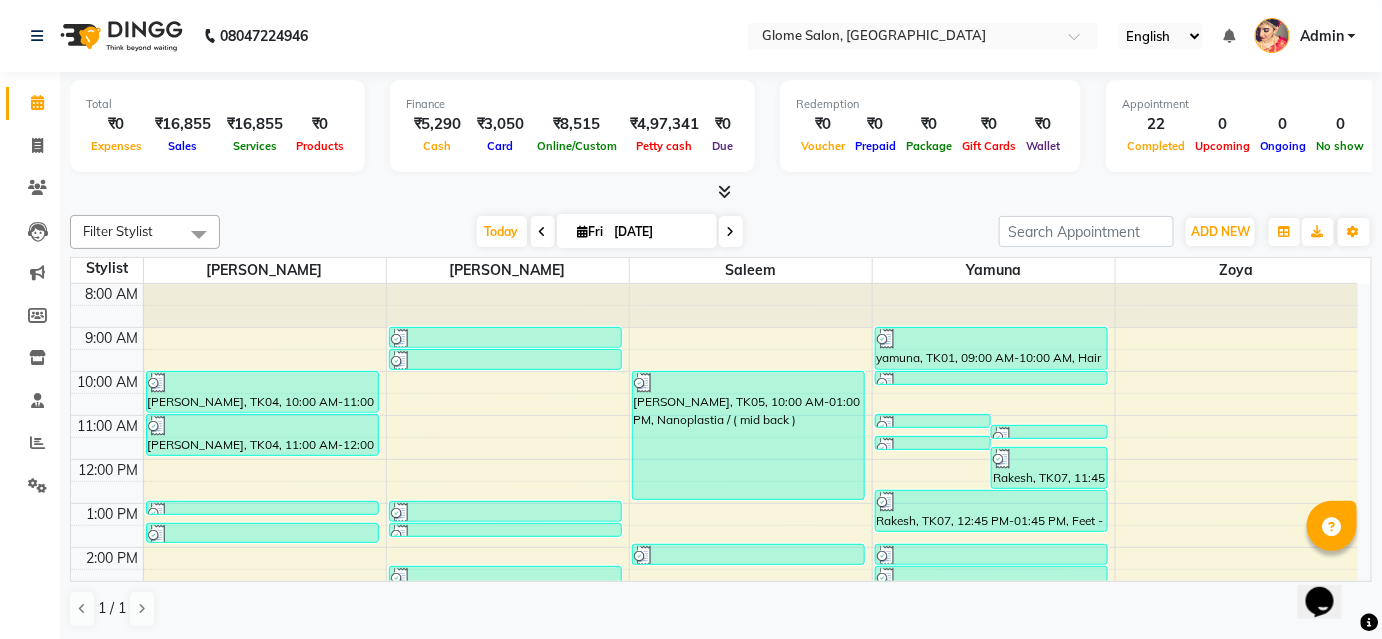drag, startPoint x: 1341, startPoint y: 33, endPoint x: 1331, endPoint y: 122, distance: 89.560036 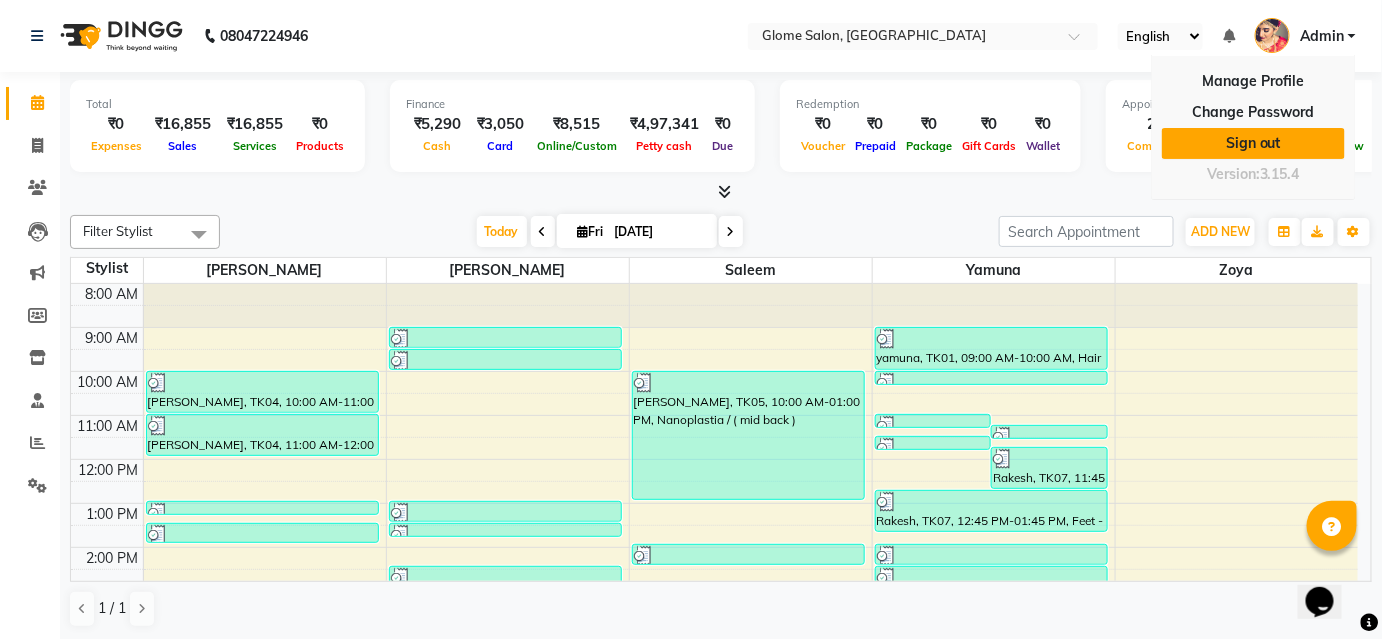 click on "Sign out" at bounding box center [1253, 143] 